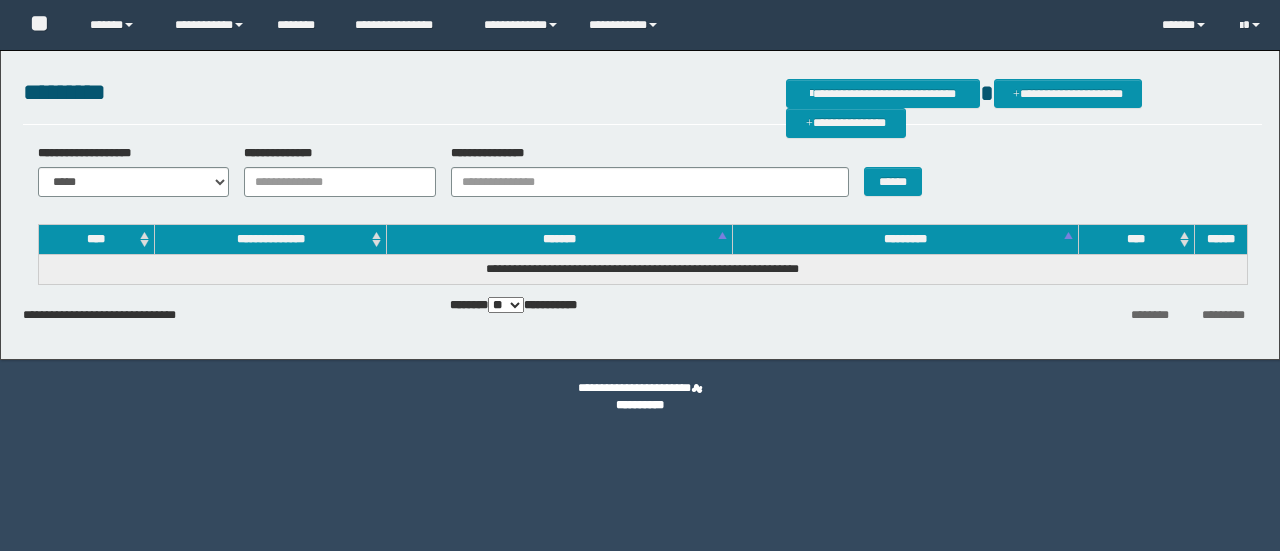scroll, scrollTop: 0, scrollLeft: 0, axis: both 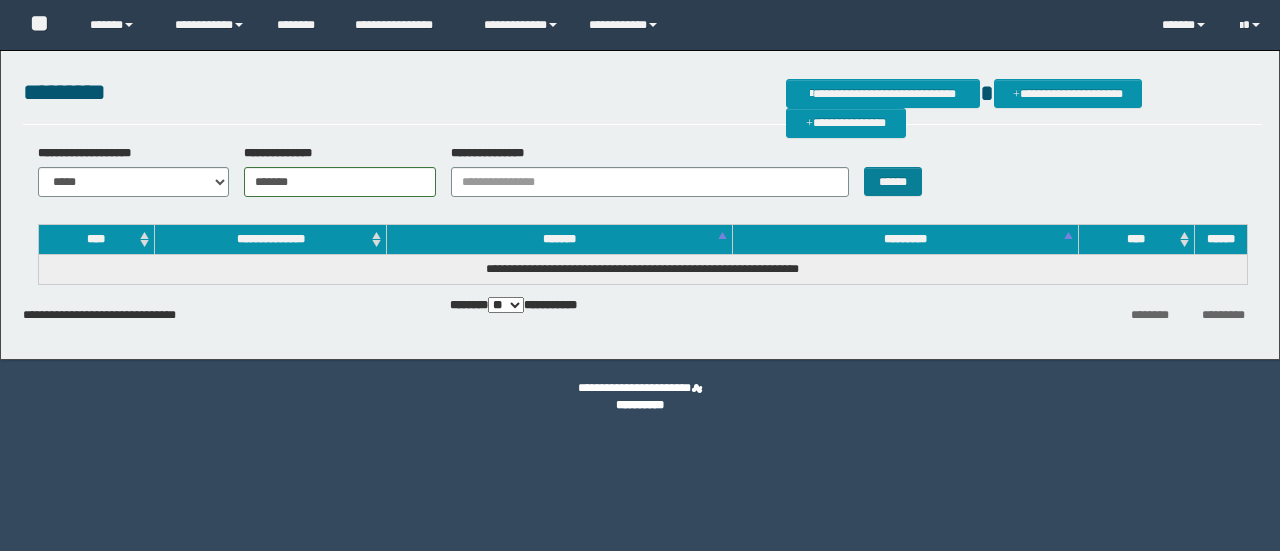 type on "*******" 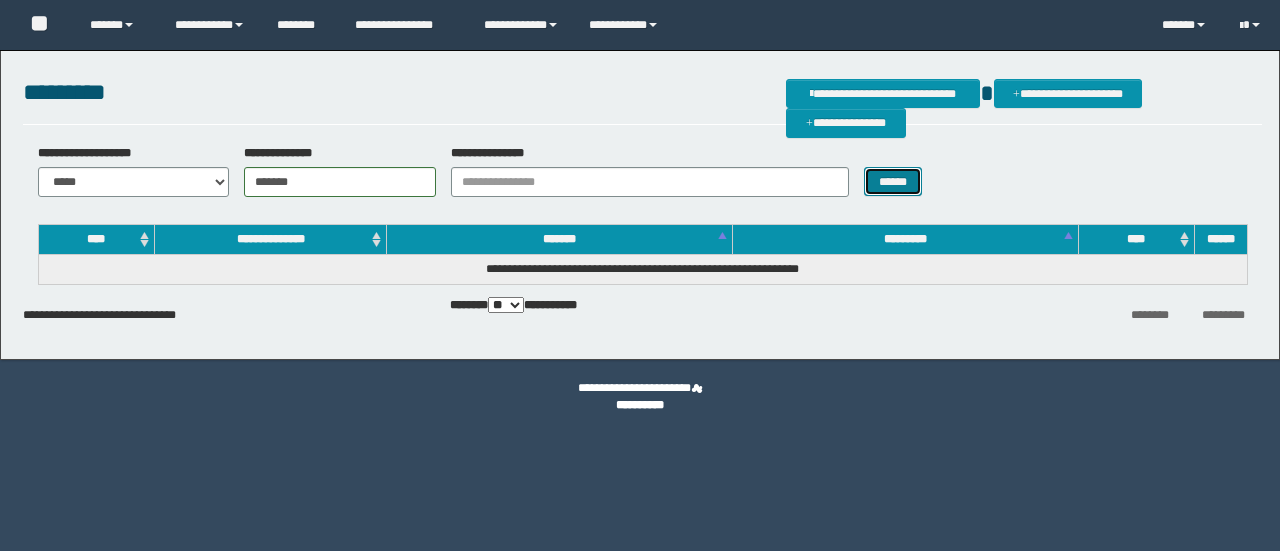 click on "******" at bounding box center (893, 181) 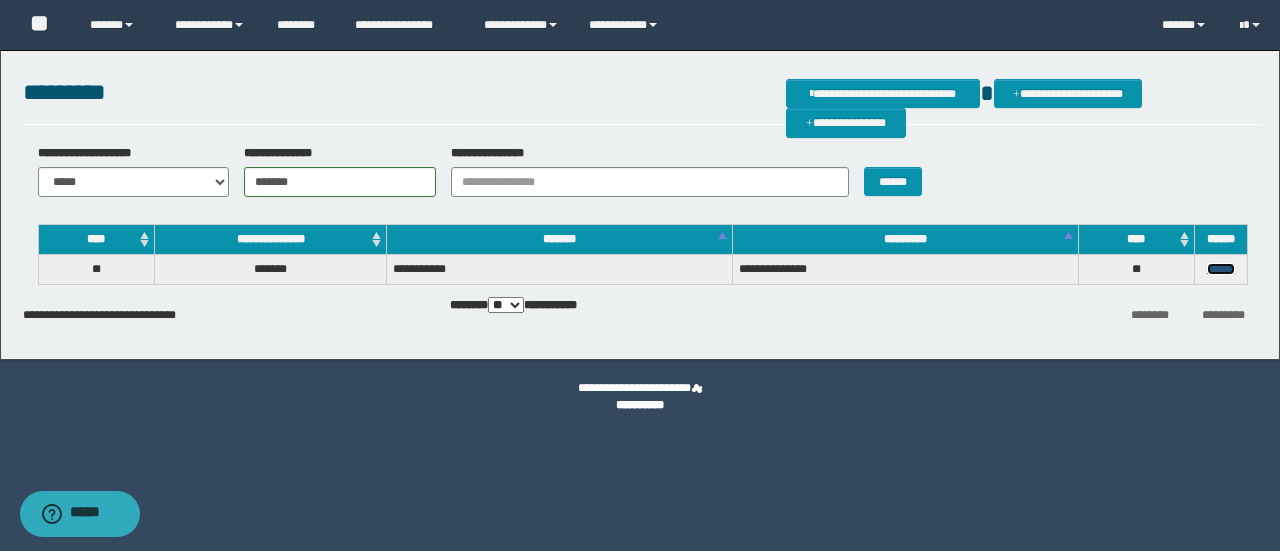 click on "******" at bounding box center [1221, 269] 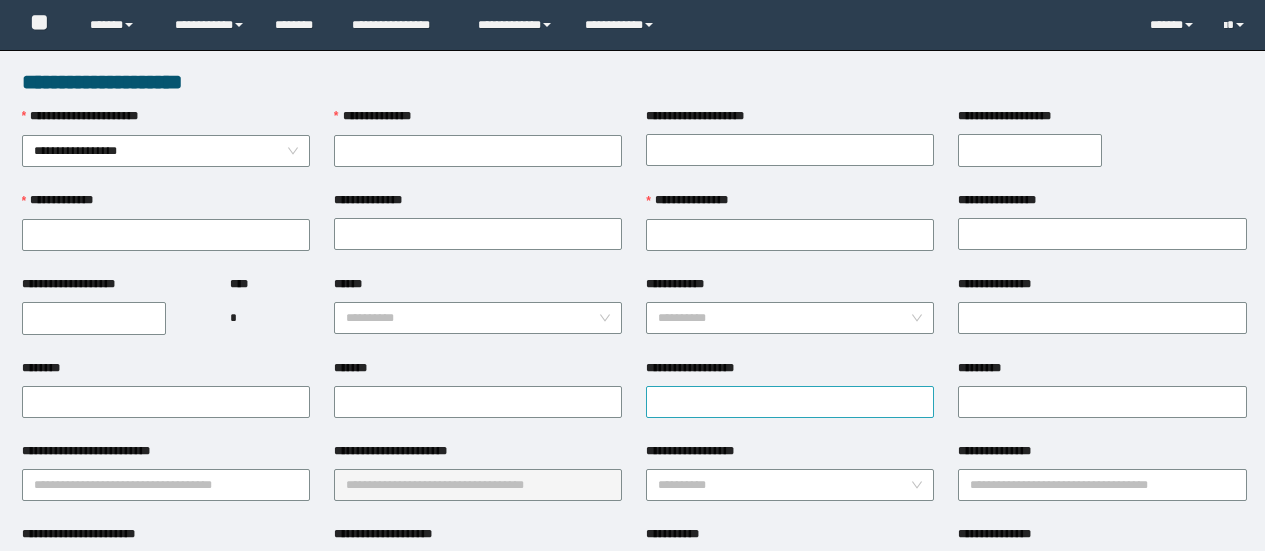 scroll, scrollTop: 0, scrollLeft: 0, axis: both 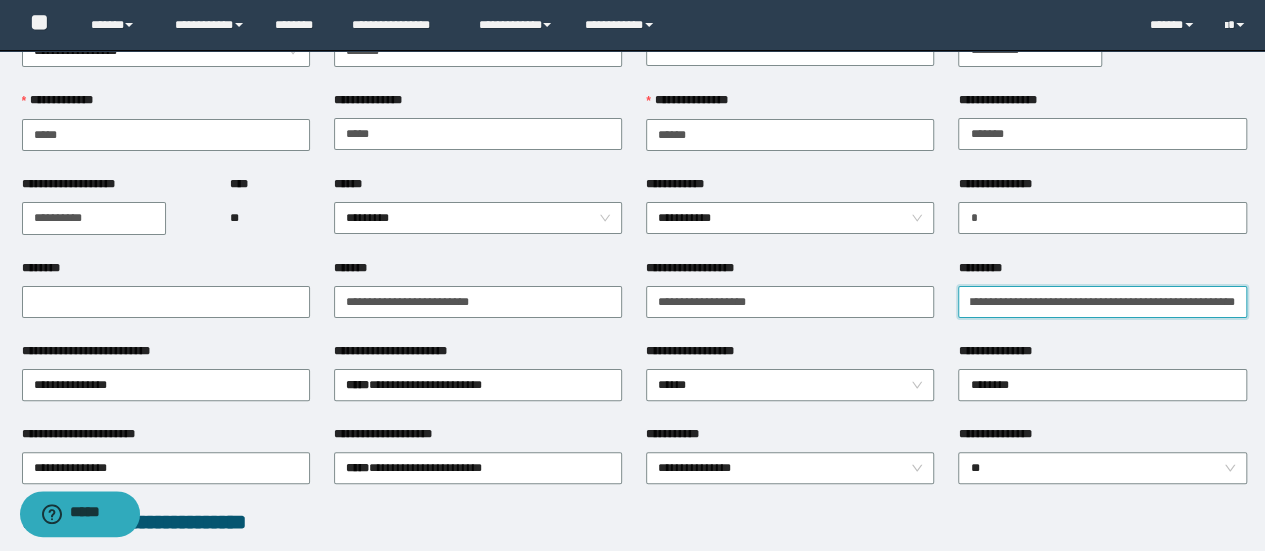 drag, startPoint x: 978, startPoint y: 303, endPoint x: 1279, endPoint y: 301, distance: 301.00665 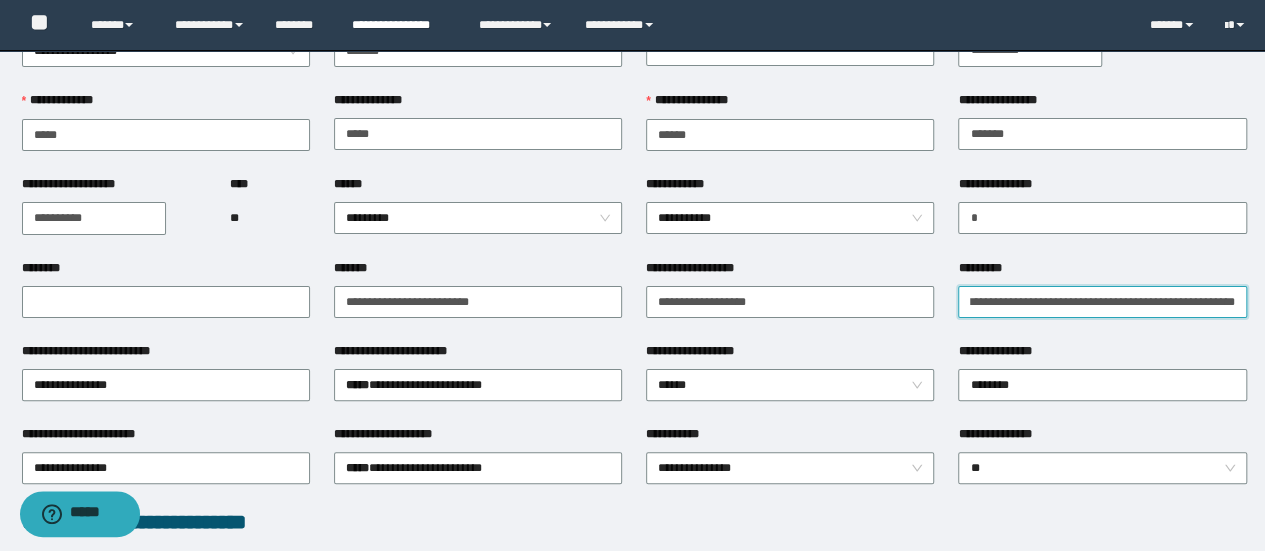 scroll, scrollTop: 0, scrollLeft: 0, axis: both 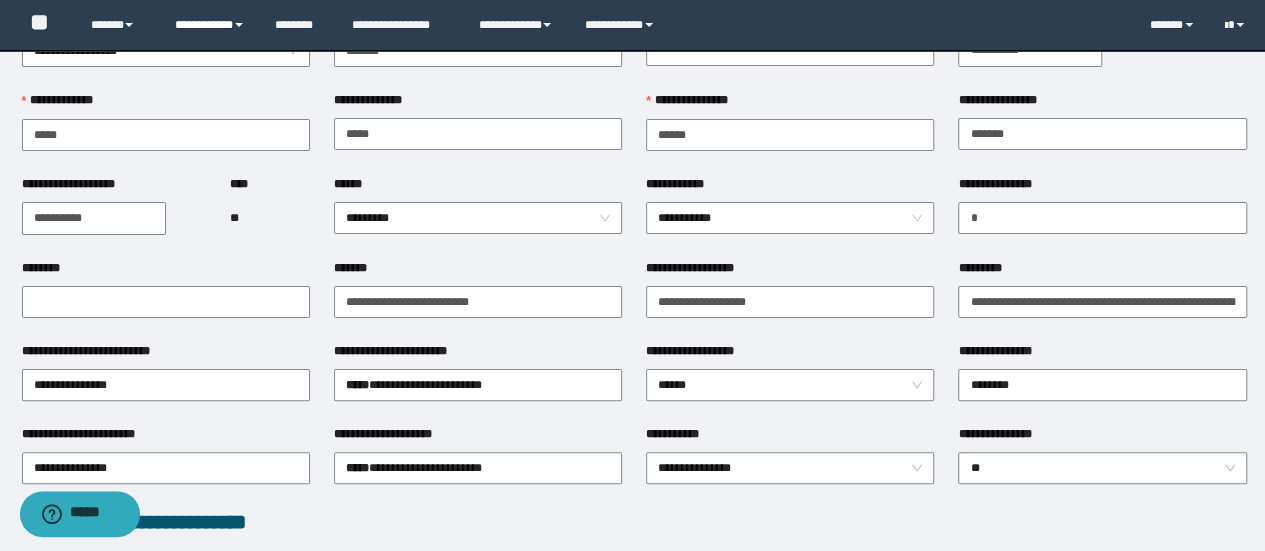 click on "**********" at bounding box center (210, 25) 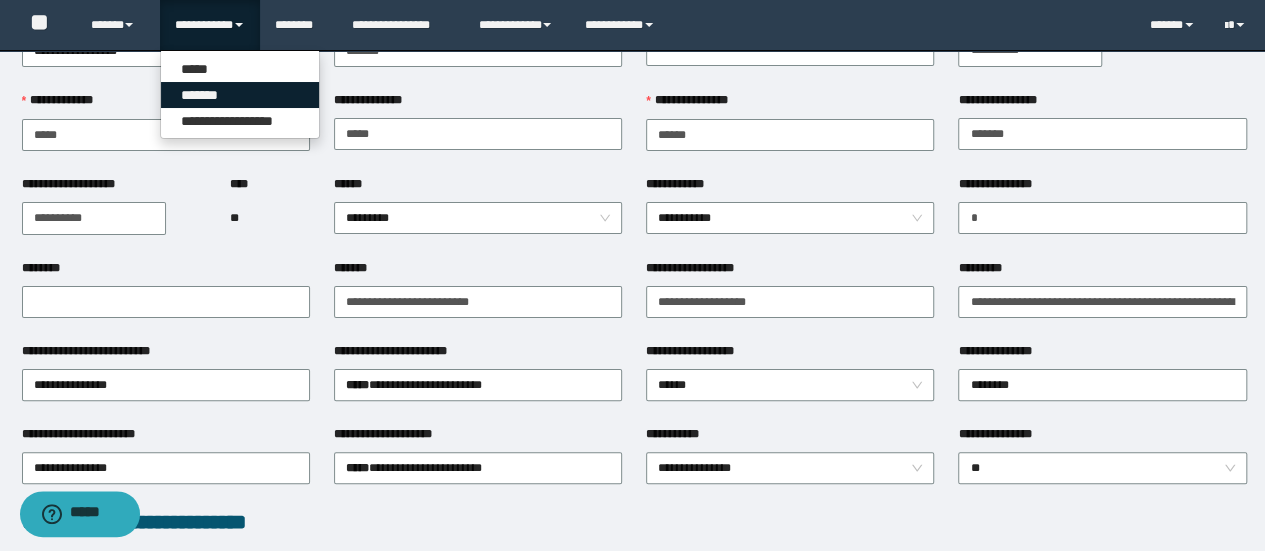 click on "*******" at bounding box center [240, 95] 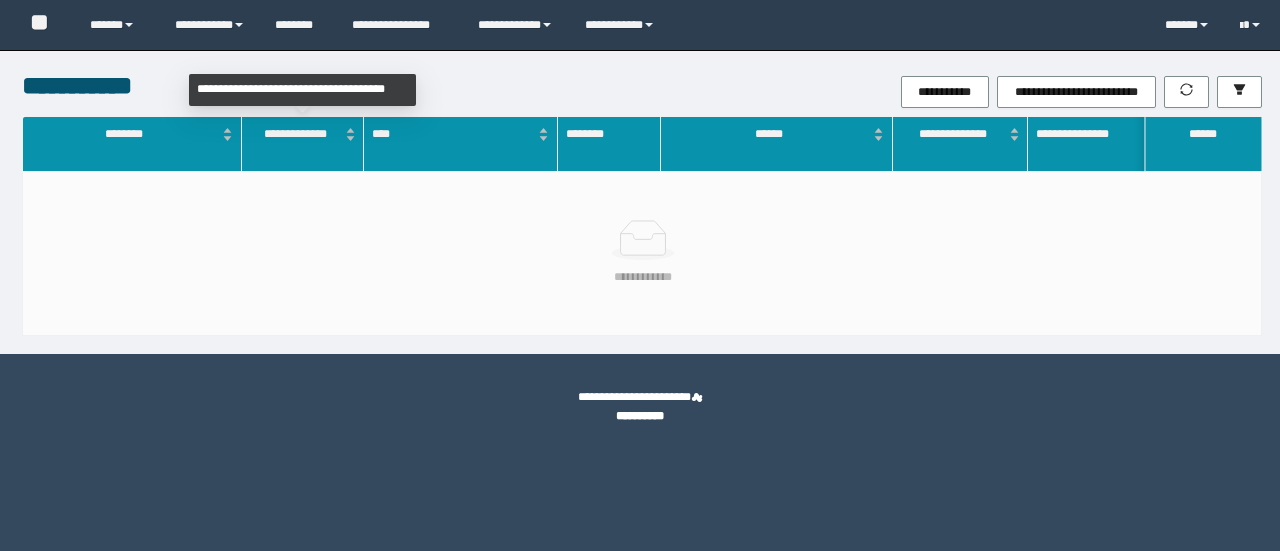 scroll, scrollTop: 0, scrollLeft: 0, axis: both 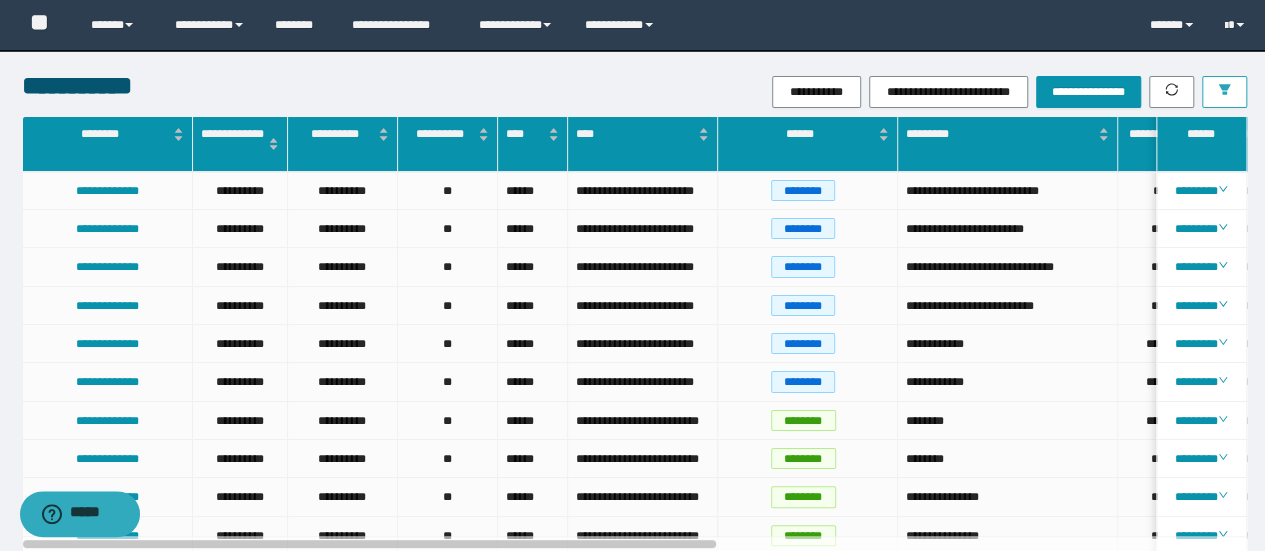 click 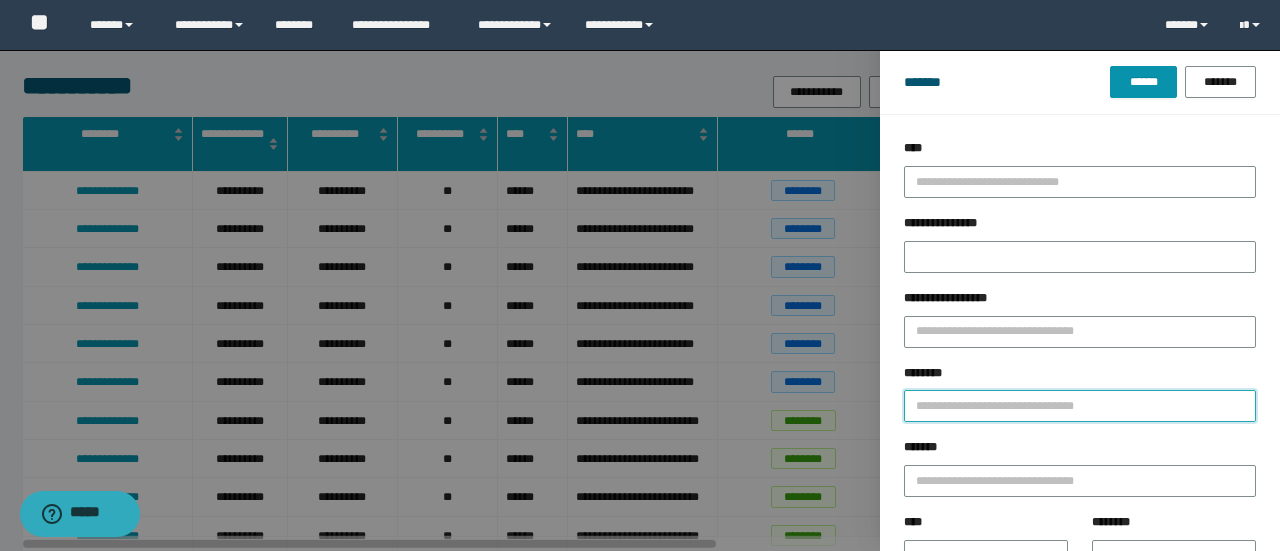 click on "********" at bounding box center [1080, 406] 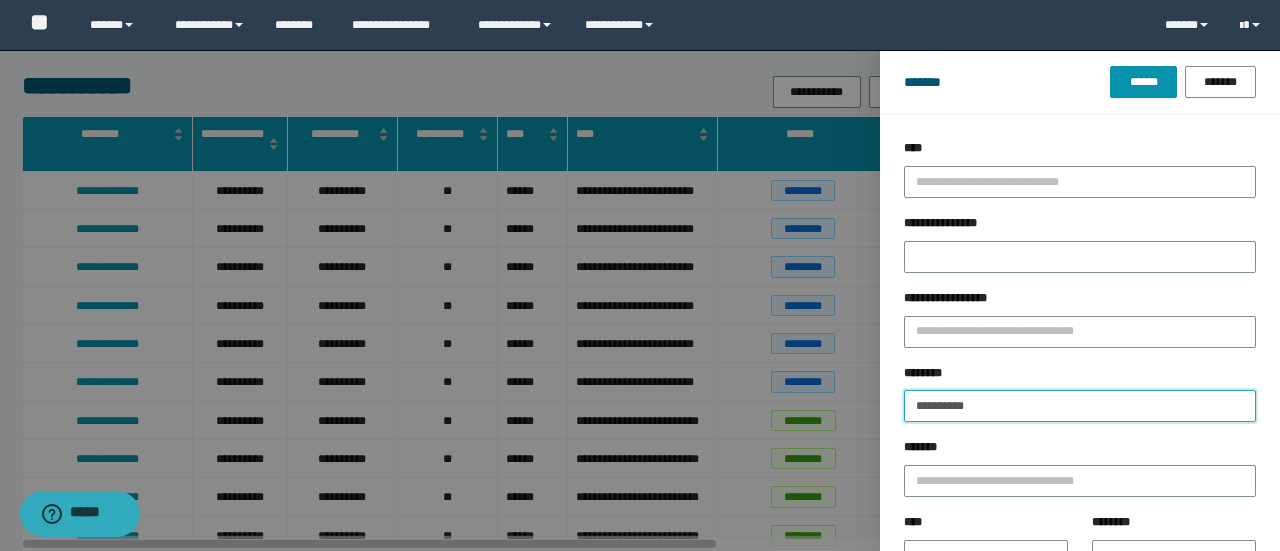 click on "******" at bounding box center [1143, 82] 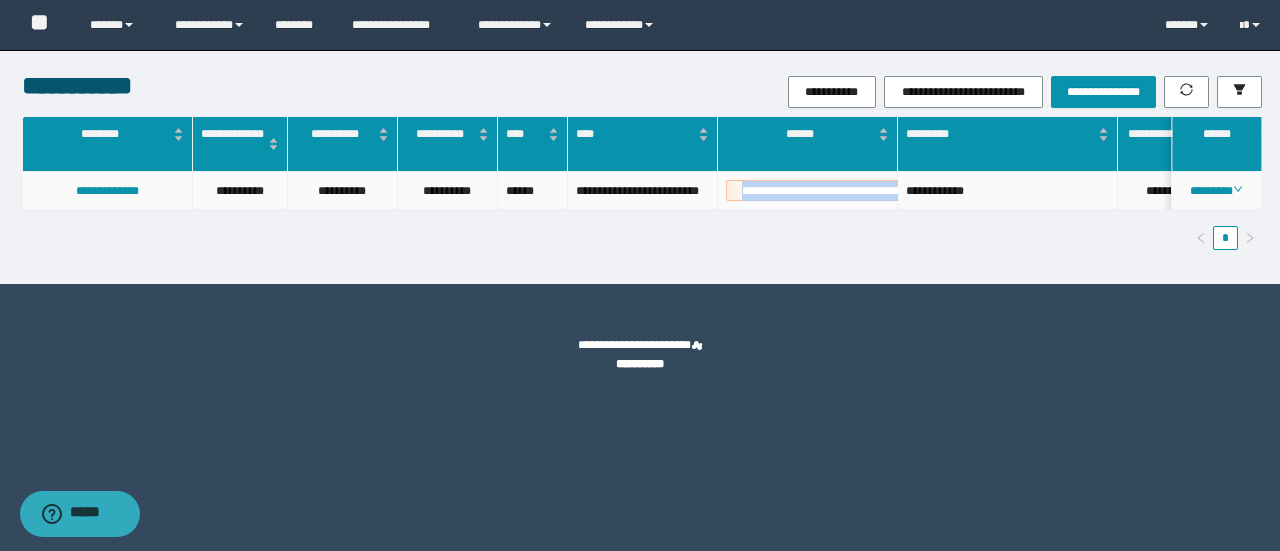 drag, startPoint x: 694, startPoint y: 225, endPoint x: 732, endPoint y: 239, distance: 40.496914 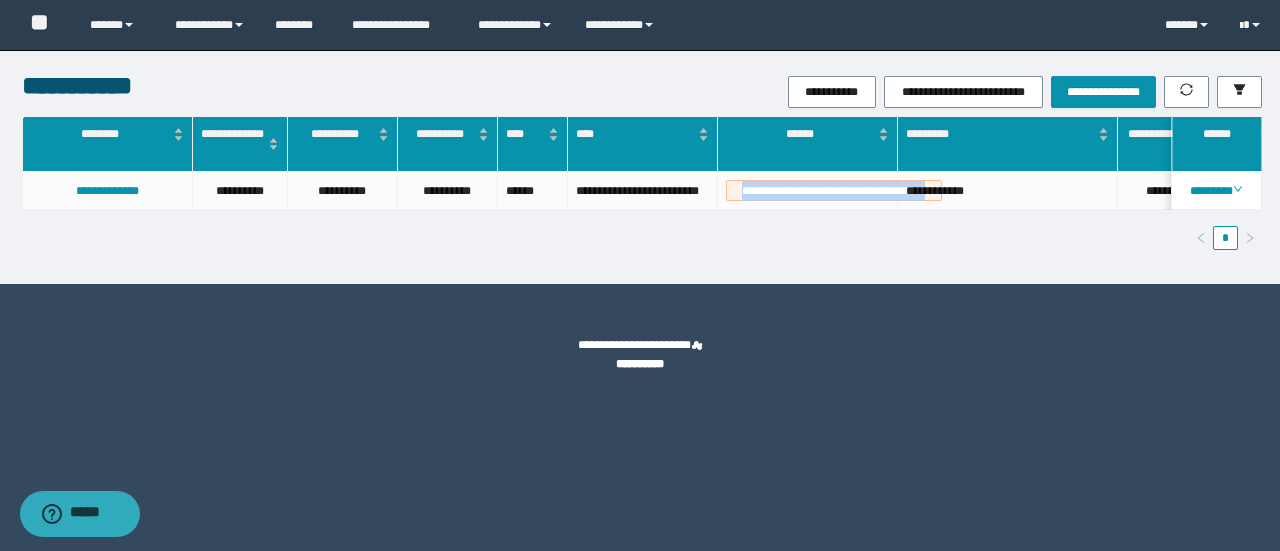 click on "**********" at bounding box center [1103, 191] 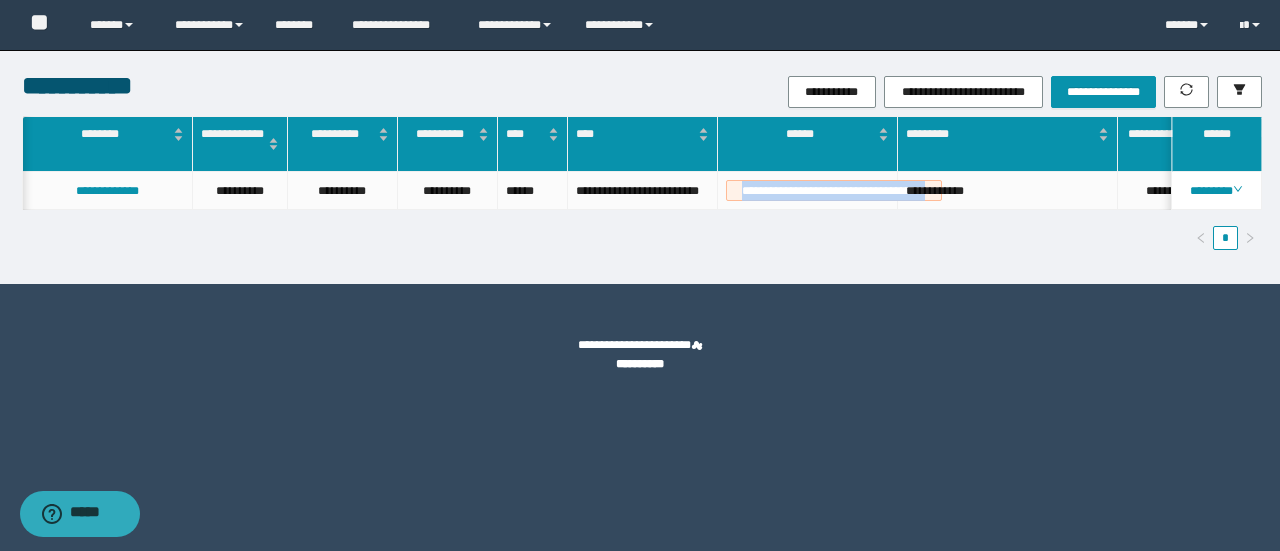 scroll, scrollTop: 0, scrollLeft: 514, axis: horizontal 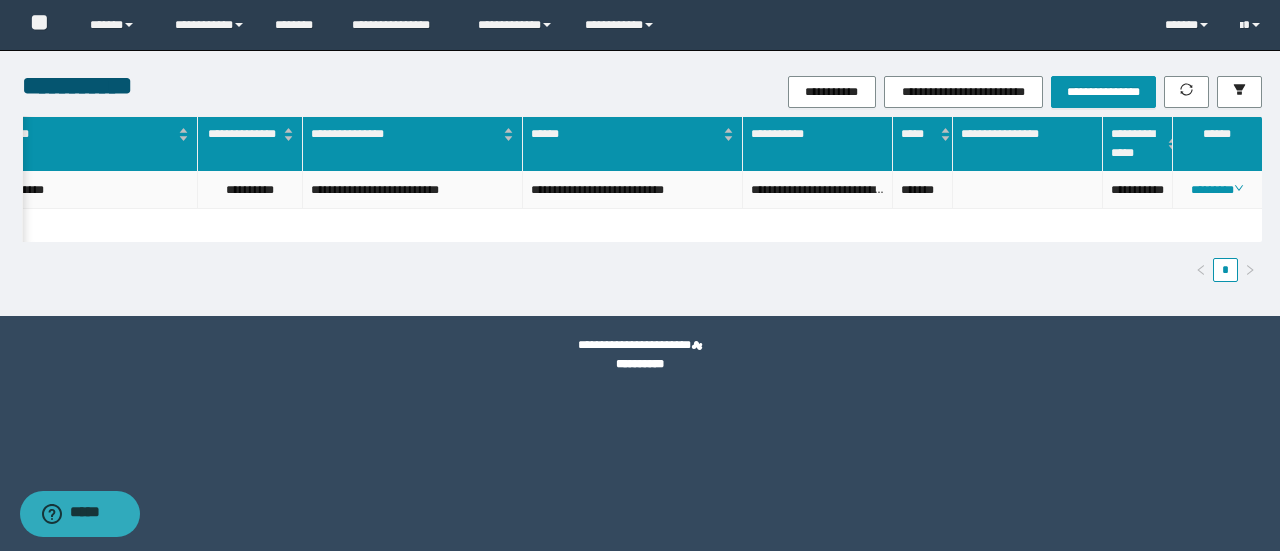 click on "**********" at bounding box center (1138, 190) 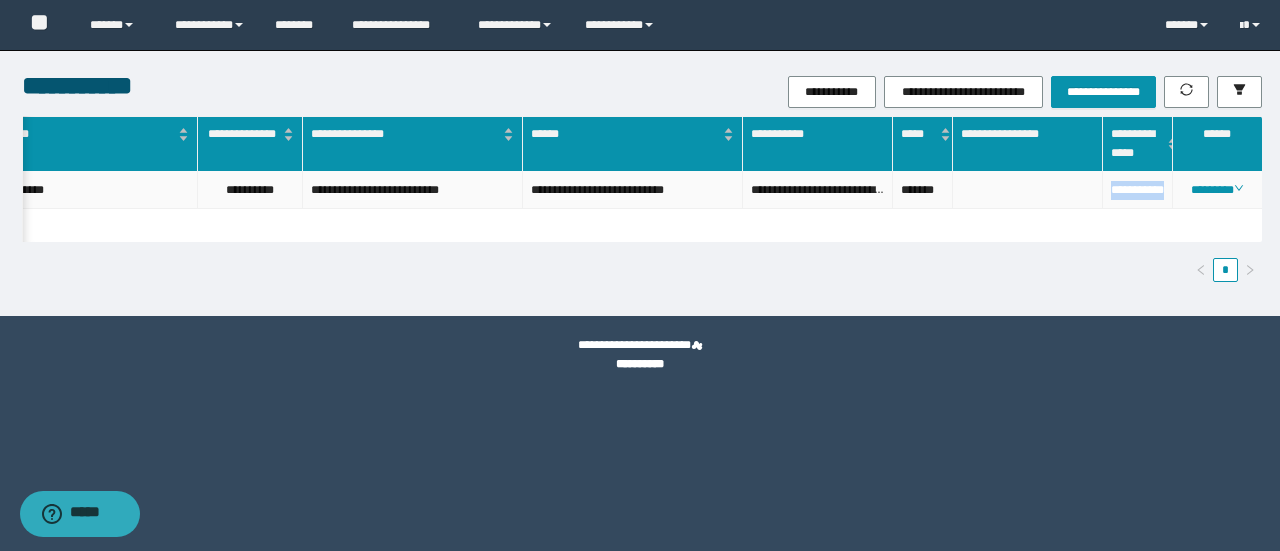 click on "**********" at bounding box center [1138, 190] 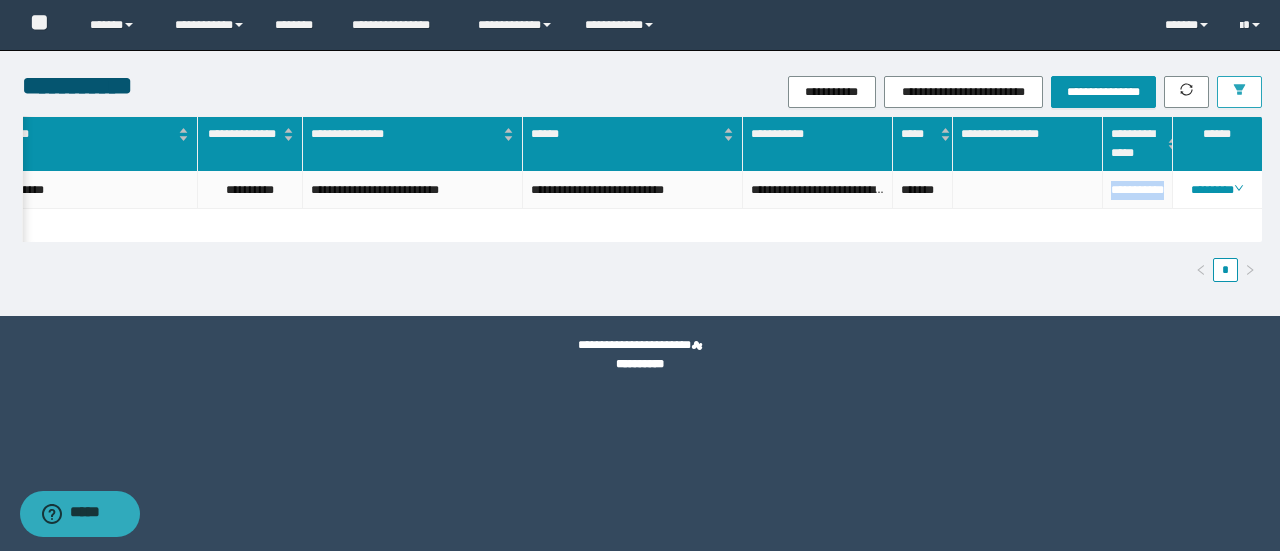 click 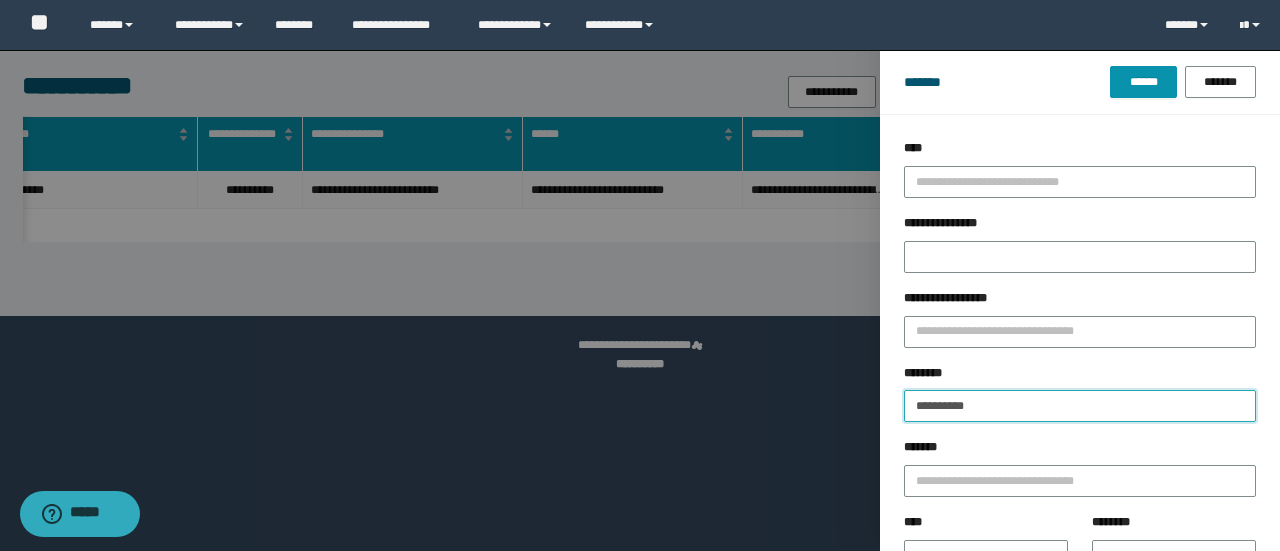 drag, startPoint x: 976, startPoint y: 391, endPoint x: 668, endPoint y: 309, distance: 318.72873 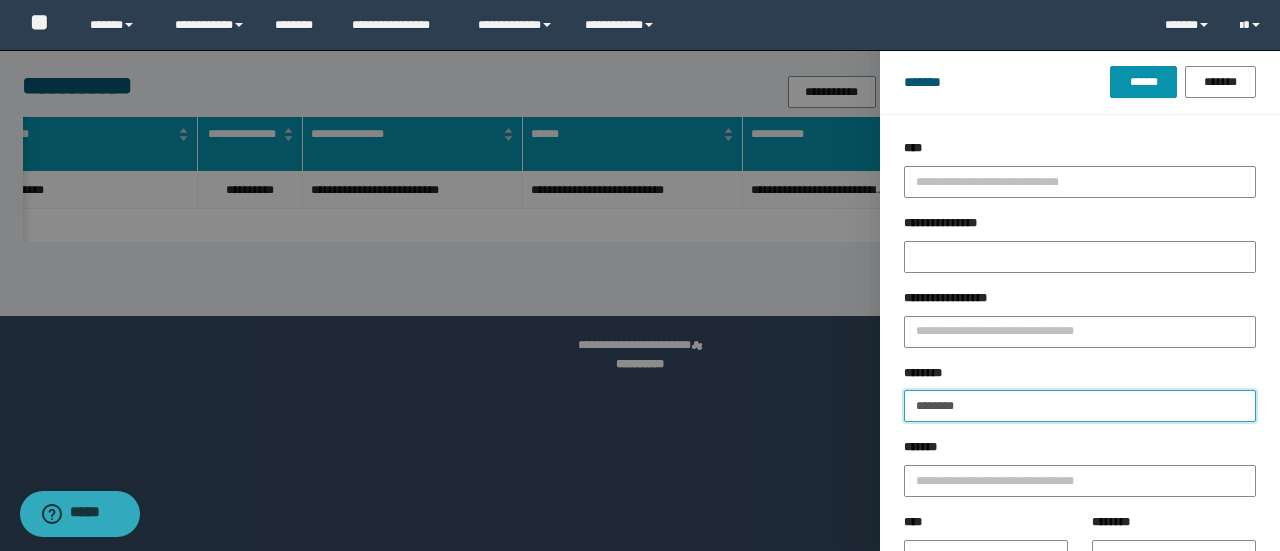 click on "******" at bounding box center (1143, 82) 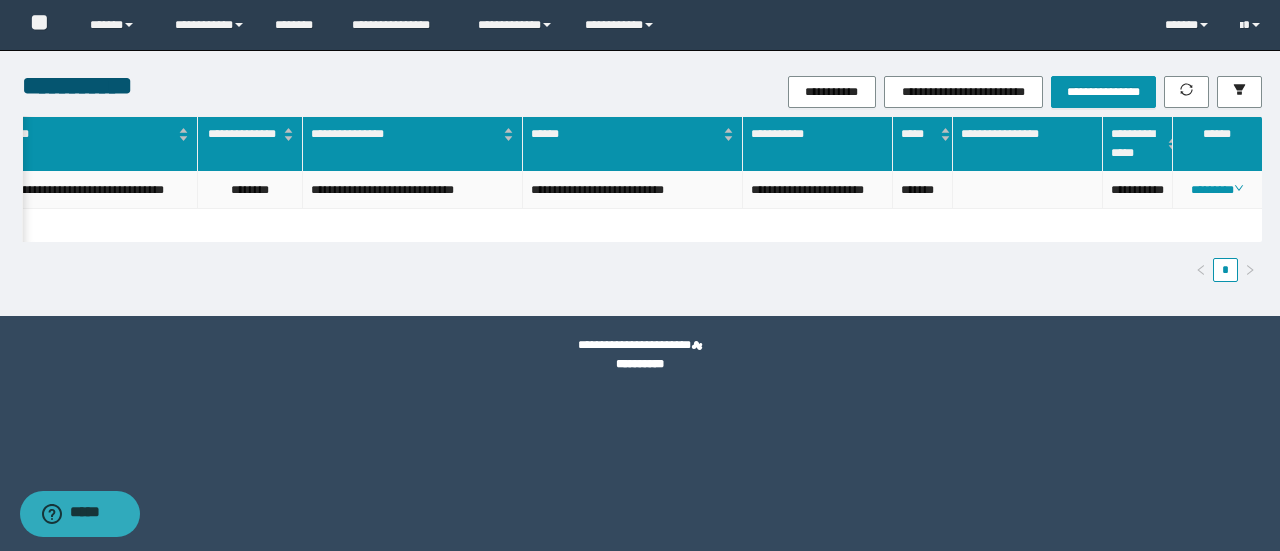 click on "**********" at bounding box center (1138, 190) 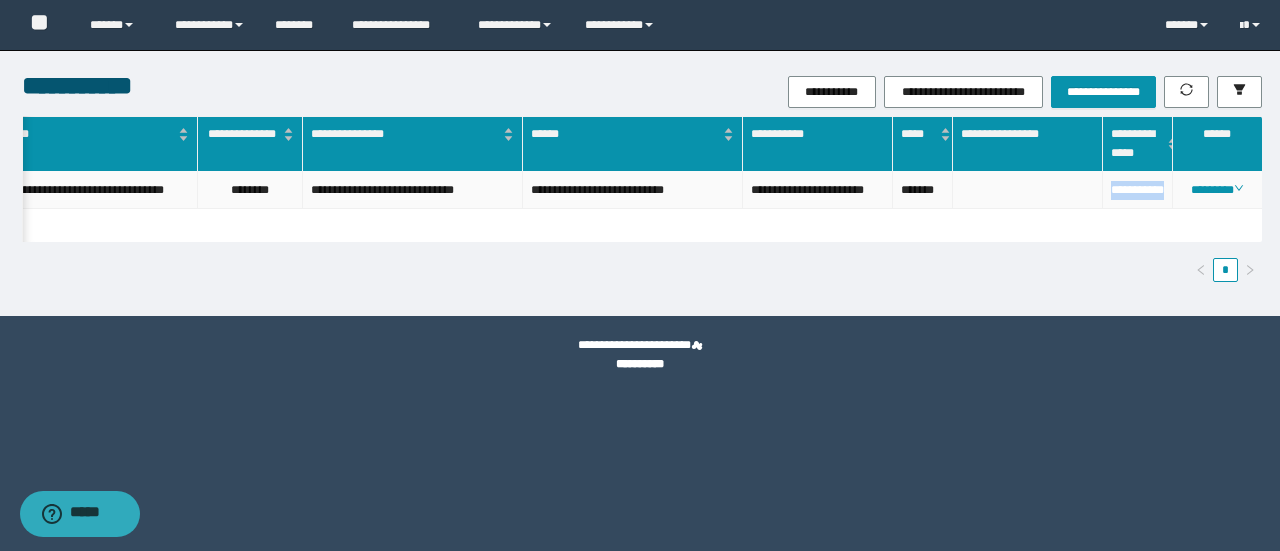 click on "**********" at bounding box center (1138, 190) 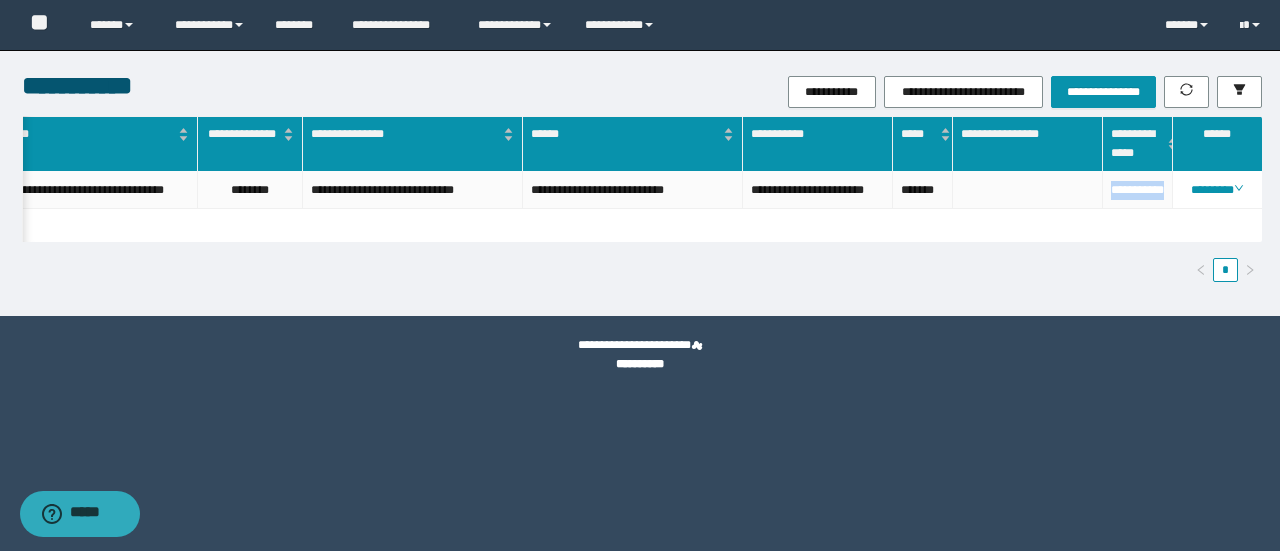 copy on "**********" 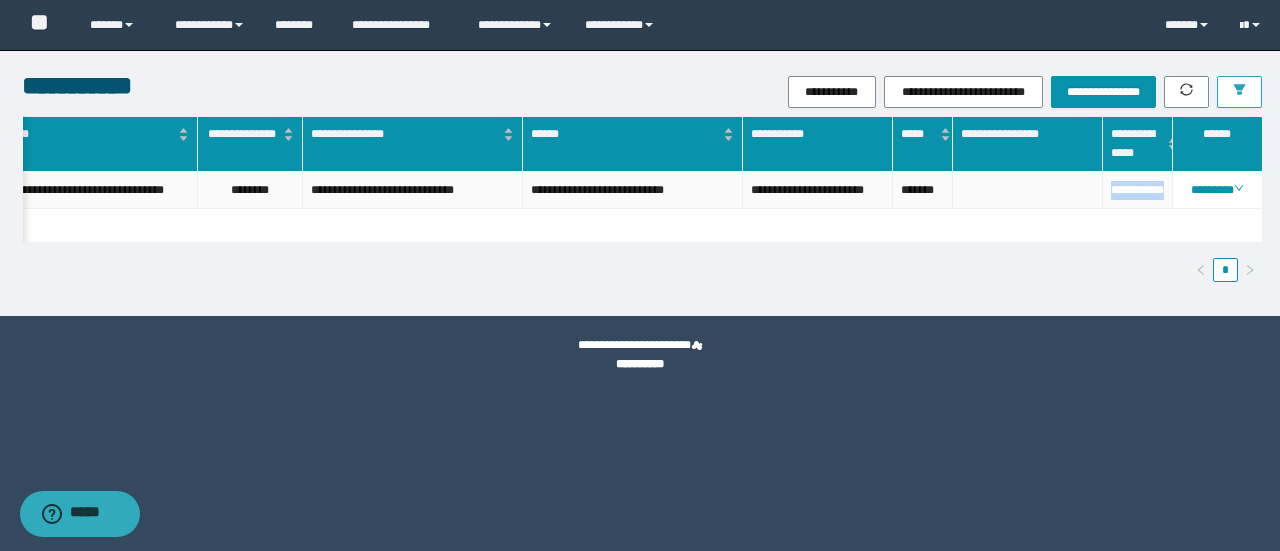 click at bounding box center [1239, 92] 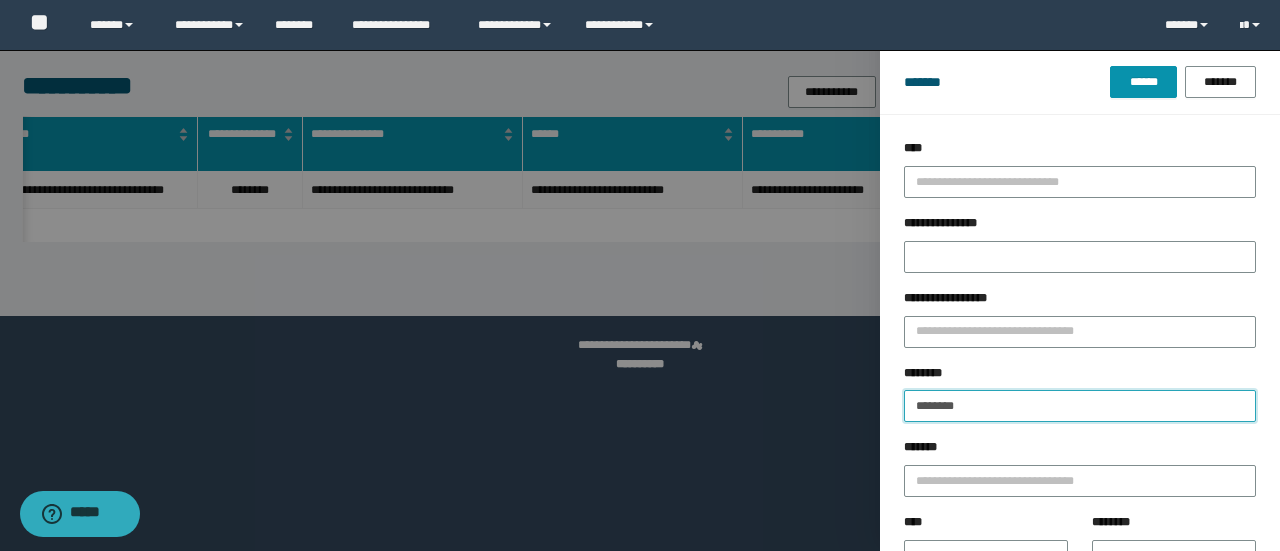 drag, startPoint x: 909, startPoint y: 392, endPoint x: 440, endPoint y: 401, distance: 469.08633 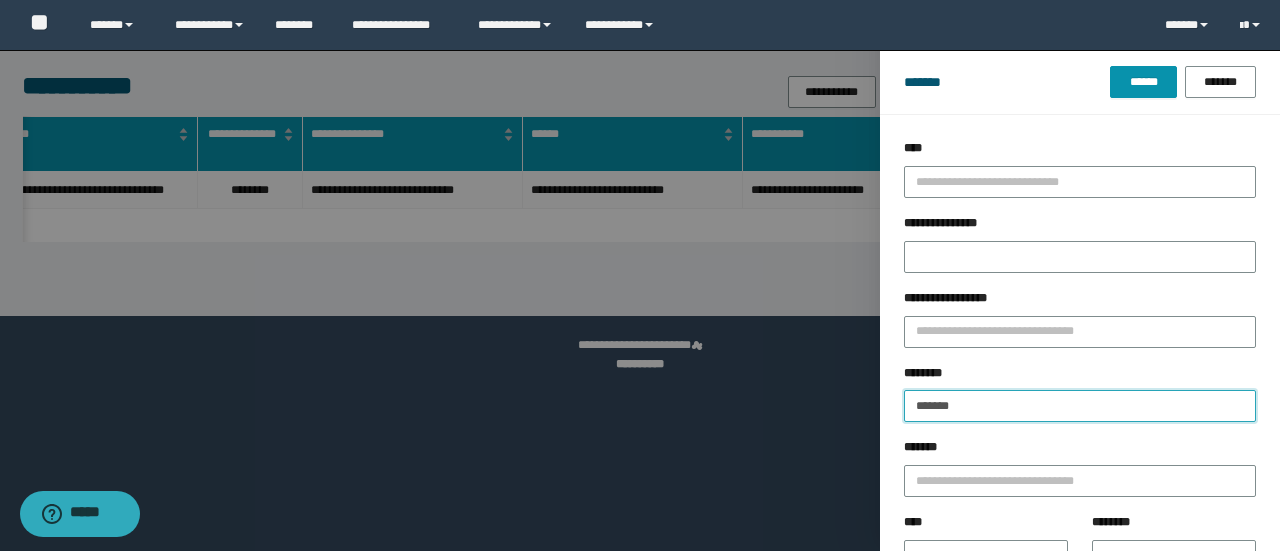 click on "******" at bounding box center [1143, 82] 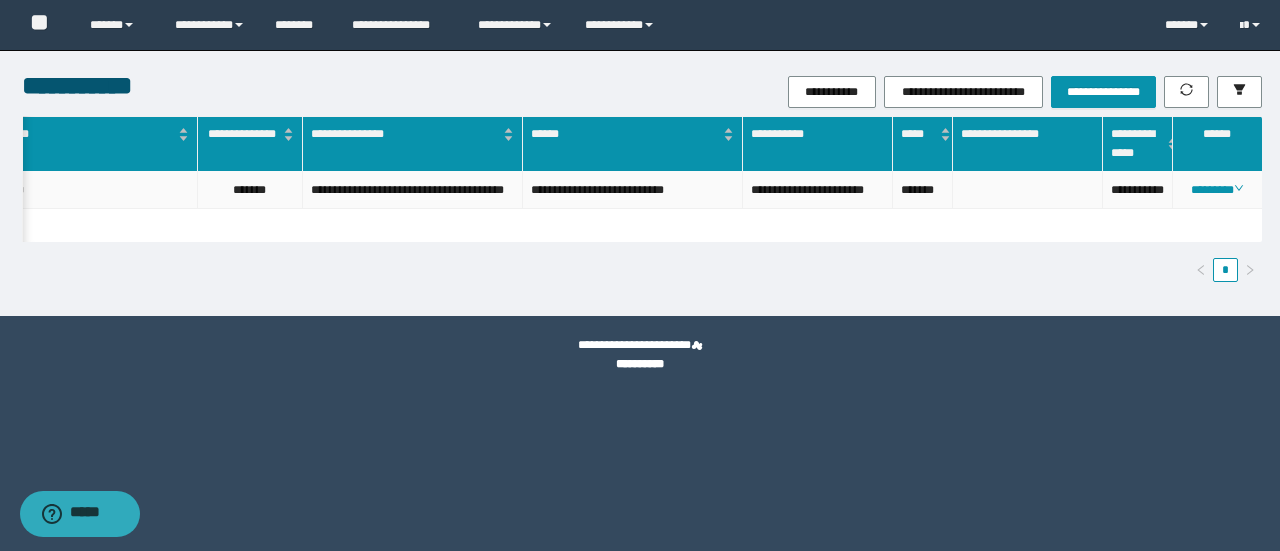 click on "**********" at bounding box center [1138, 190] 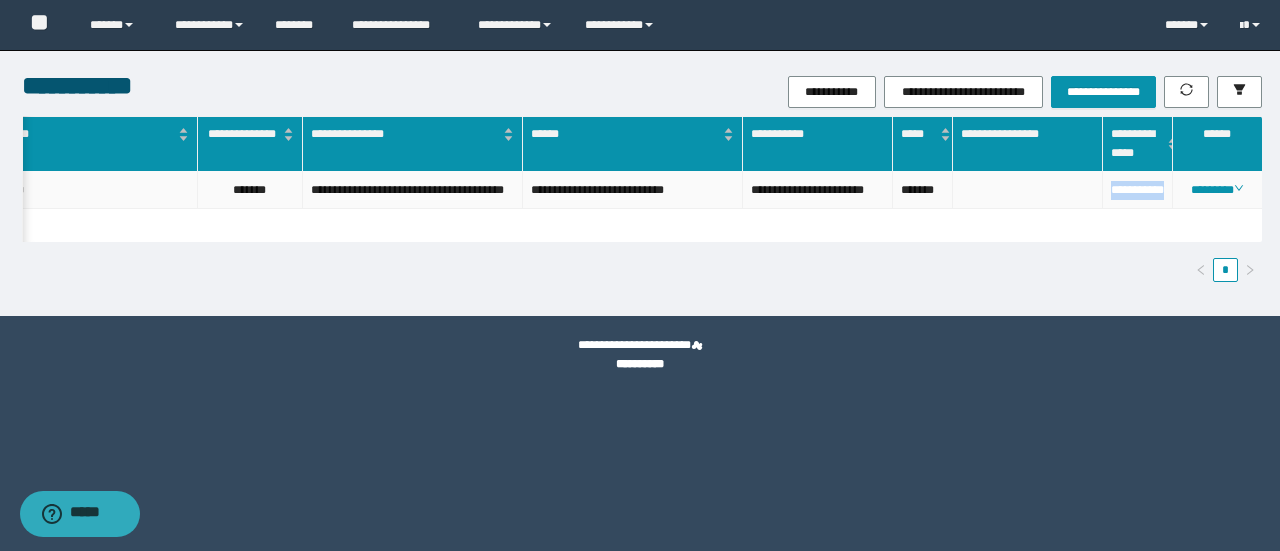click on "**********" at bounding box center [1138, 190] 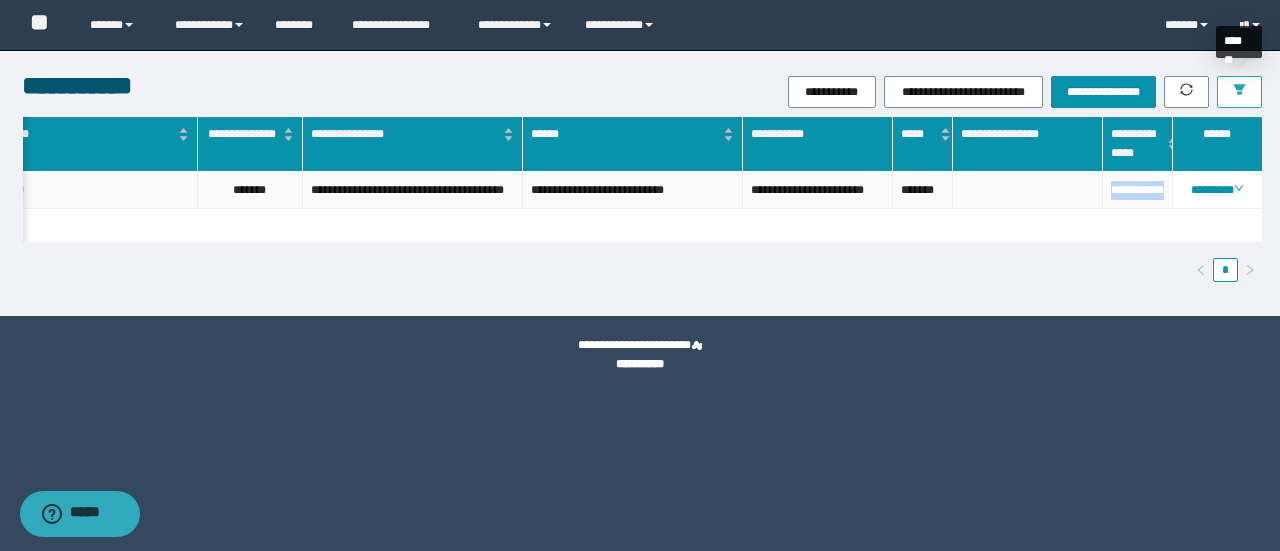 click at bounding box center (1239, 92) 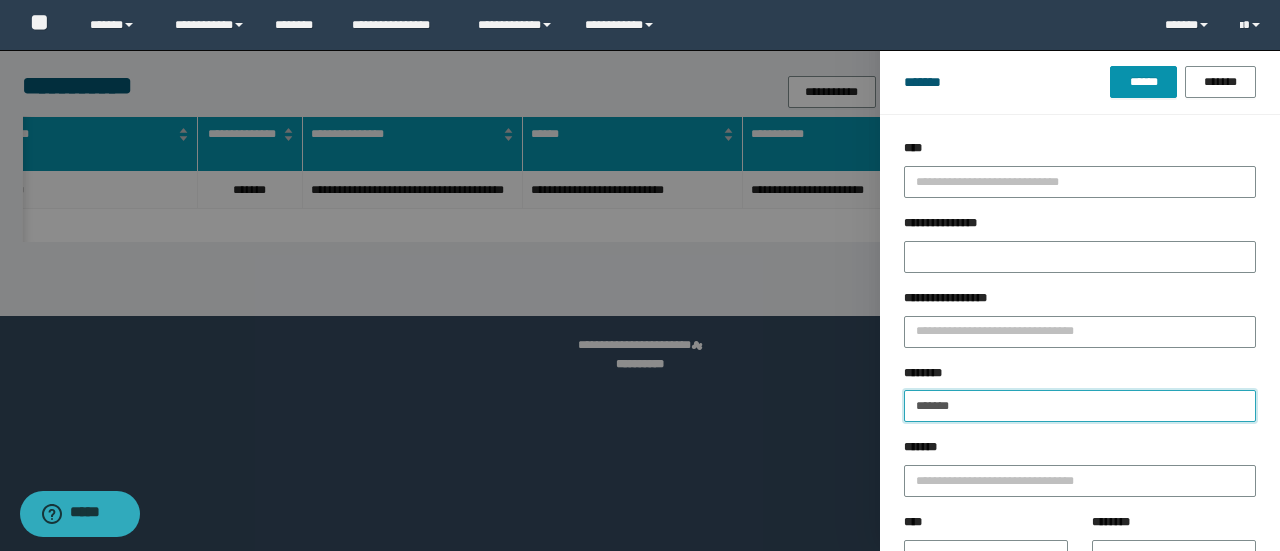 drag, startPoint x: 813, startPoint y: 378, endPoint x: 419, endPoint y: 271, distance: 408.27075 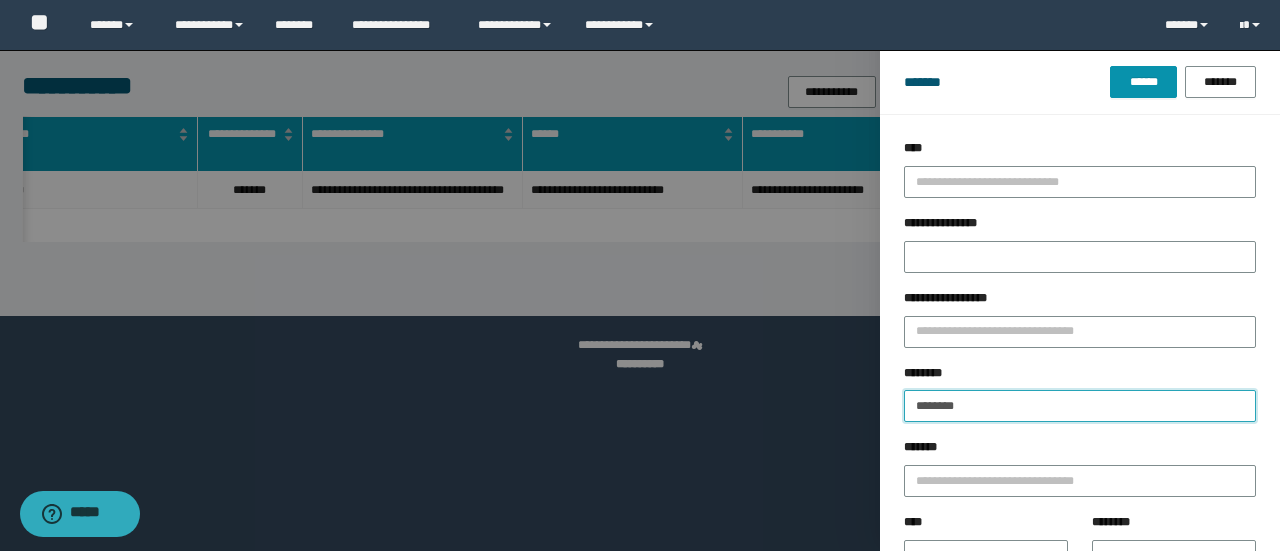 click on "******" at bounding box center (1143, 82) 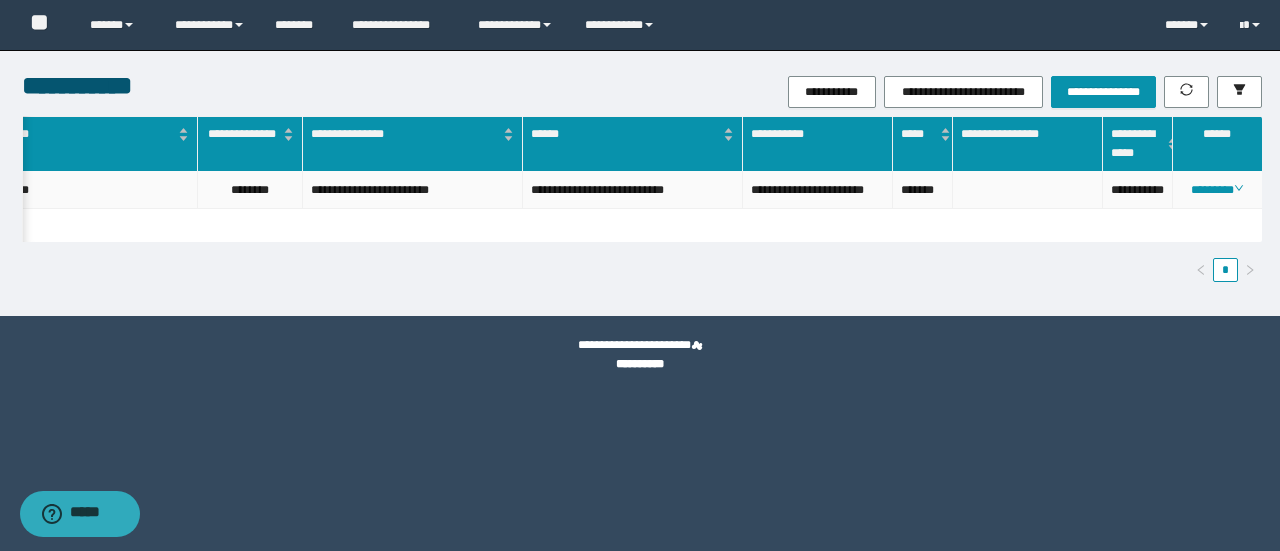 click on "**********" at bounding box center [1138, 190] 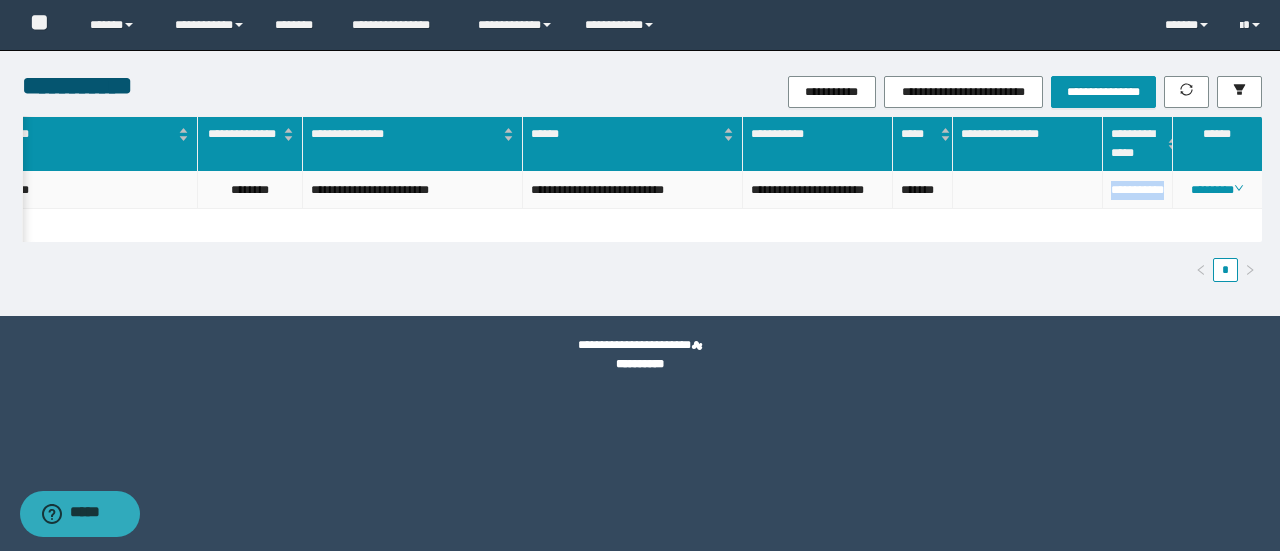 click on "**********" at bounding box center (1138, 190) 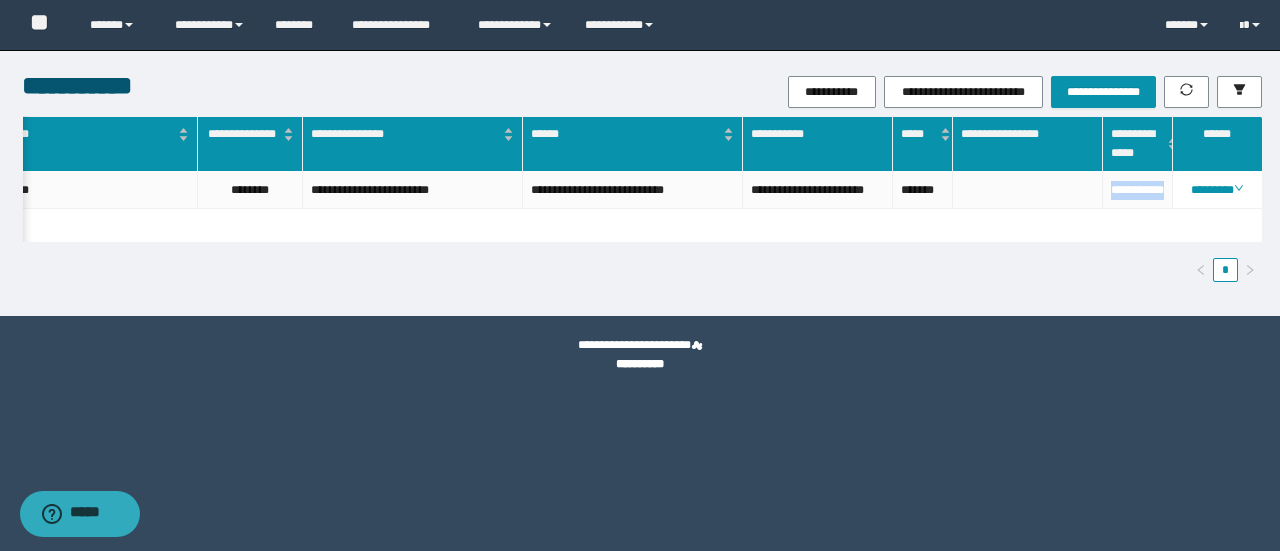copy on "**********" 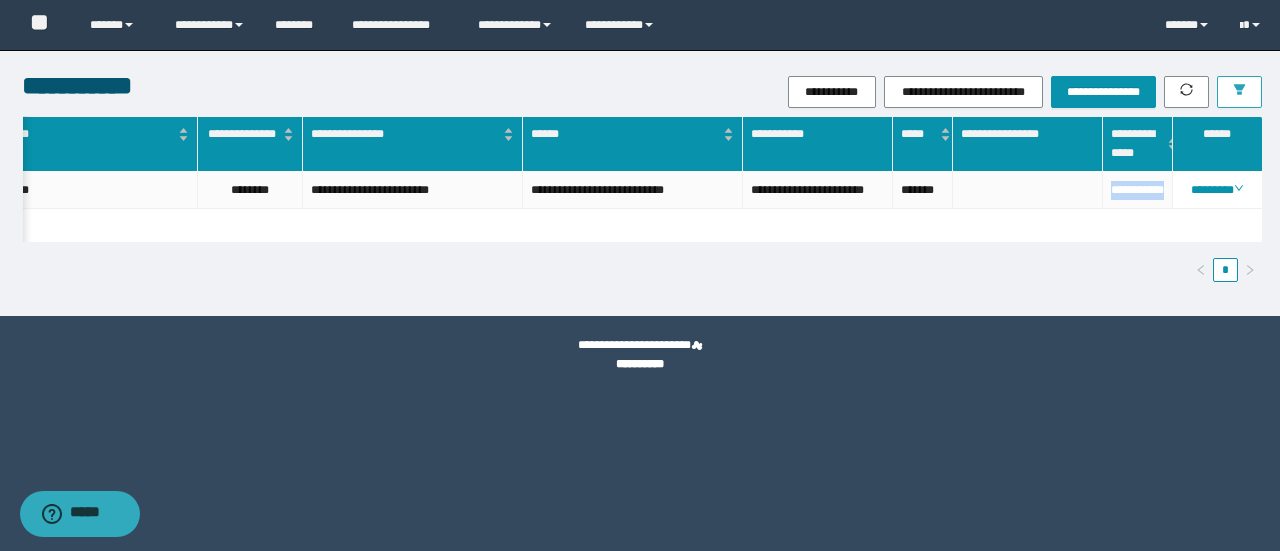 click 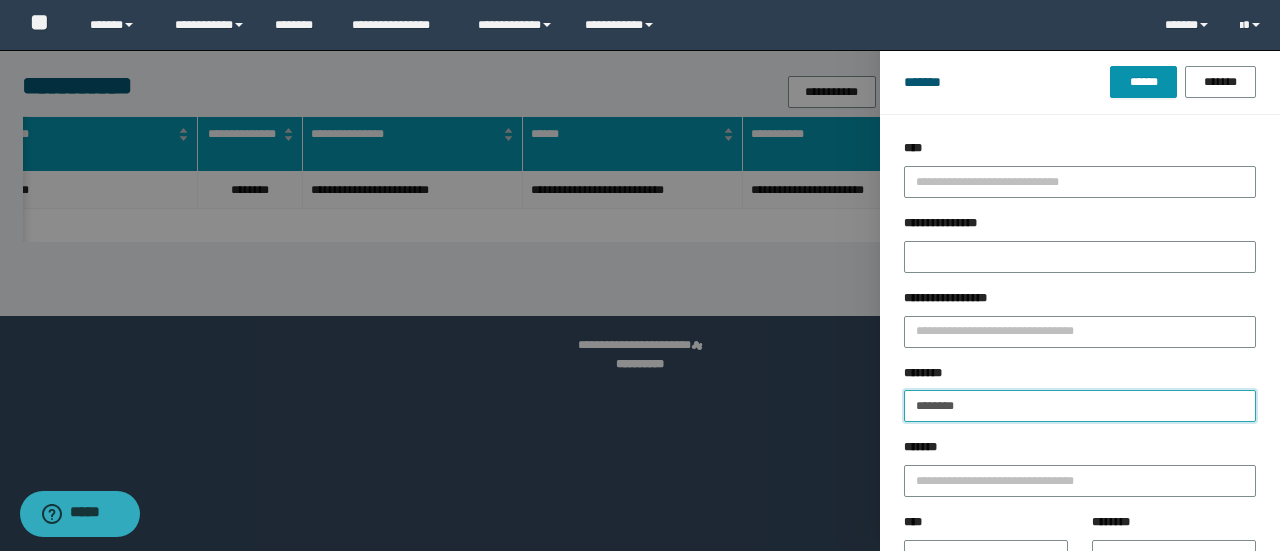 drag, startPoint x: 995, startPoint y: 405, endPoint x: 666, endPoint y: 353, distance: 333.08408 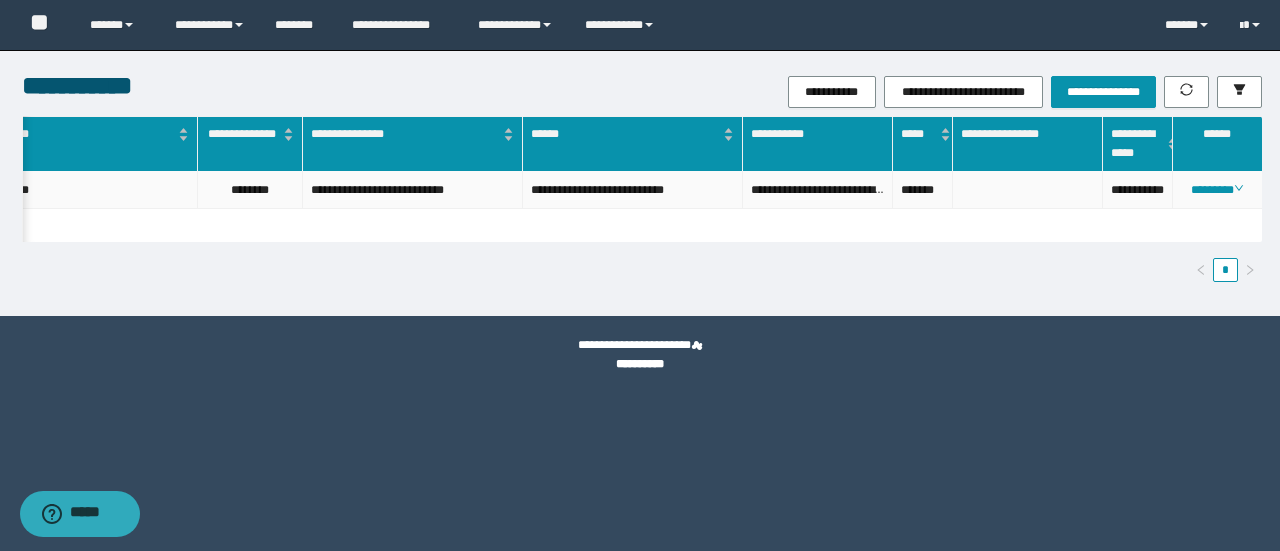 click on "**********" at bounding box center [1138, 190] 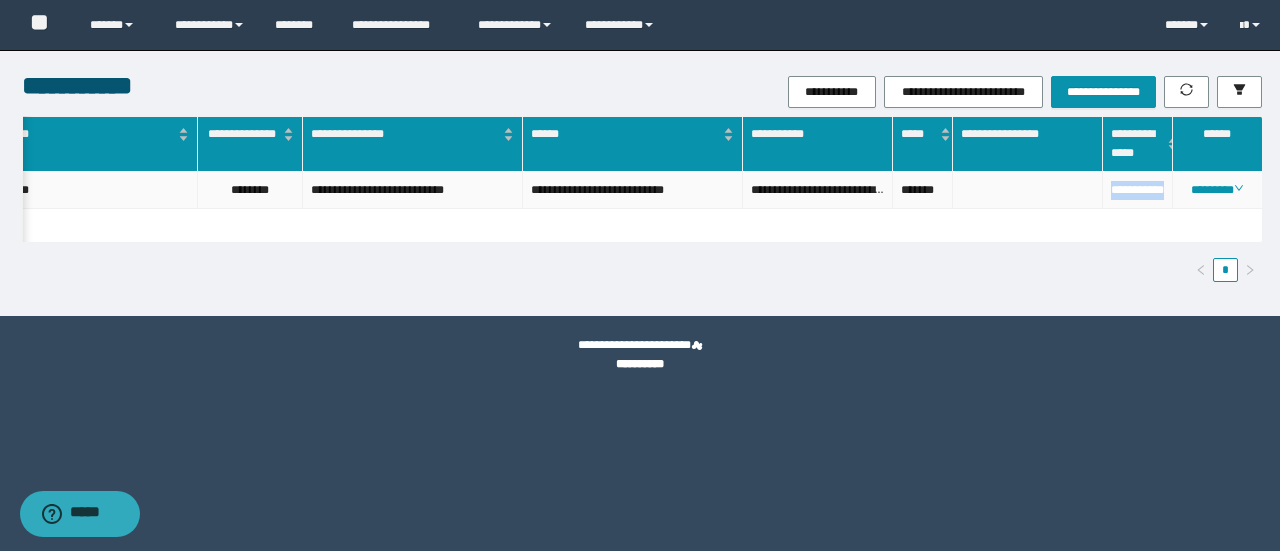 click on "**********" at bounding box center (1138, 190) 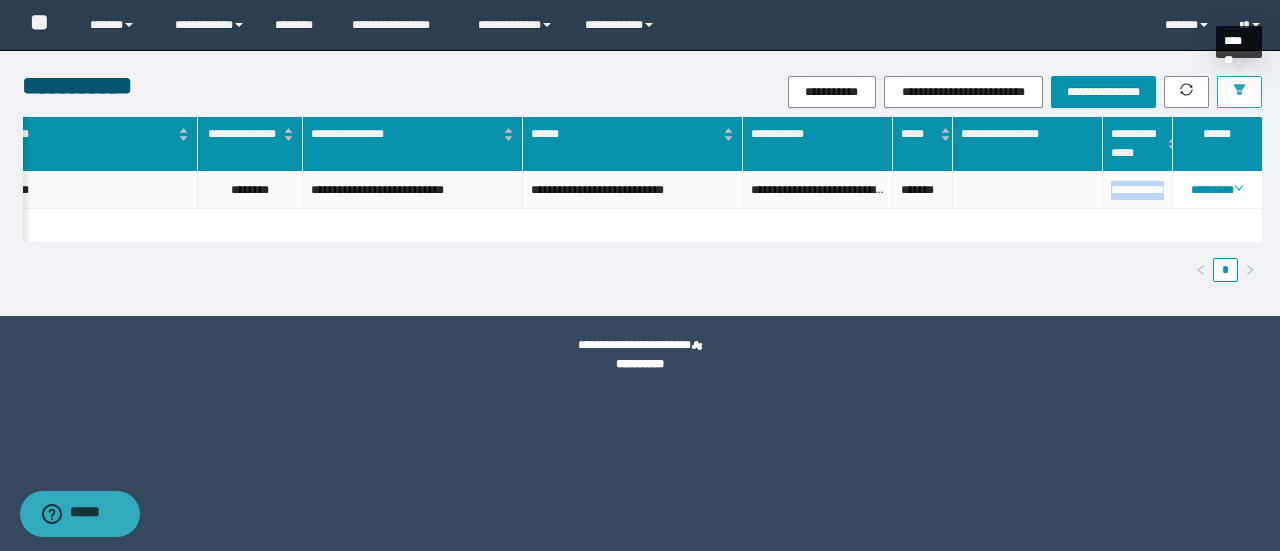 click at bounding box center [1239, 92] 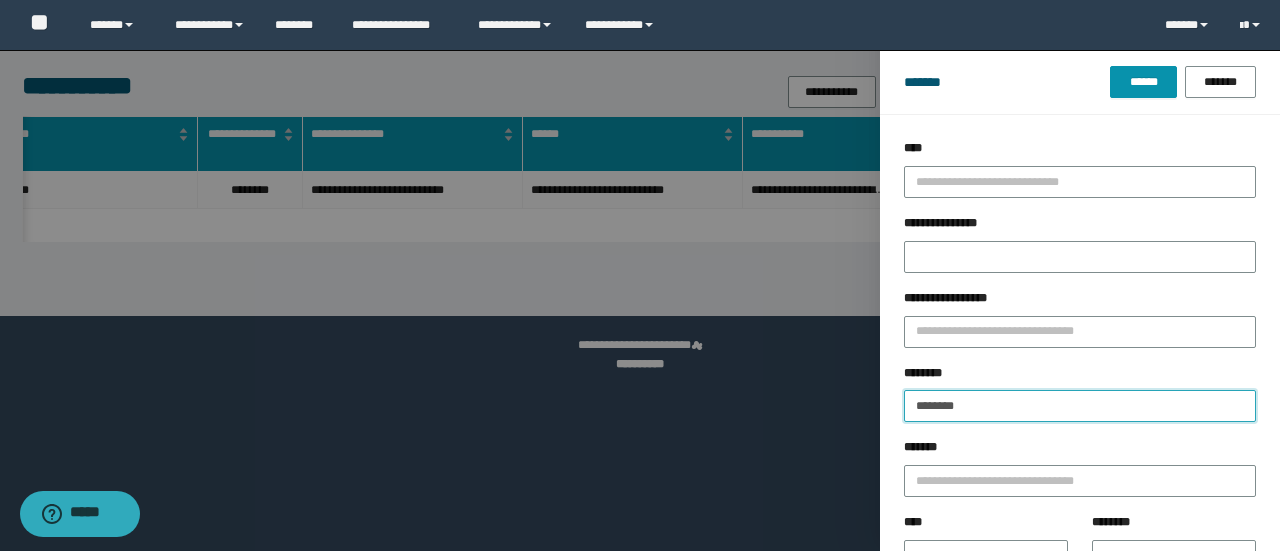 drag, startPoint x: 830, startPoint y: 390, endPoint x: 820, endPoint y: 399, distance: 13.453624 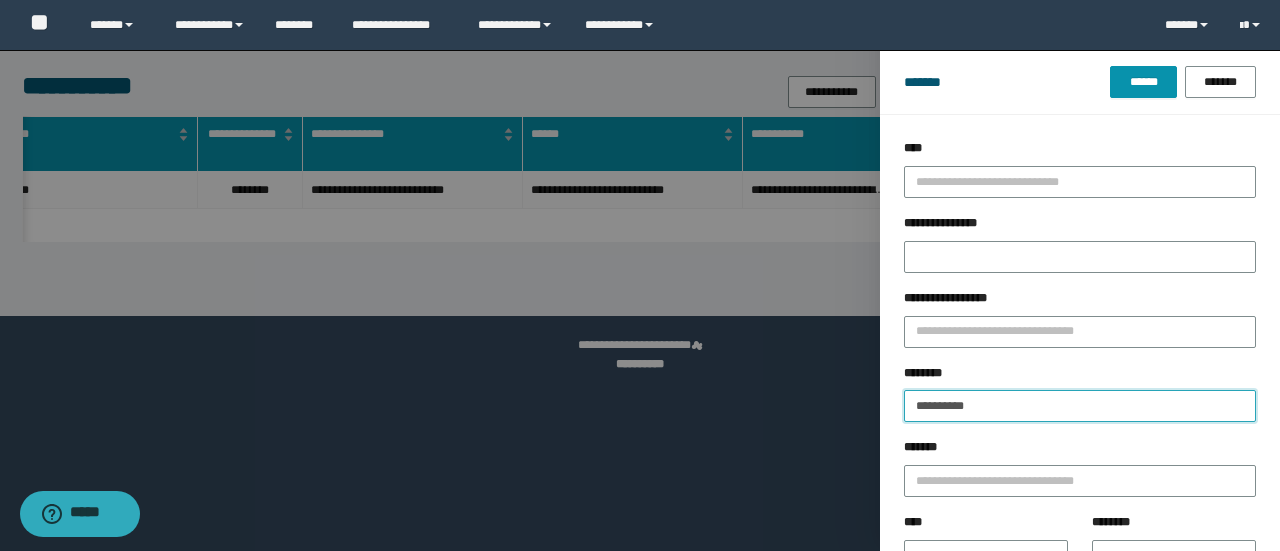 click on "******" at bounding box center [1143, 82] 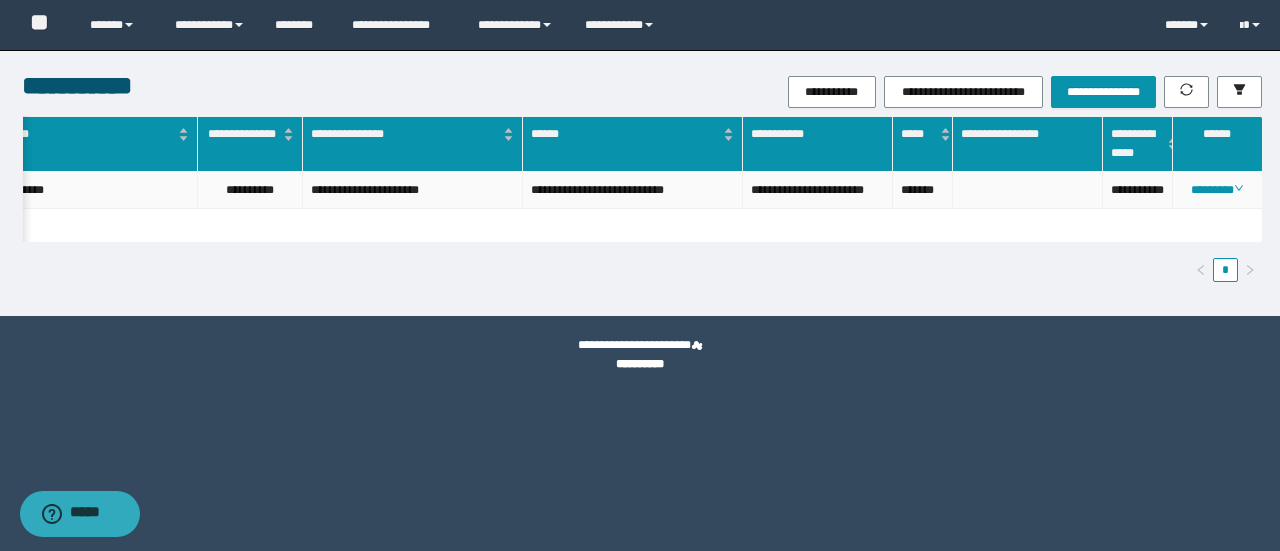 click on "**********" at bounding box center (1138, 190) 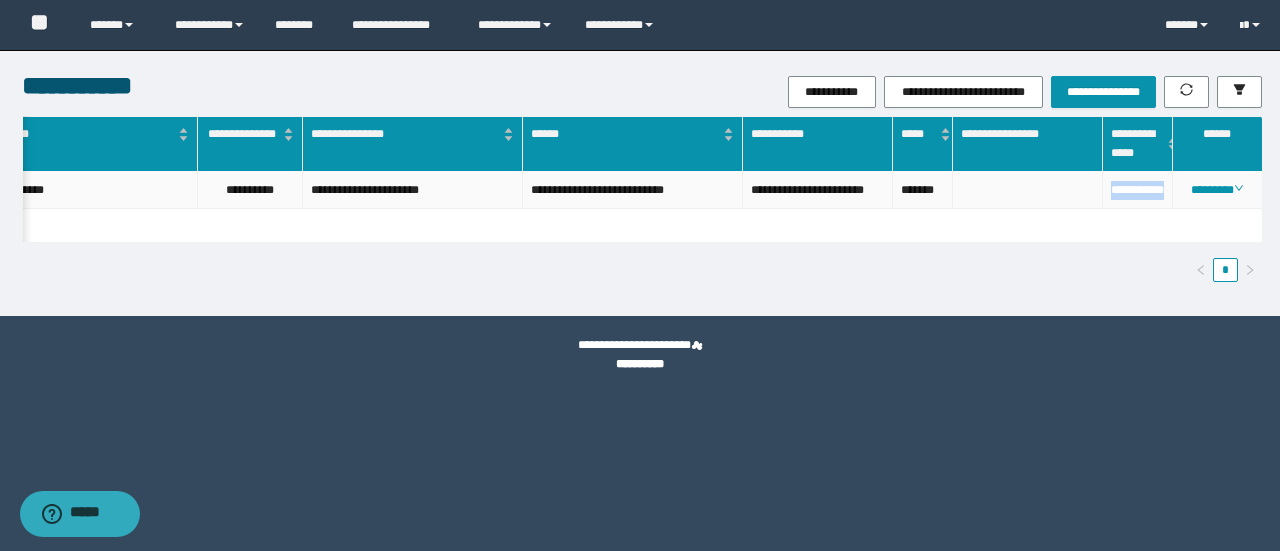 click on "**********" at bounding box center [1138, 190] 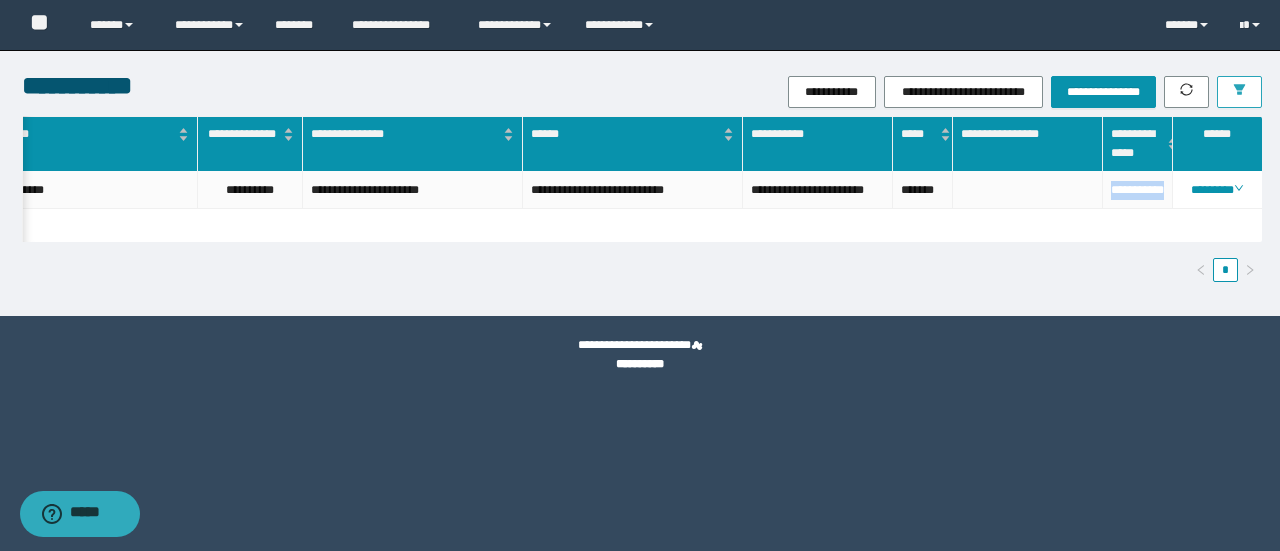 click at bounding box center [1239, 92] 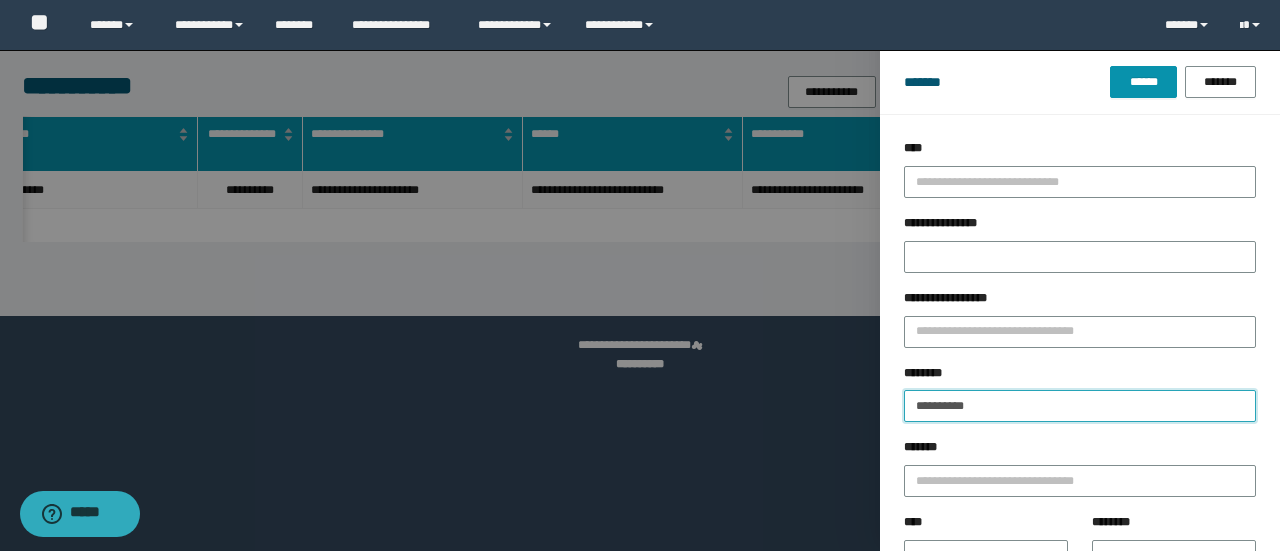 drag, startPoint x: 998, startPoint y: 413, endPoint x: 862, endPoint y: 384, distance: 139.05754 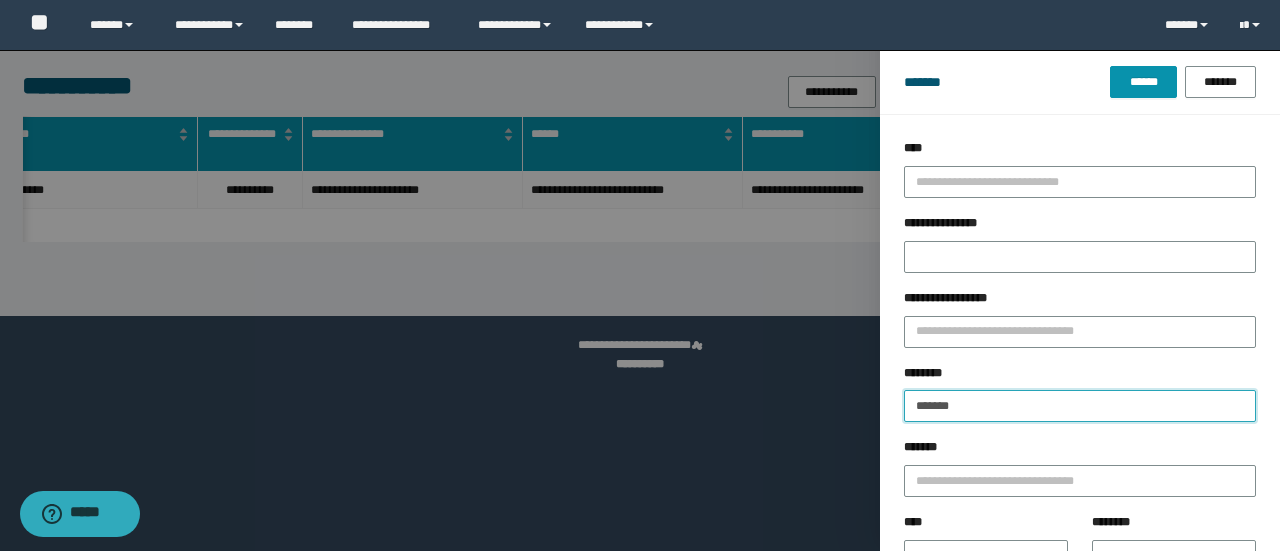 click on "******" at bounding box center [1143, 82] 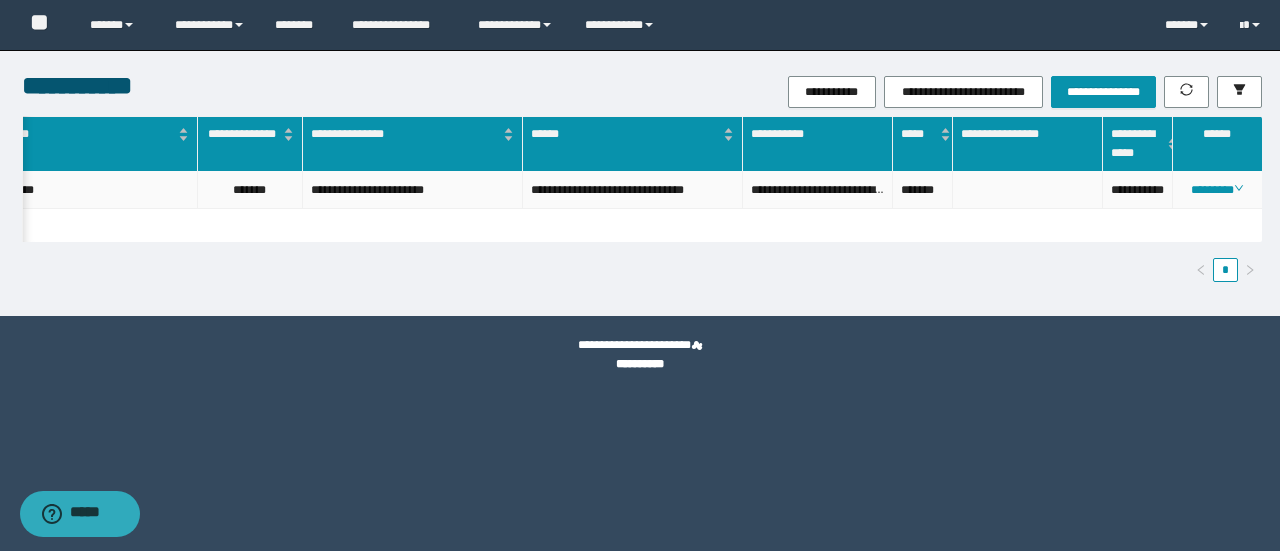 click on "**********" at bounding box center [1138, 190] 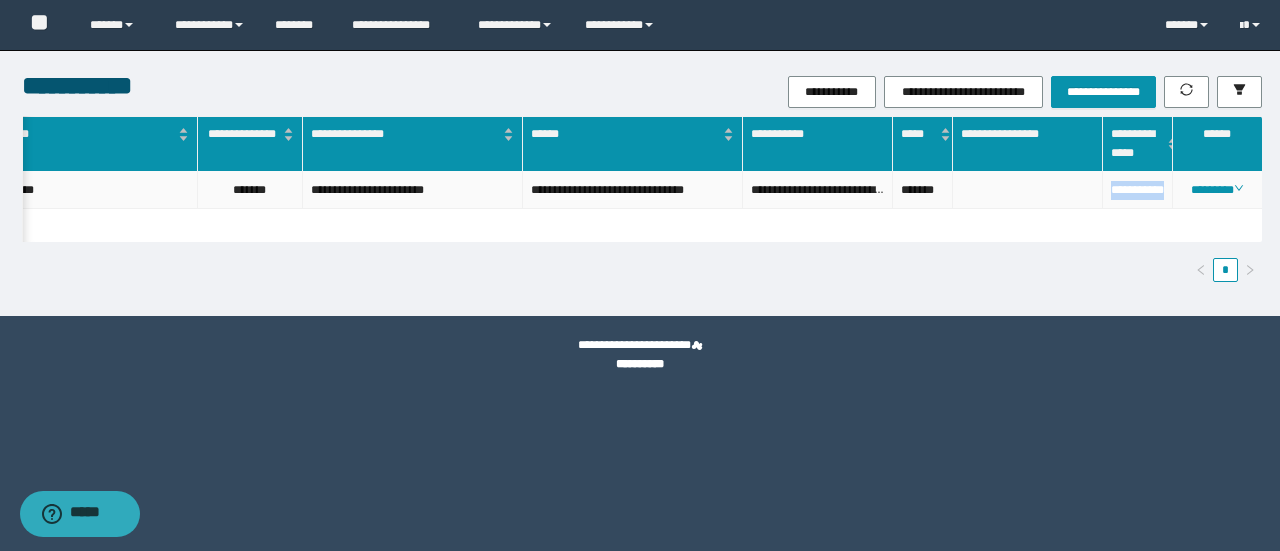 click on "**********" at bounding box center (1138, 190) 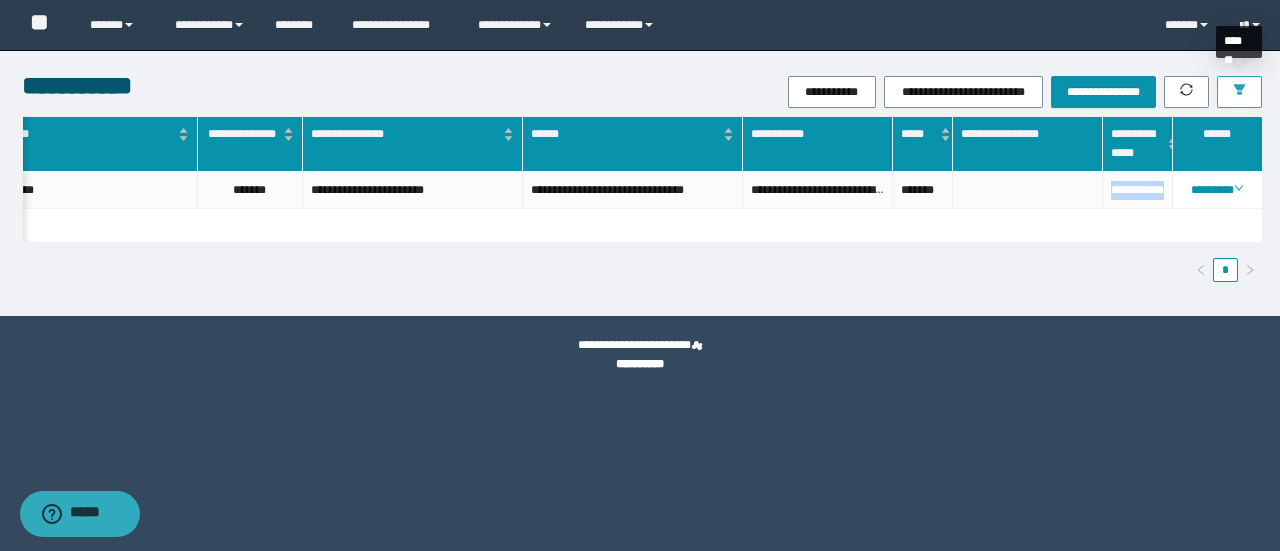 click at bounding box center [1239, 92] 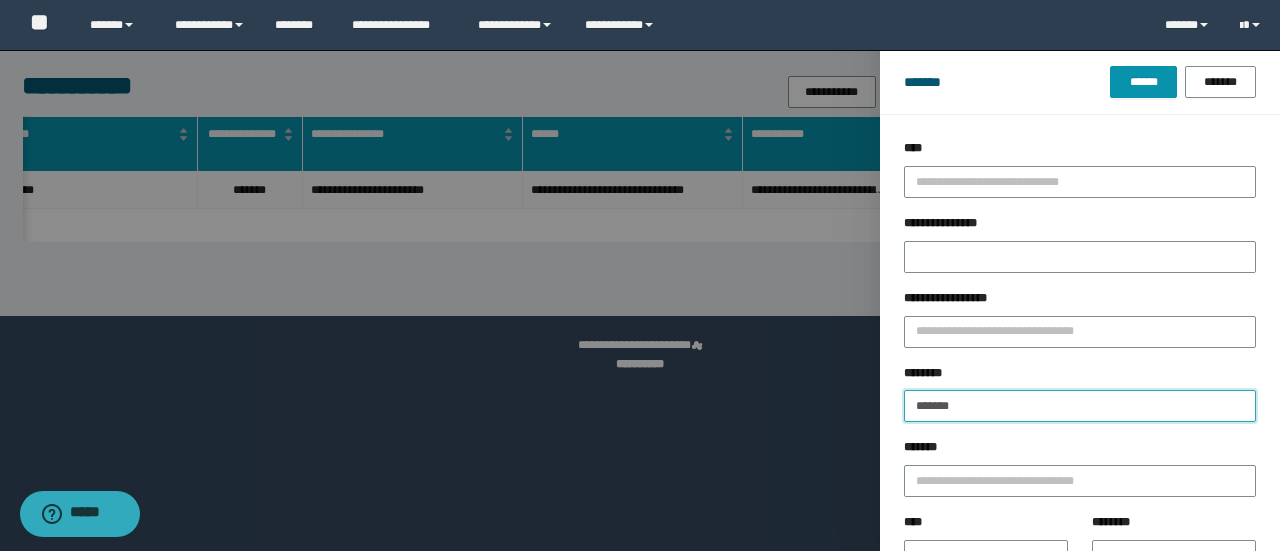 drag, startPoint x: 958, startPoint y: 391, endPoint x: 879, endPoint y: 377, distance: 80.23092 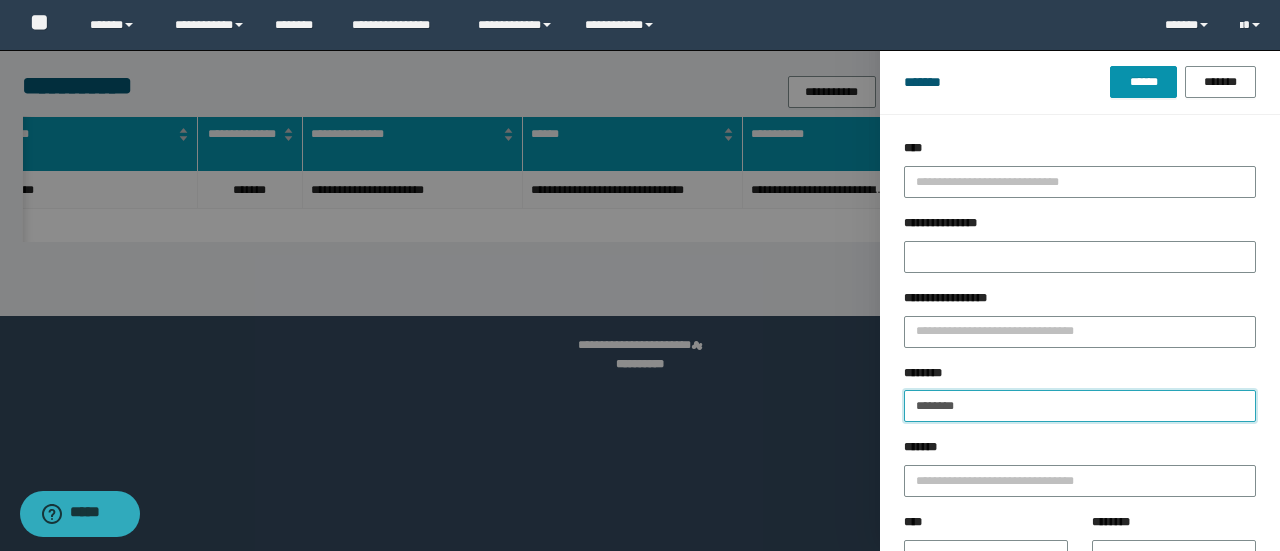 click on "******" at bounding box center [1143, 82] 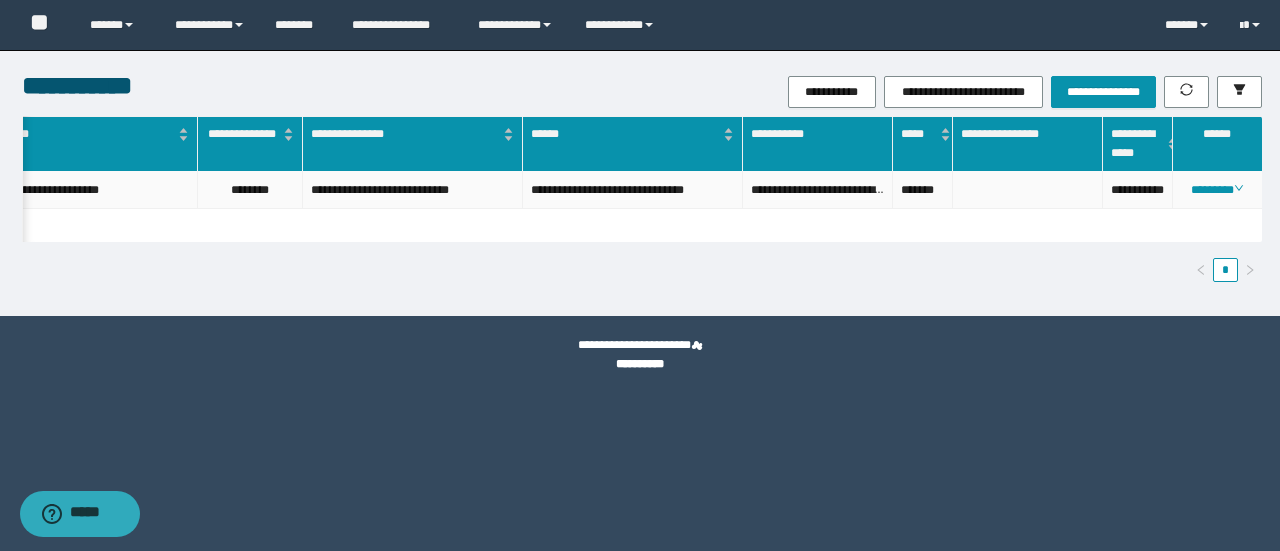 click on "**********" at bounding box center (1138, 190) 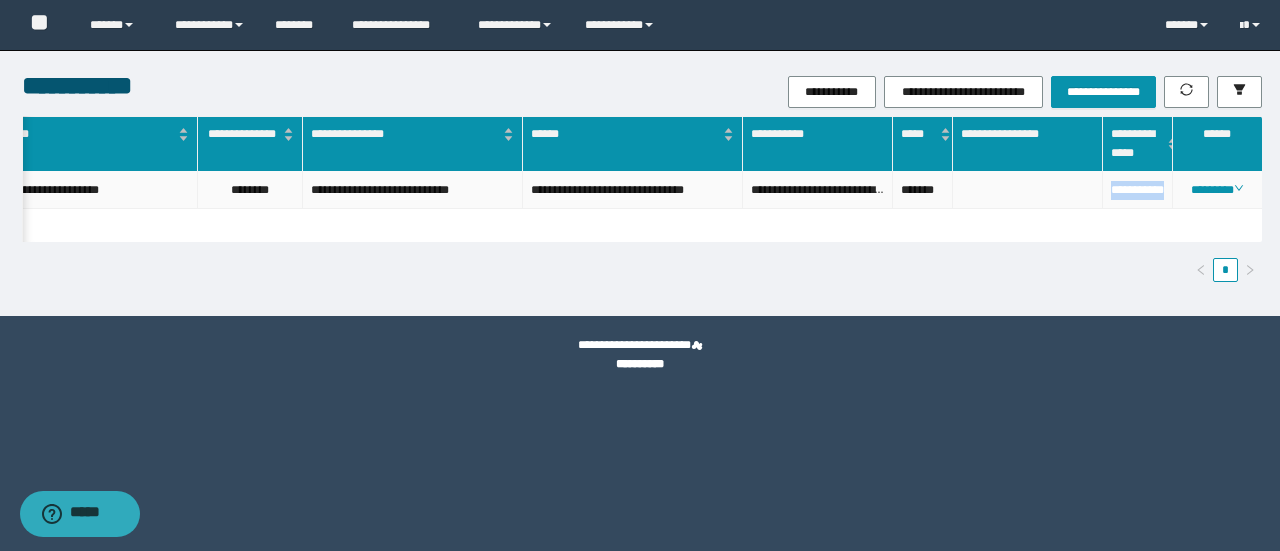click on "**********" at bounding box center (1138, 190) 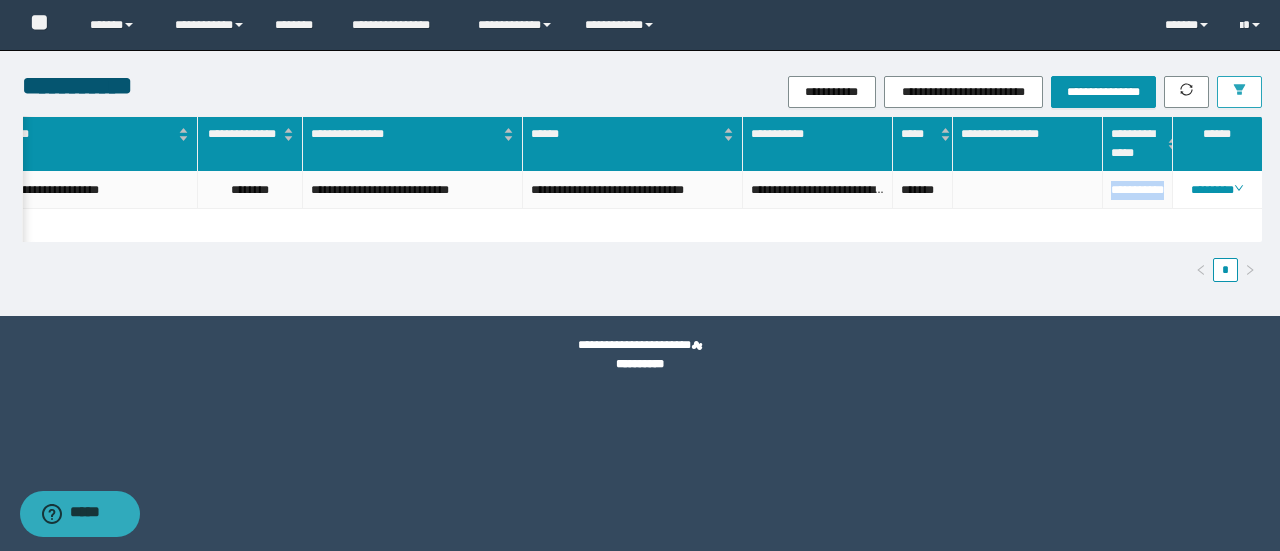 click at bounding box center (1239, 91) 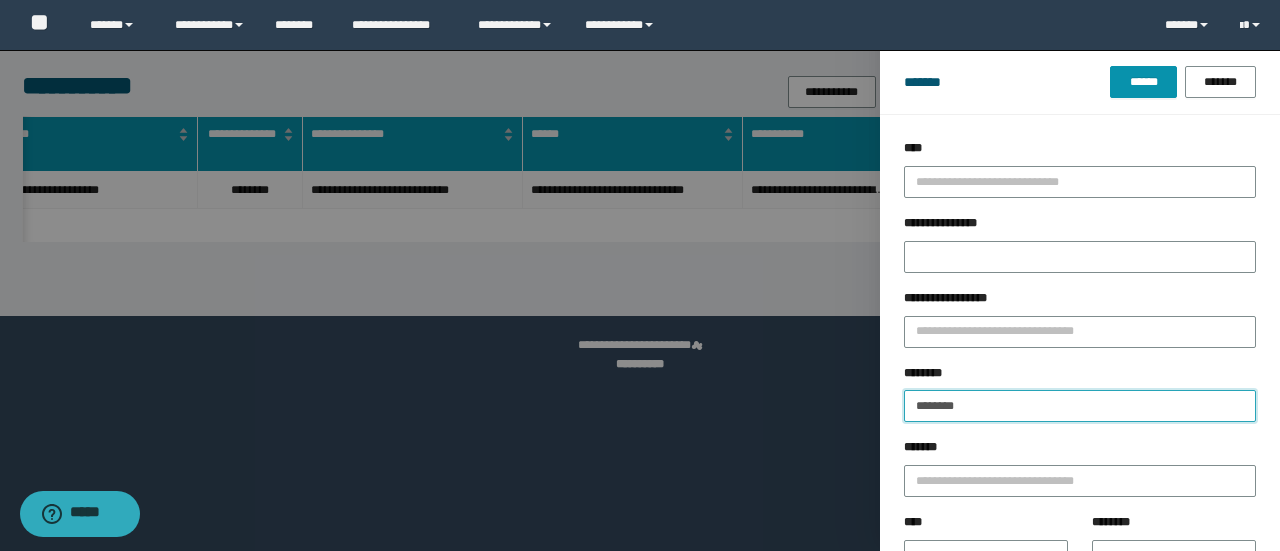 drag, startPoint x: 998, startPoint y: 406, endPoint x: 884, endPoint y: 391, distance: 114.982605 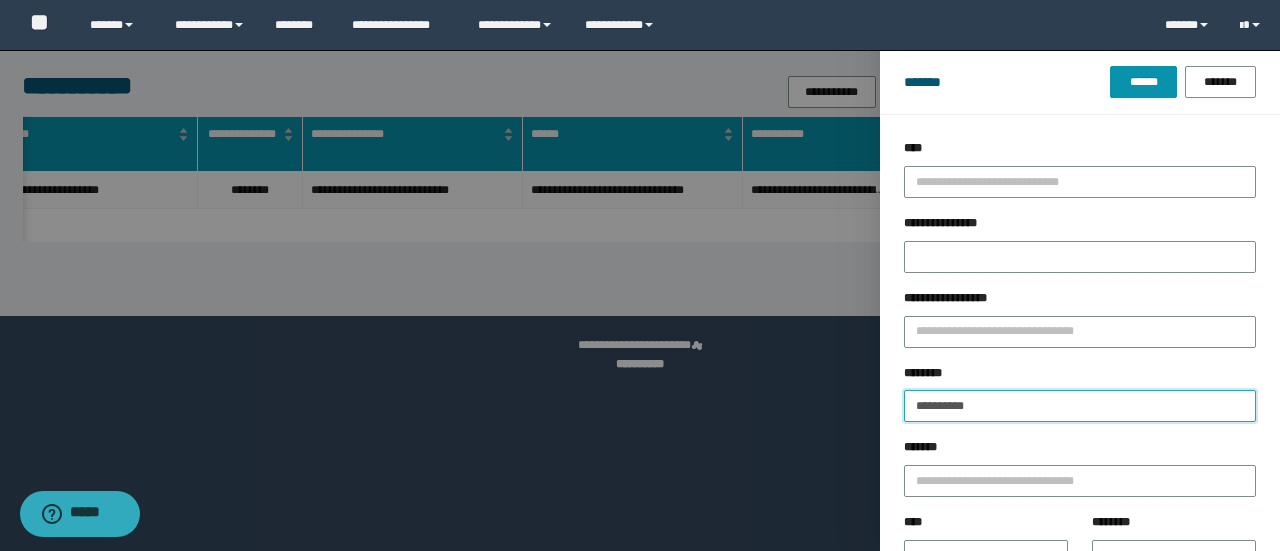 click on "******" at bounding box center (1143, 82) 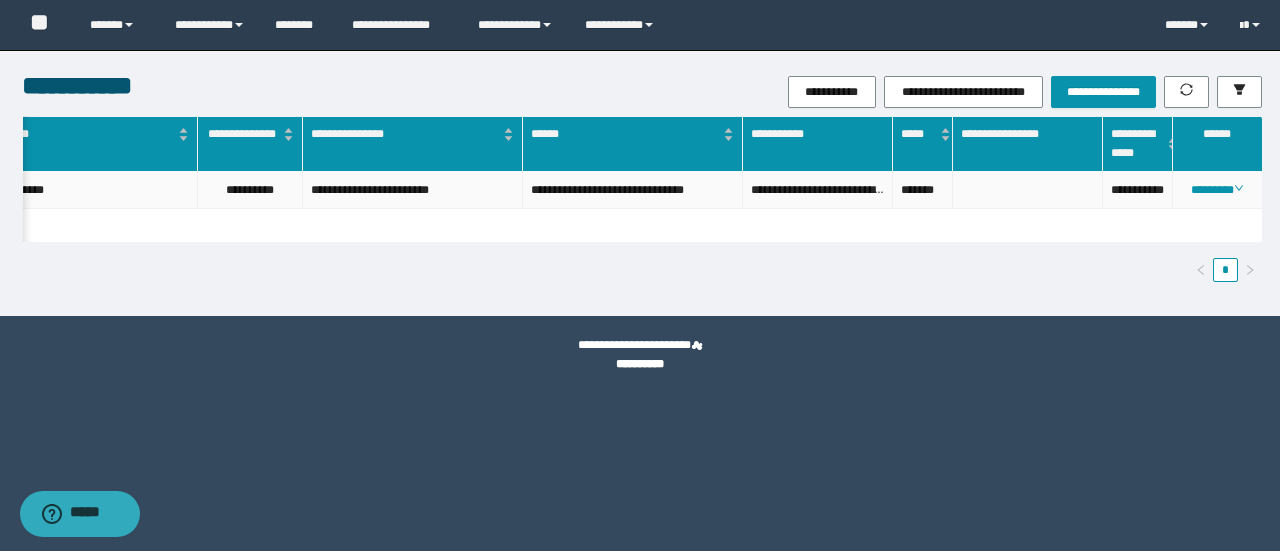 click on "**********" at bounding box center [1138, 190] 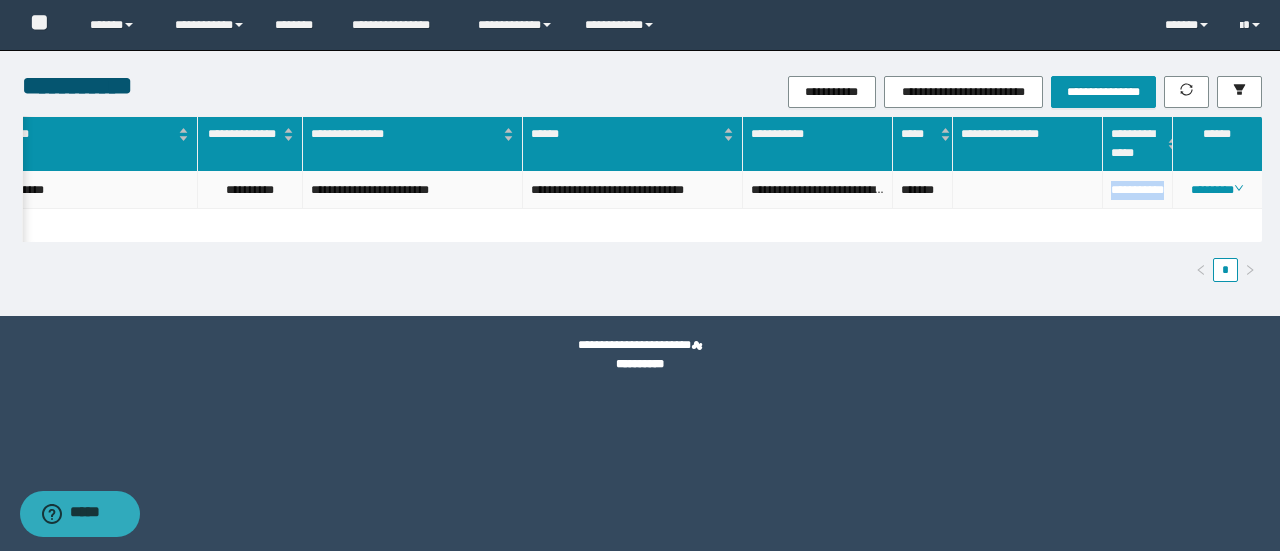 click on "**********" at bounding box center [1138, 190] 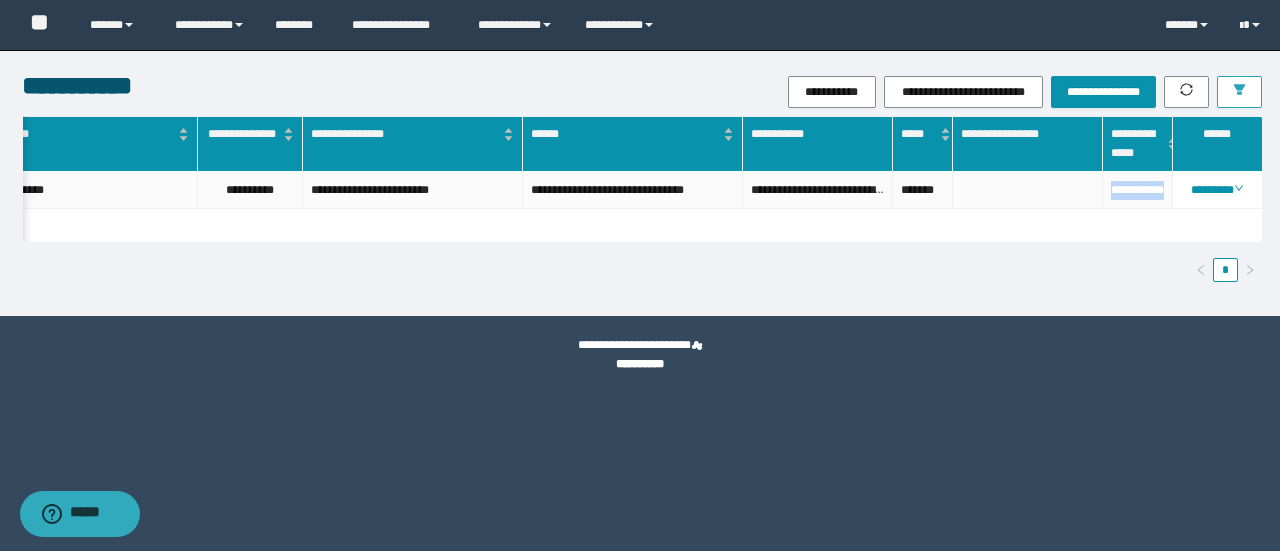 click 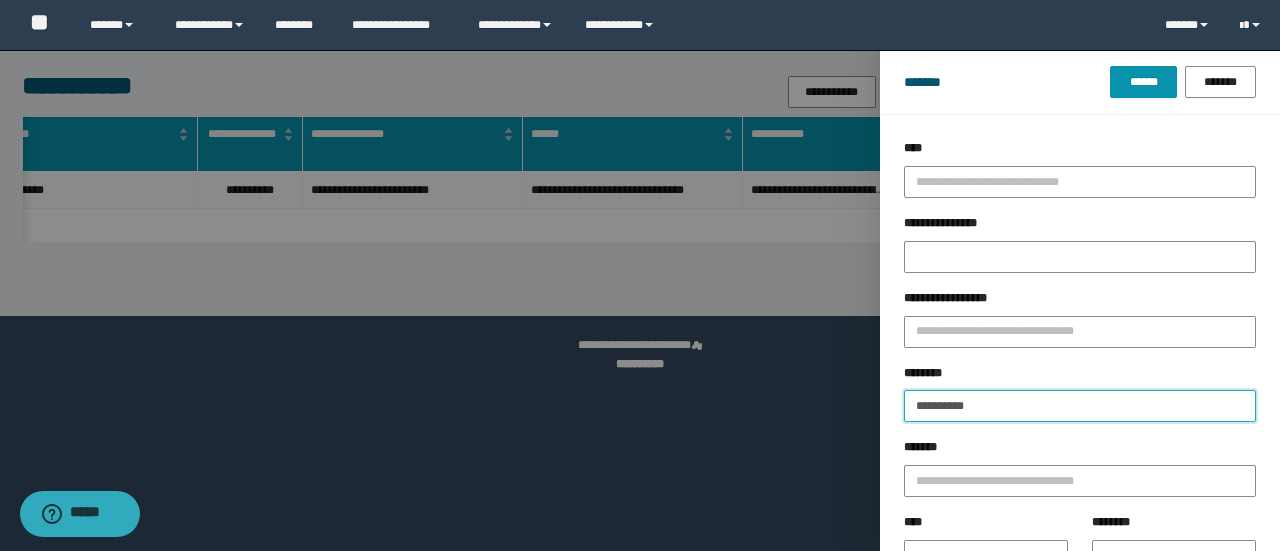 drag, startPoint x: 882, startPoint y: 380, endPoint x: 854, endPoint y: 381, distance: 28.01785 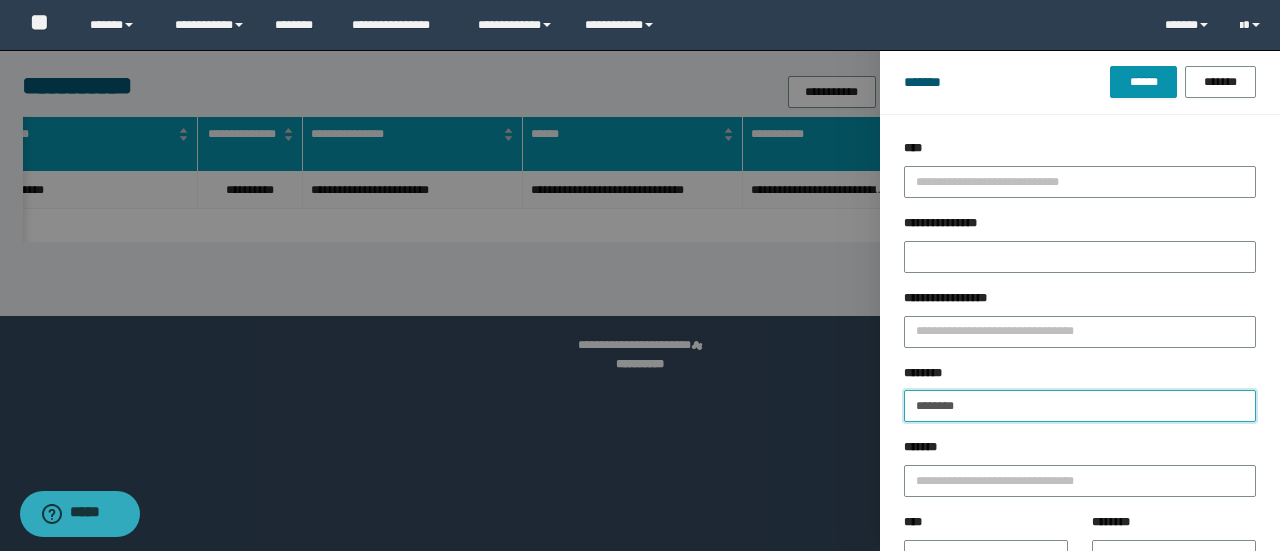 type on "********" 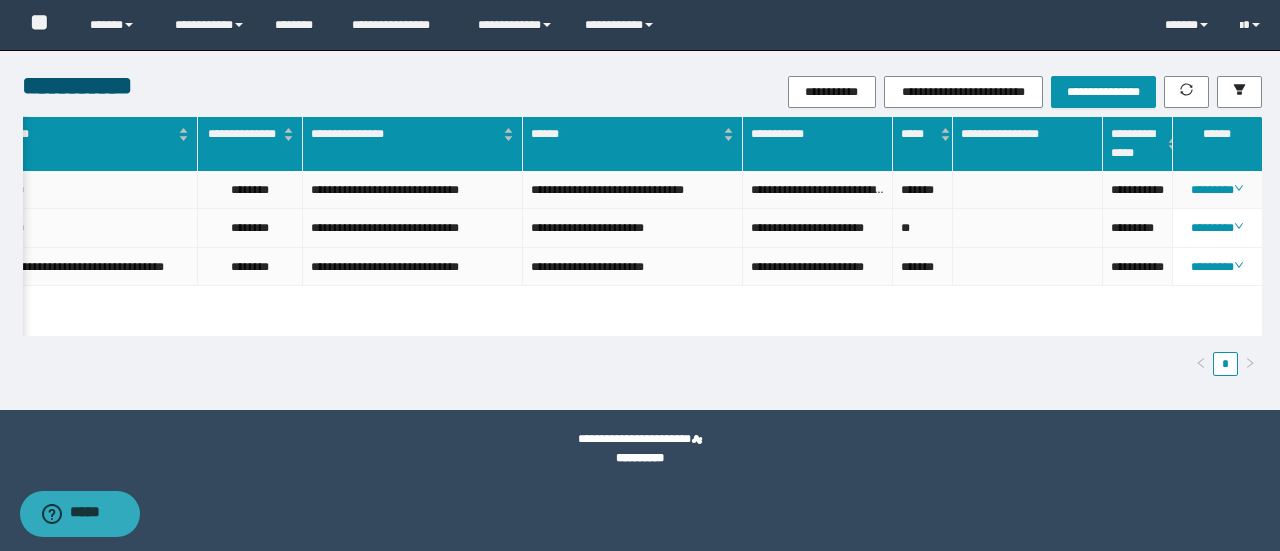 click on "**********" at bounding box center [1138, 190] 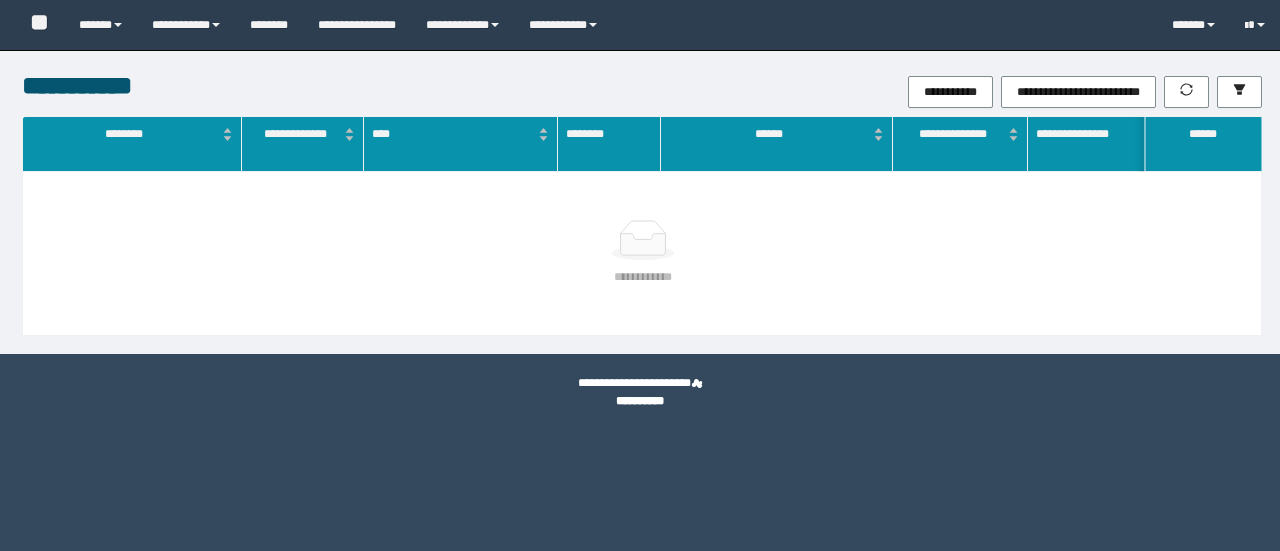scroll, scrollTop: 0, scrollLeft: 0, axis: both 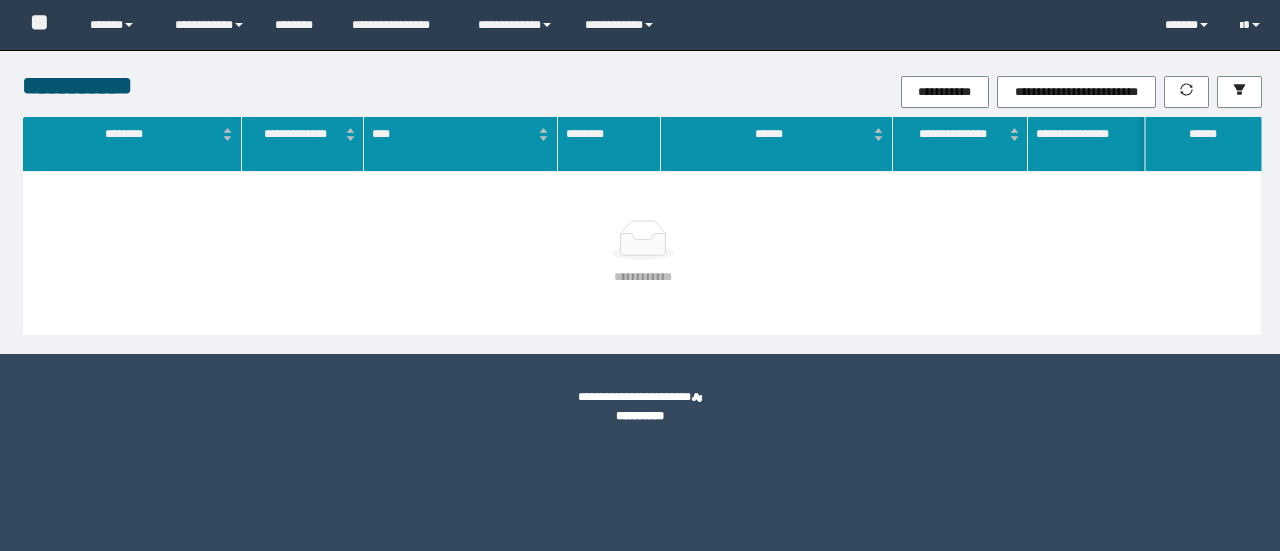 click on "**********" at bounding box center [643, 253] 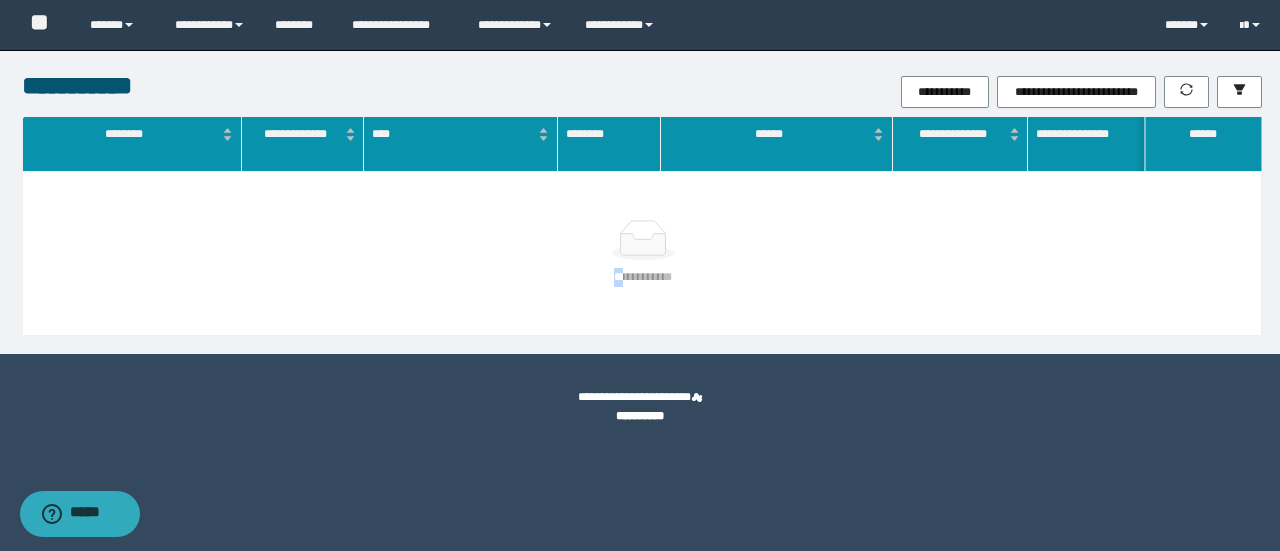 click on "**********" at bounding box center [643, 253] 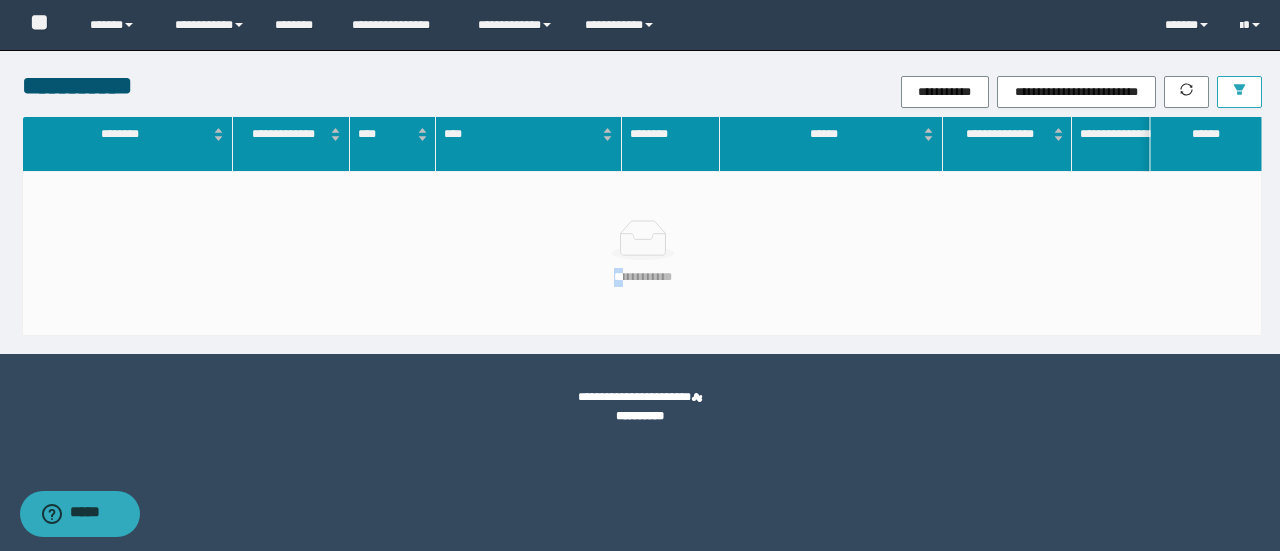 click 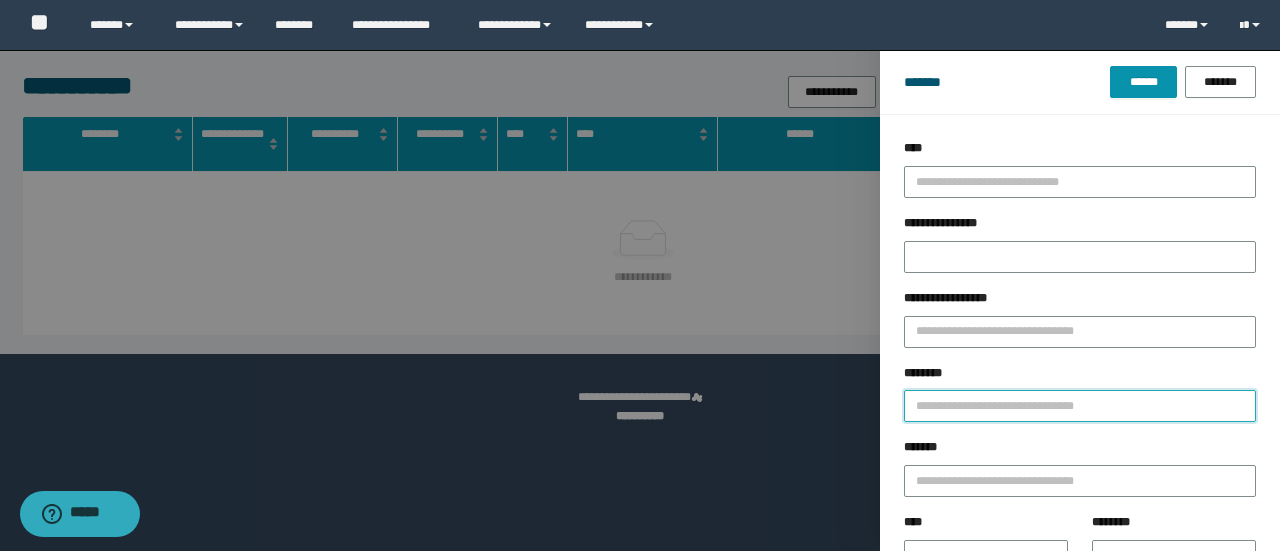 click on "********" at bounding box center [1080, 406] 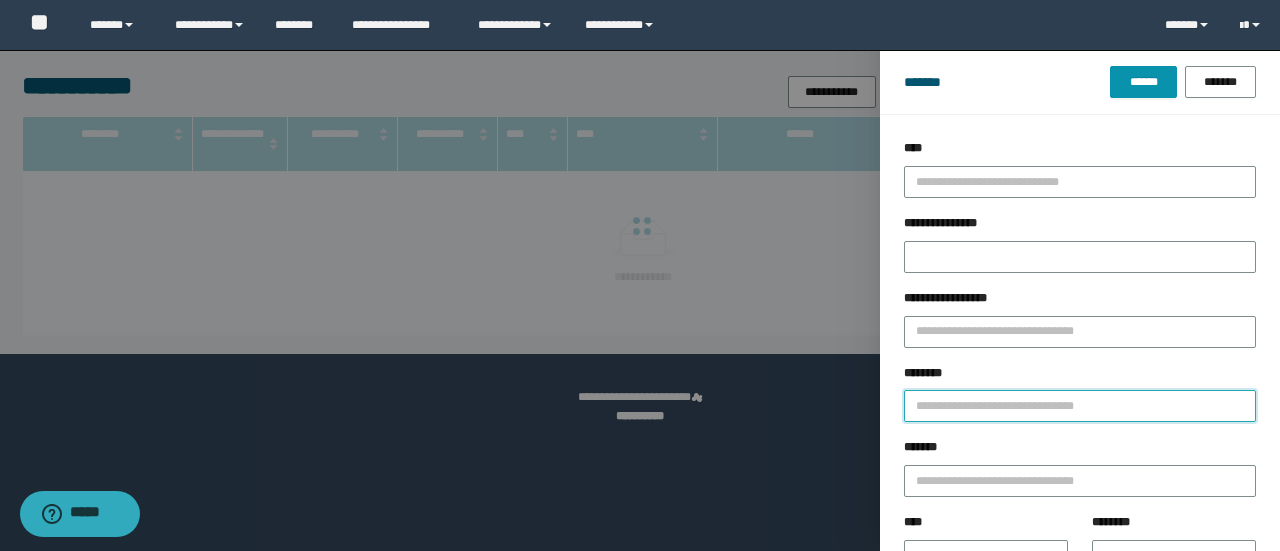 paste on "********" 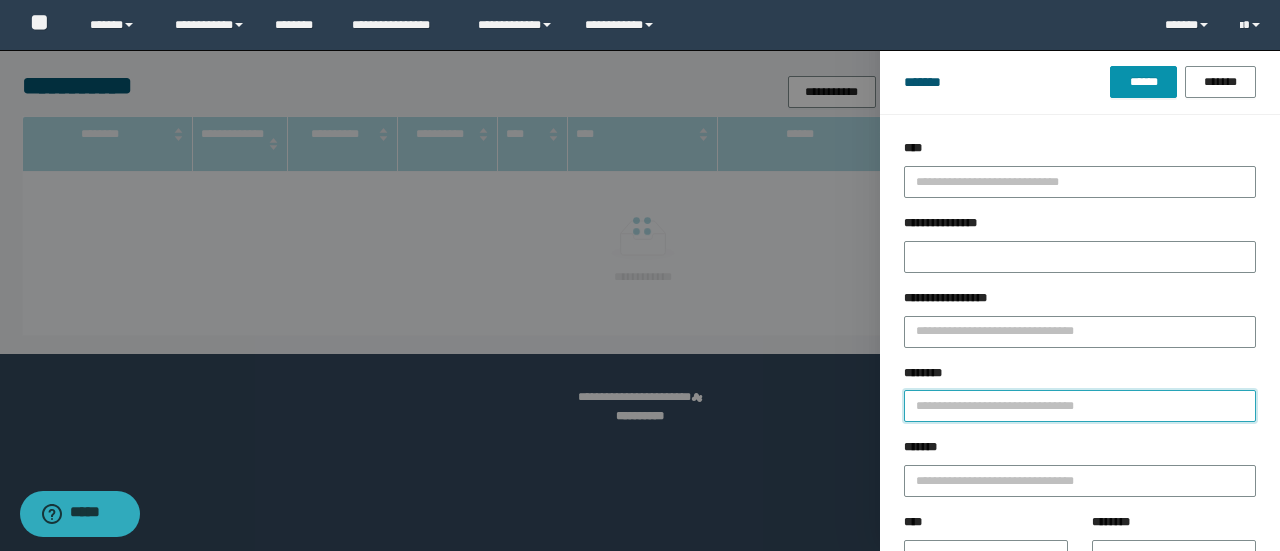 type on "********" 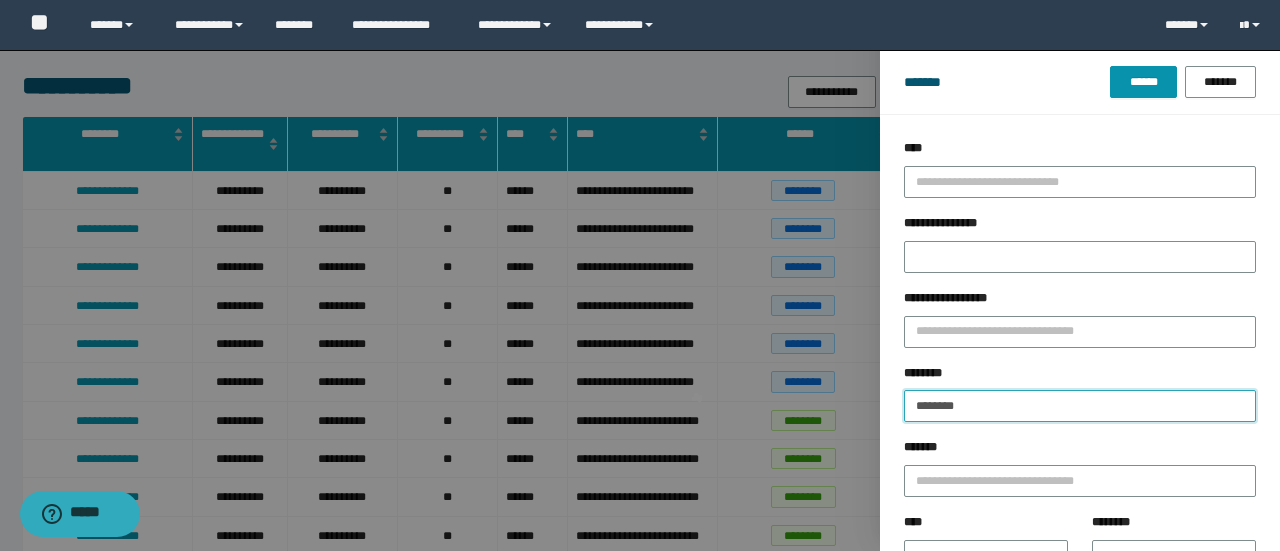 click on "******" at bounding box center (1143, 82) 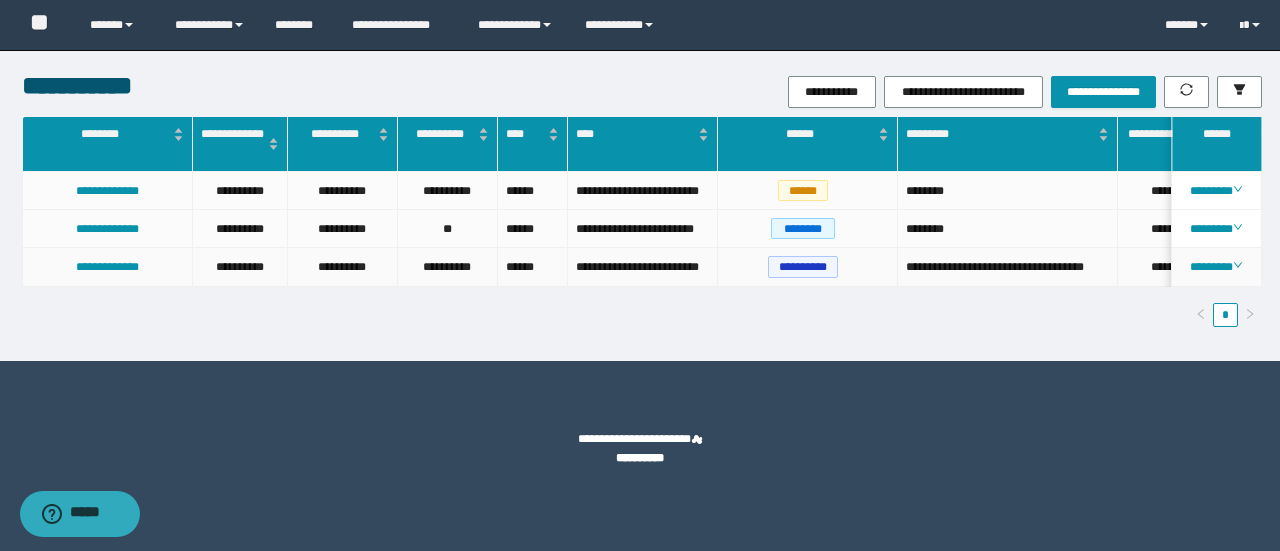 click on "[FIRST] [LAST] [EMAIL] [PHONE] [ADDRESS] [CITY] [STATE] [POSTAL_CODE] [COUNTRY] [DATE] [TIME] [AGE] [SSN] [PASSPORT] [DRIVER_LICENSE] [CREDIT_CARD] [GEO_COORDINATES] [HOME_ADDRESS] [WORK_ADDRESS] [COMPANY_NAME] [BRAND_NAME] [PRODUCT_NAME] [PRICE] [CURRENCY] [NUMERIC_VALUE] [GENERAL_TERM] [LOCATION_NAME]" at bounding box center (642, 229) 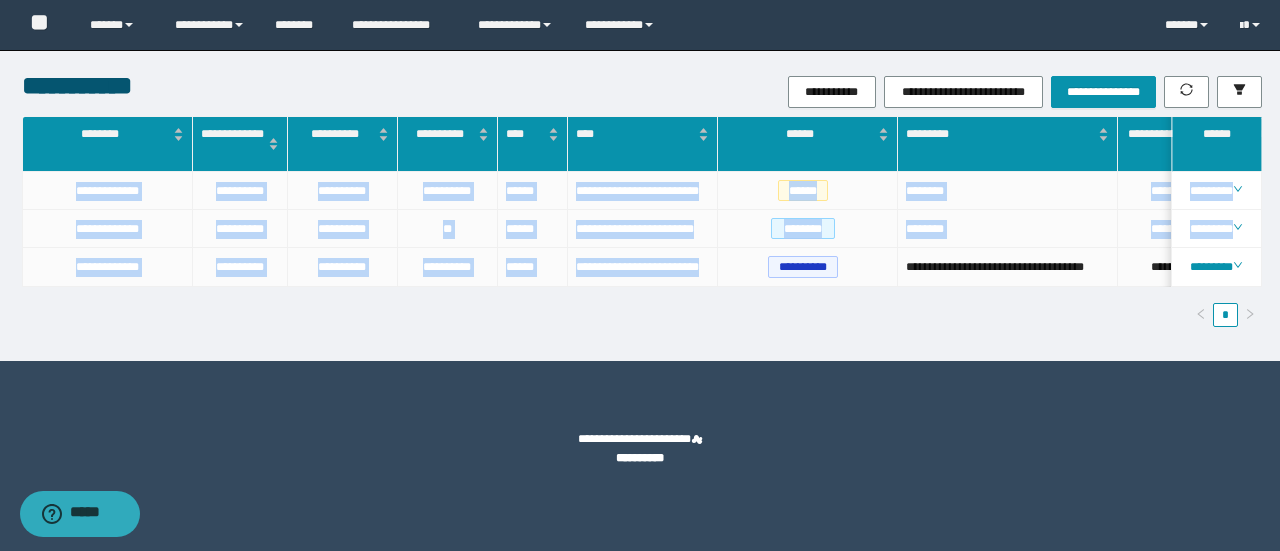scroll, scrollTop: 0, scrollLeft: 305, axis: horizontal 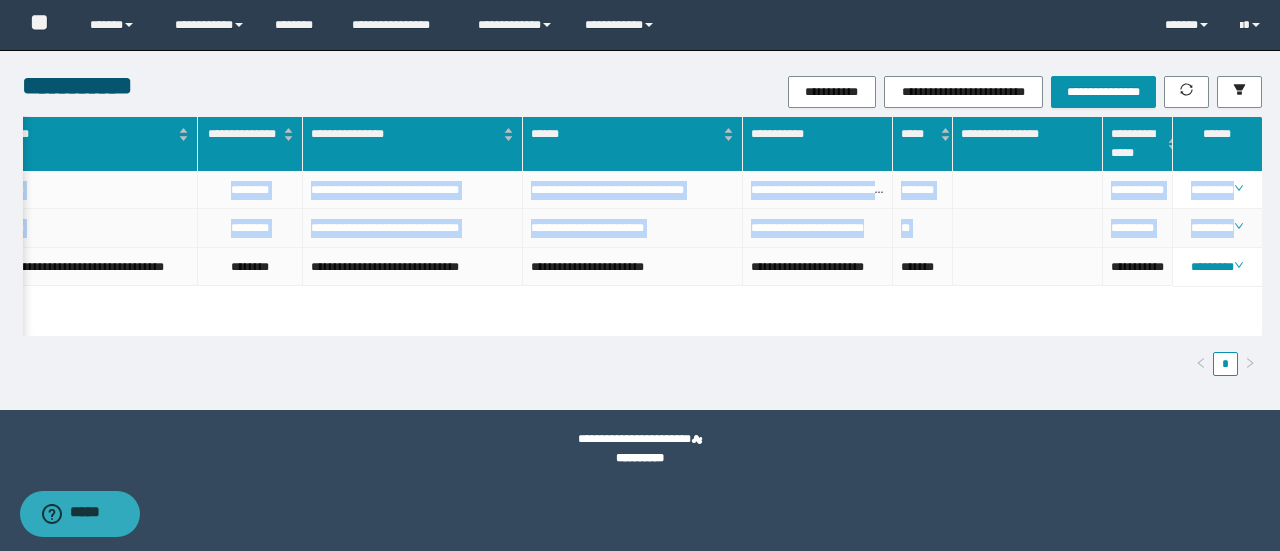click at bounding box center (1028, 228) 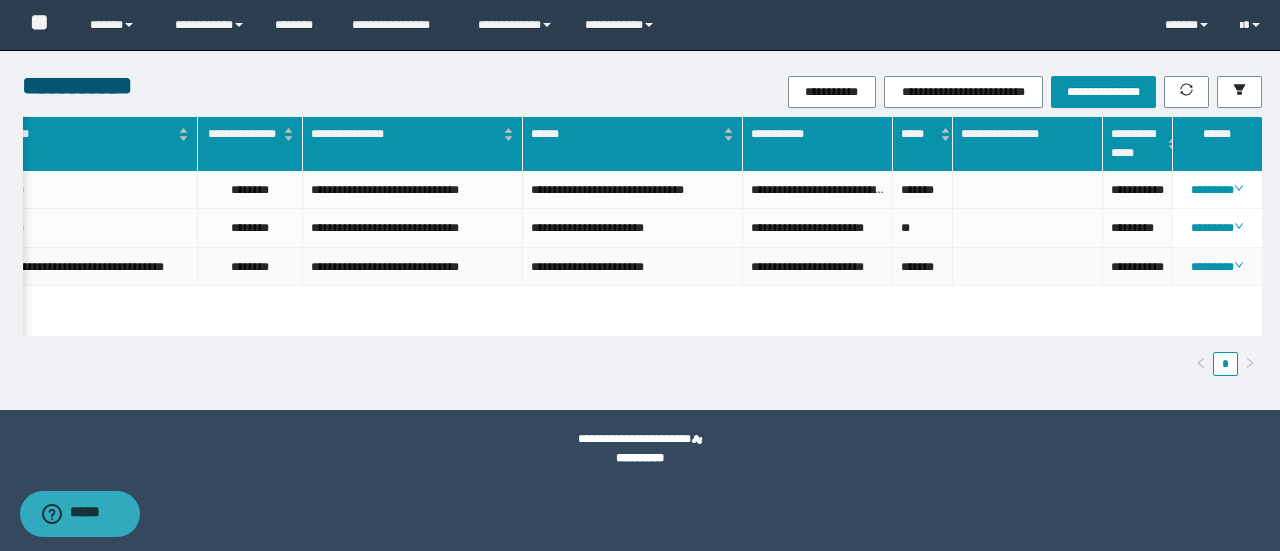 click at bounding box center (1028, 267) 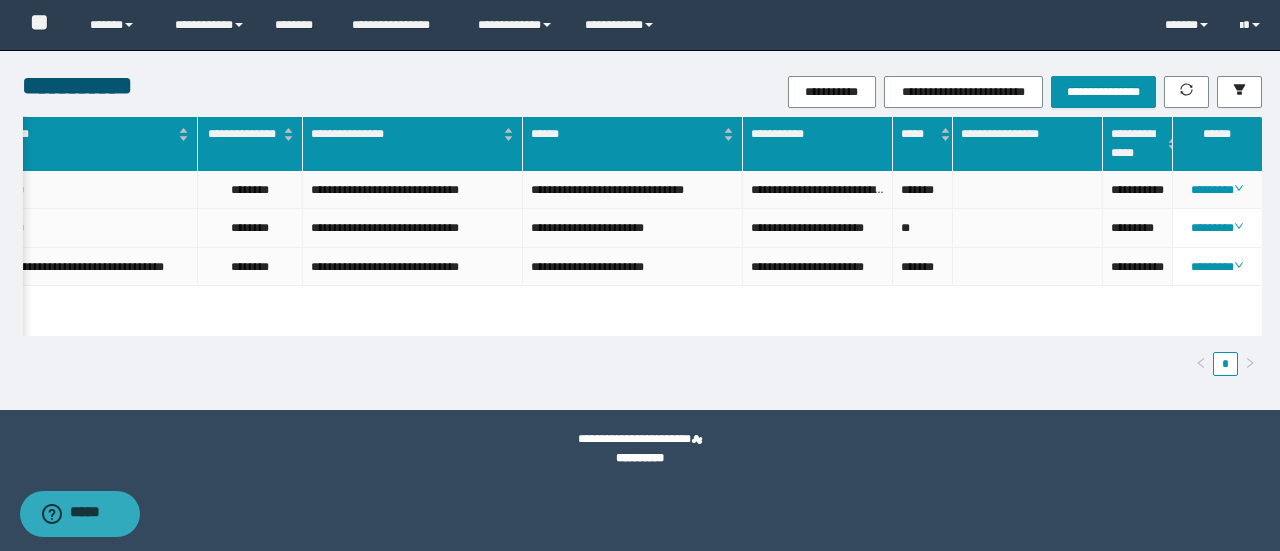 click on "**********" at bounding box center (1138, 190) 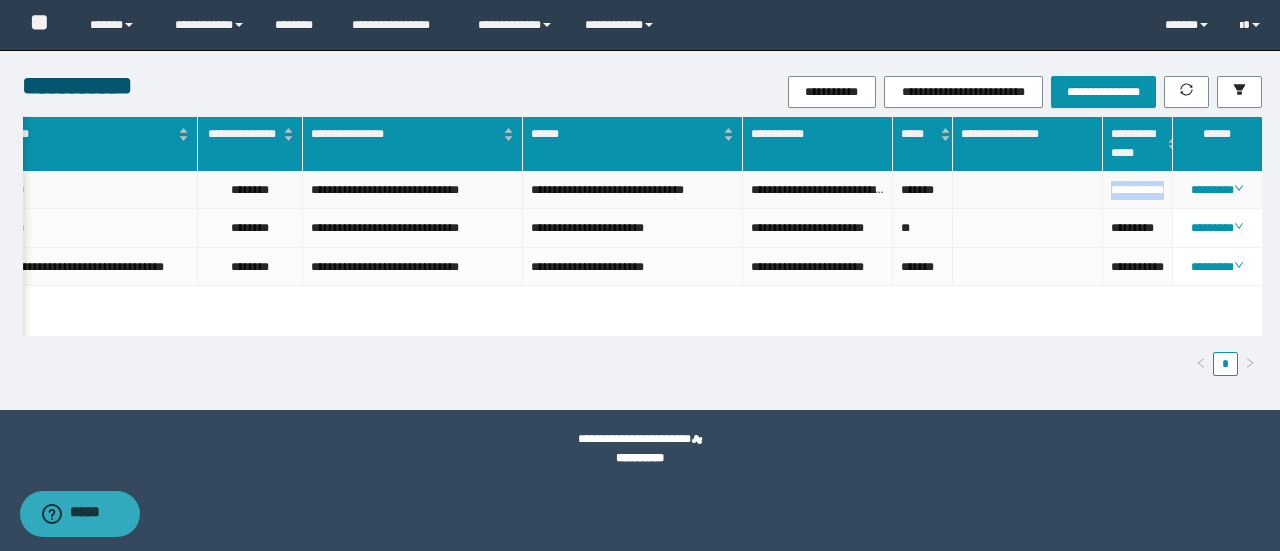 click on "**********" at bounding box center [1138, 190] 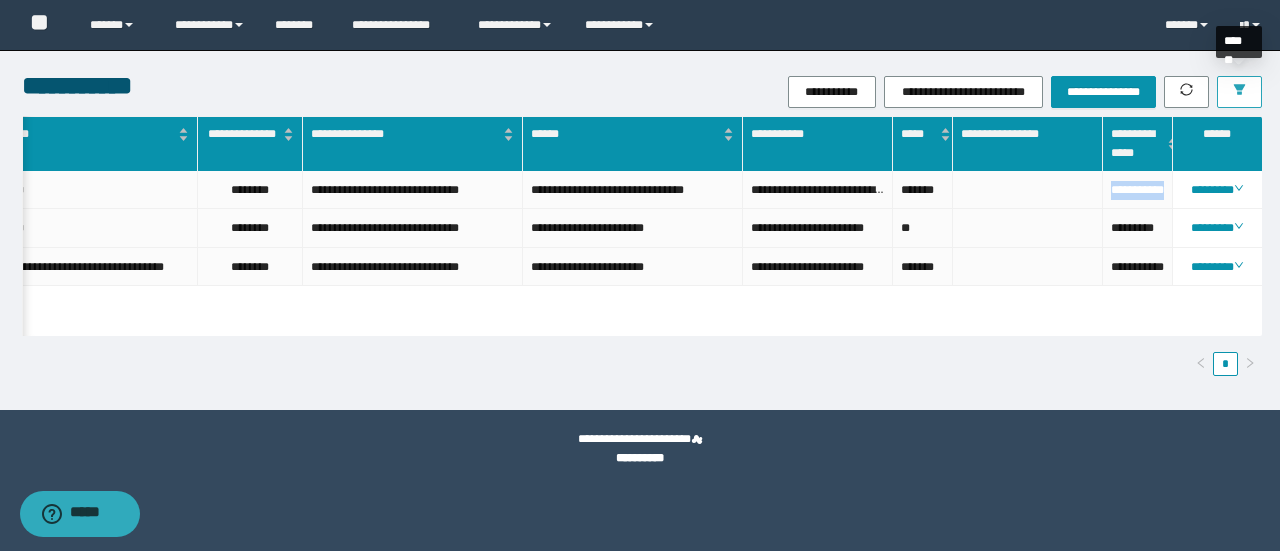 drag, startPoint x: 1254, startPoint y: 102, endPoint x: 1182, endPoint y: 248, distance: 162.78821 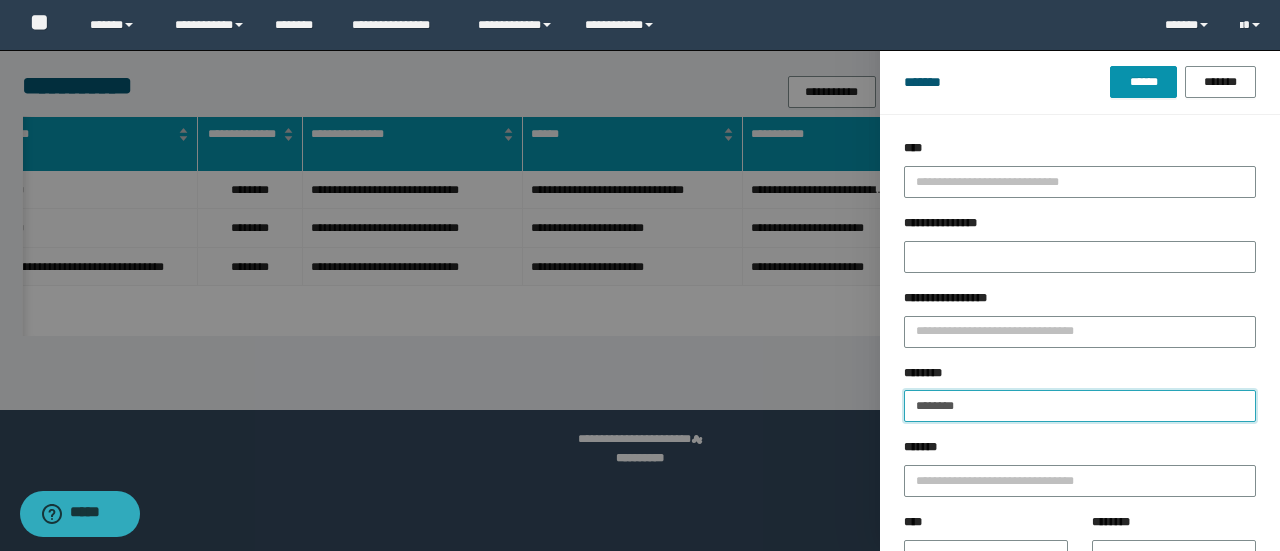 drag, startPoint x: 978, startPoint y: 391, endPoint x: 808, endPoint y: 359, distance: 172.98555 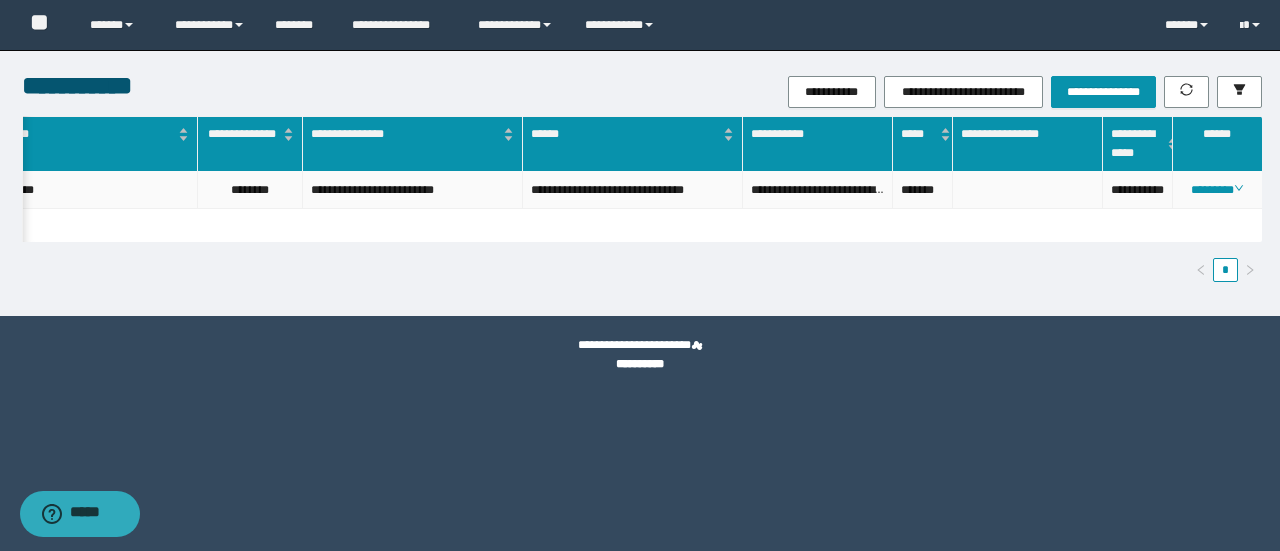 click on "**********" at bounding box center (1138, 190) 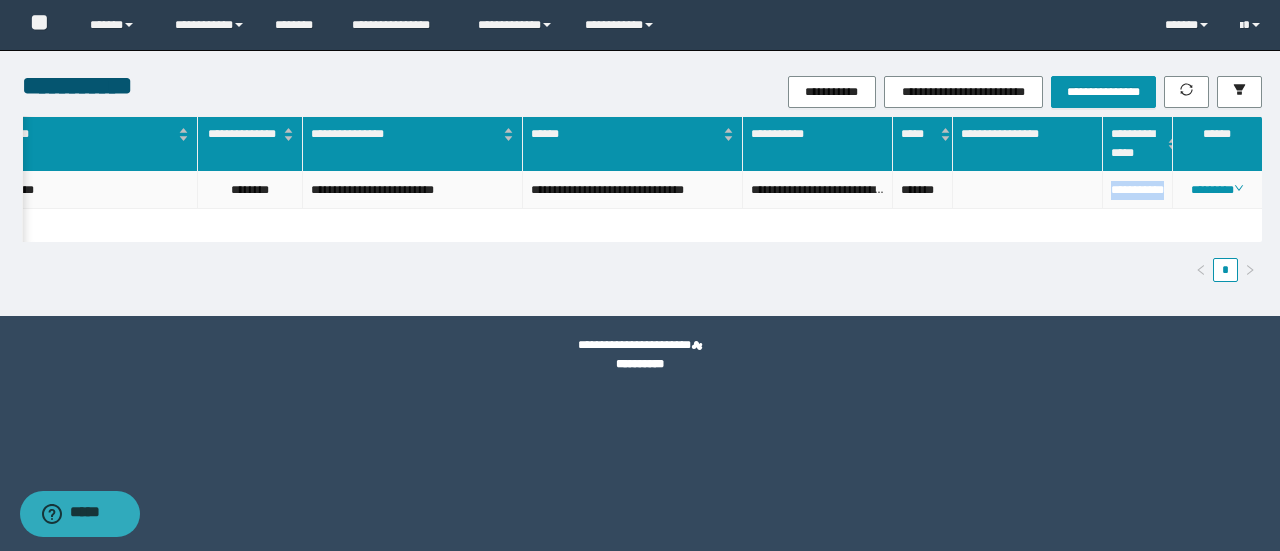 click on "**********" at bounding box center [1138, 190] 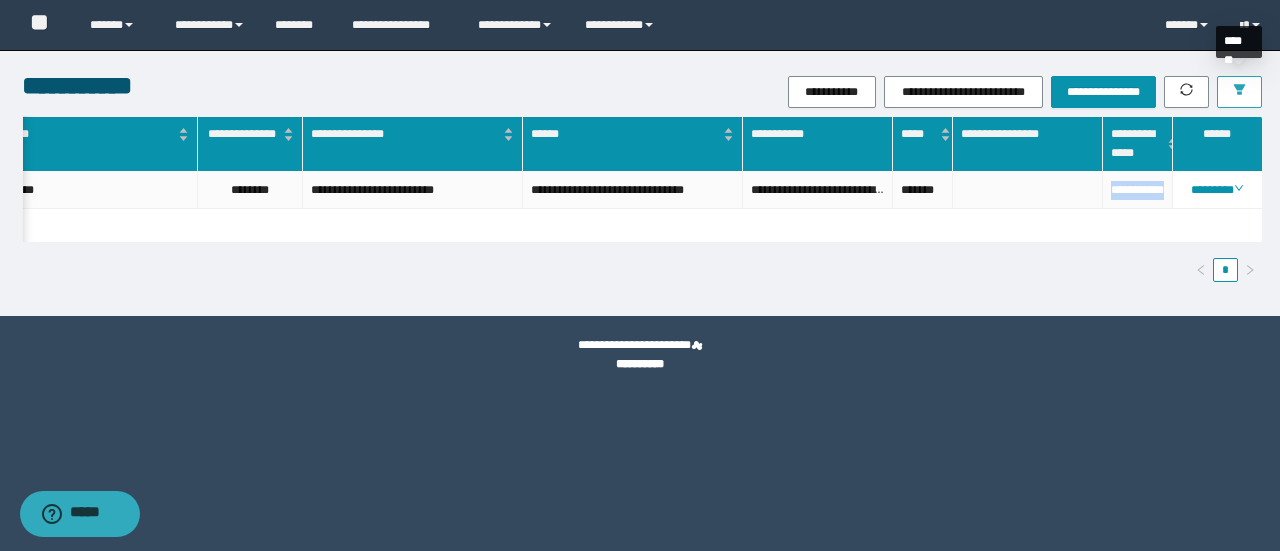 click 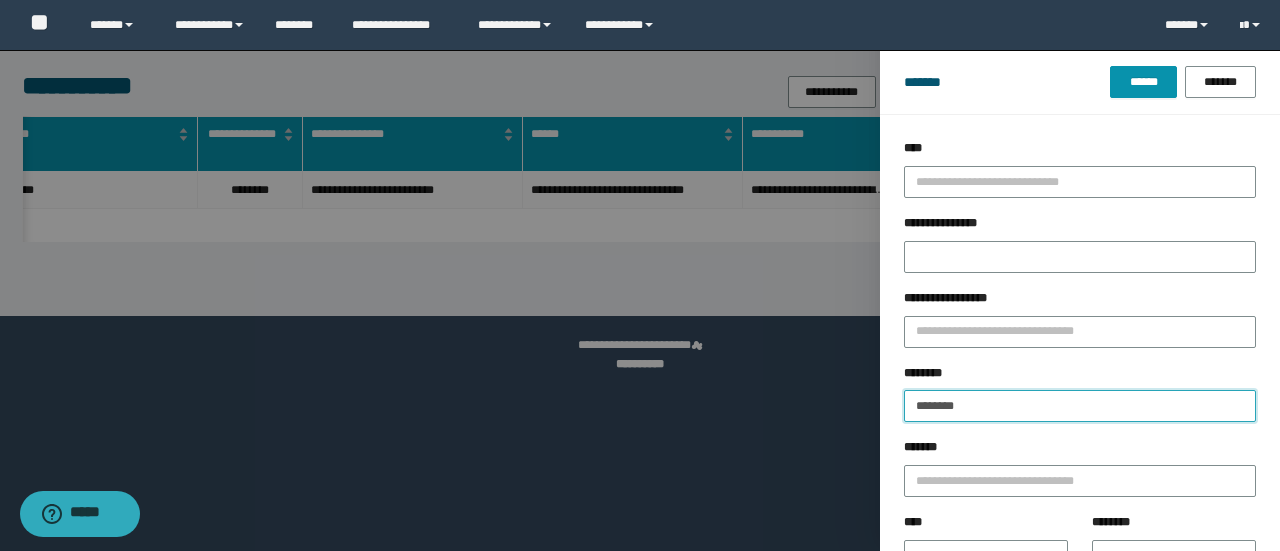 drag, startPoint x: 974, startPoint y: 408, endPoint x: 786, endPoint y: 402, distance: 188.09572 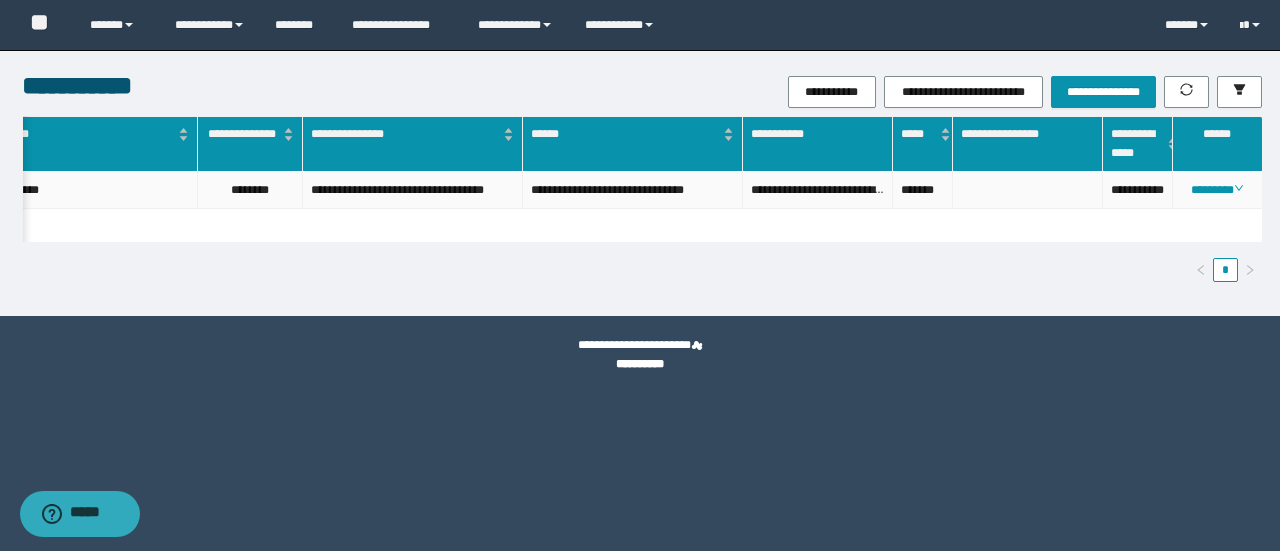 click on "**********" at bounding box center (1138, 190) 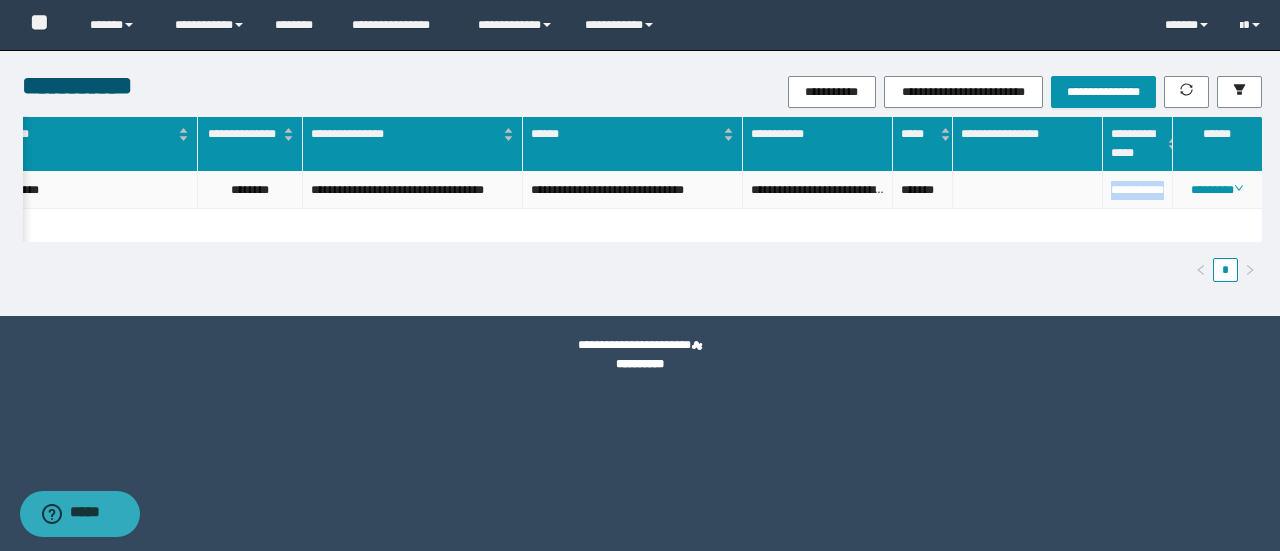 click on "**********" at bounding box center [1138, 190] 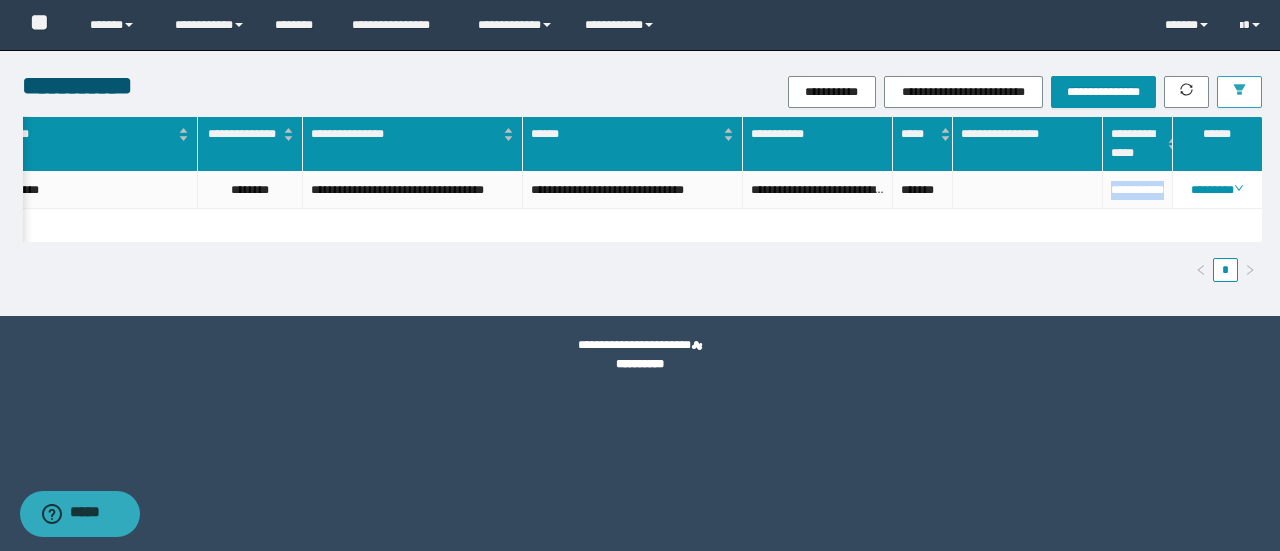 click at bounding box center (1239, 91) 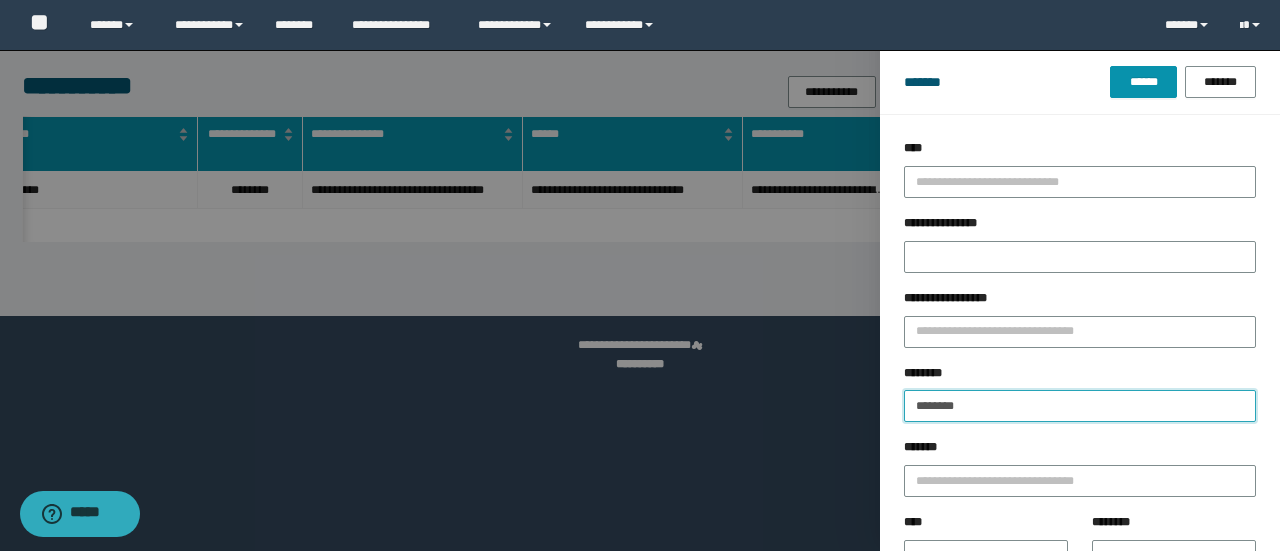 drag, startPoint x: 812, startPoint y: 358, endPoint x: 778, endPoint y: 360, distance: 34.058773 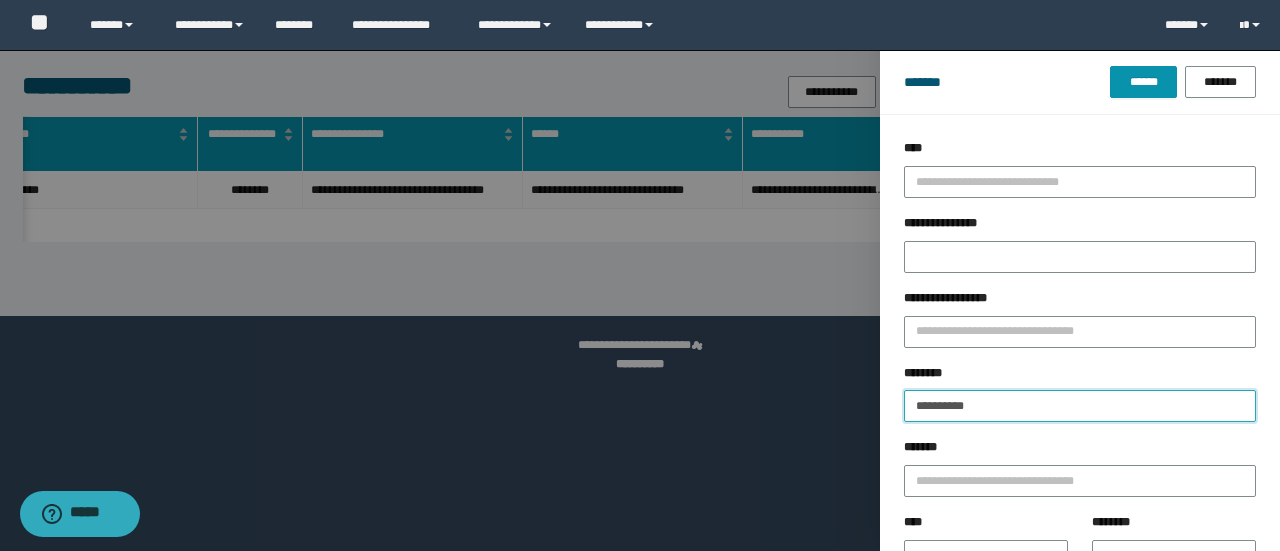 click on "******" at bounding box center (1143, 82) 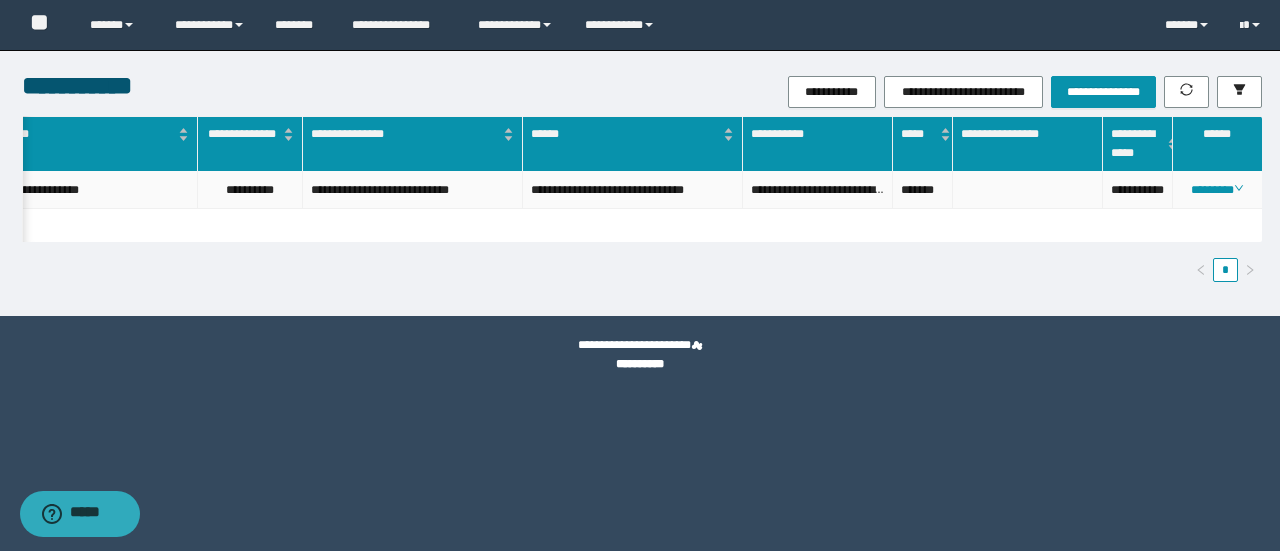click on "**********" at bounding box center [1138, 190] 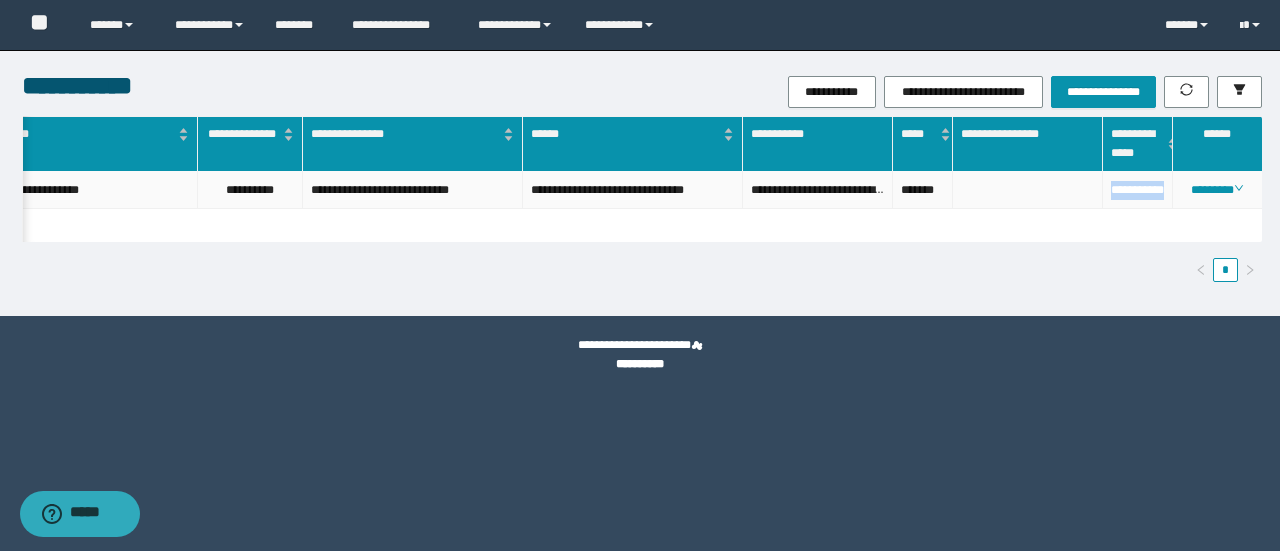 click on "**********" at bounding box center (1138, 190) 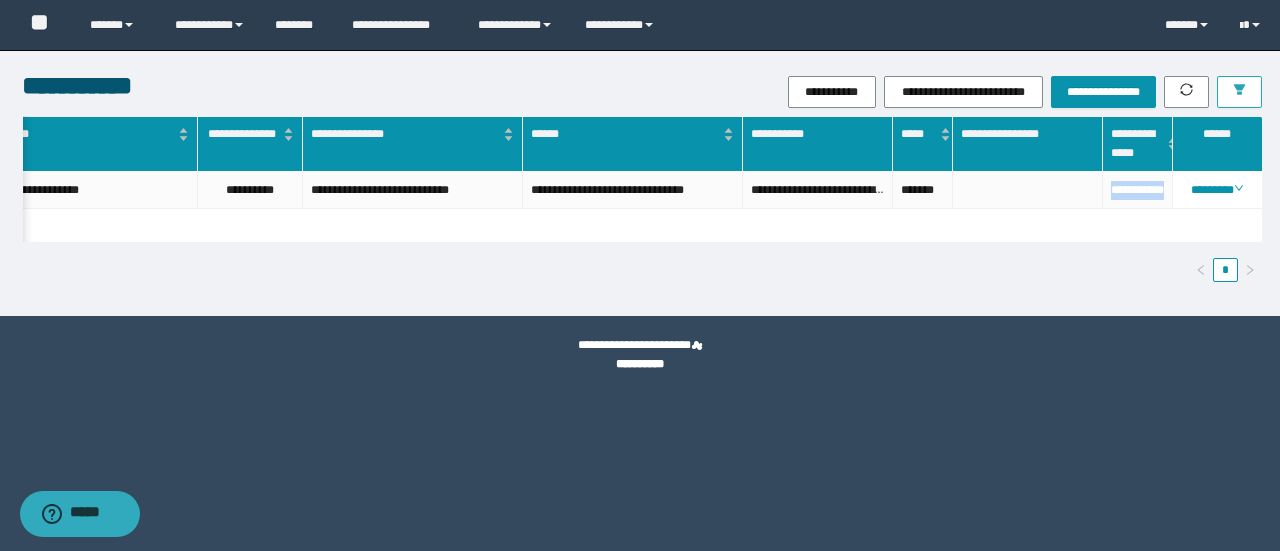 click at bounding box center [1239, 92] 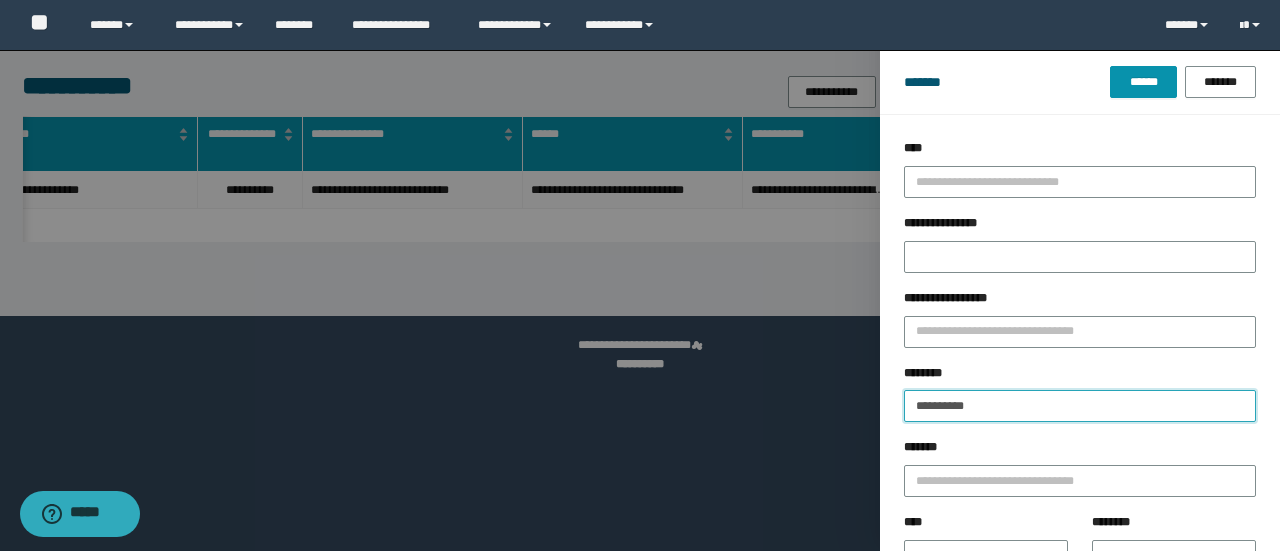 drag, startPoint x: 990, startPoint y: 405, endPoint x: 602, endPoint y: 365, distance: 390.0564 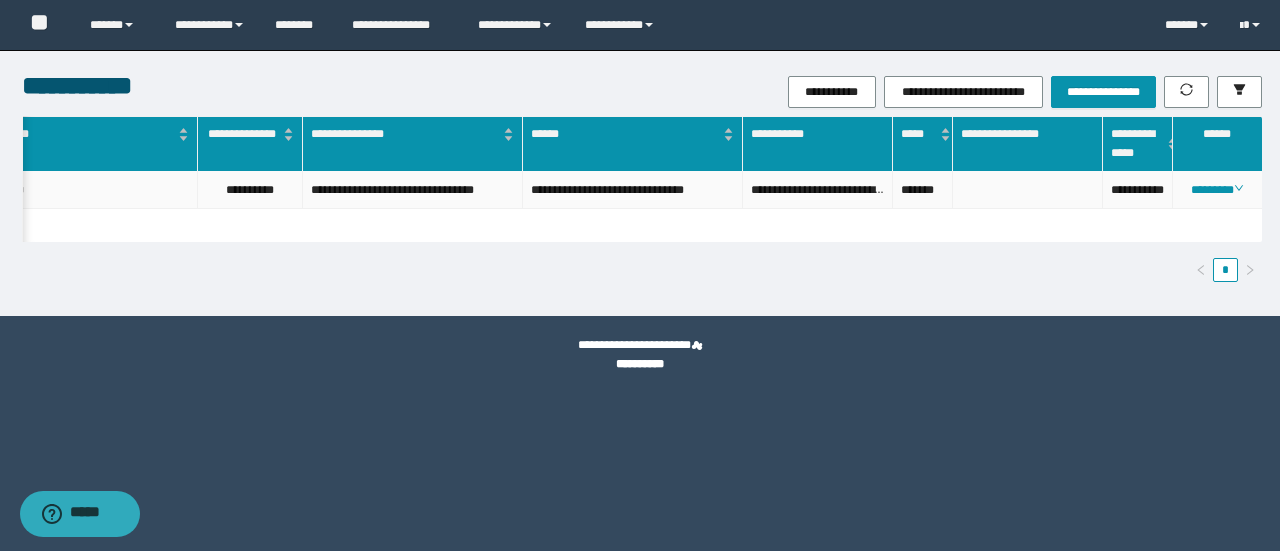 click on "**********" at bounding box center [1138, 190] 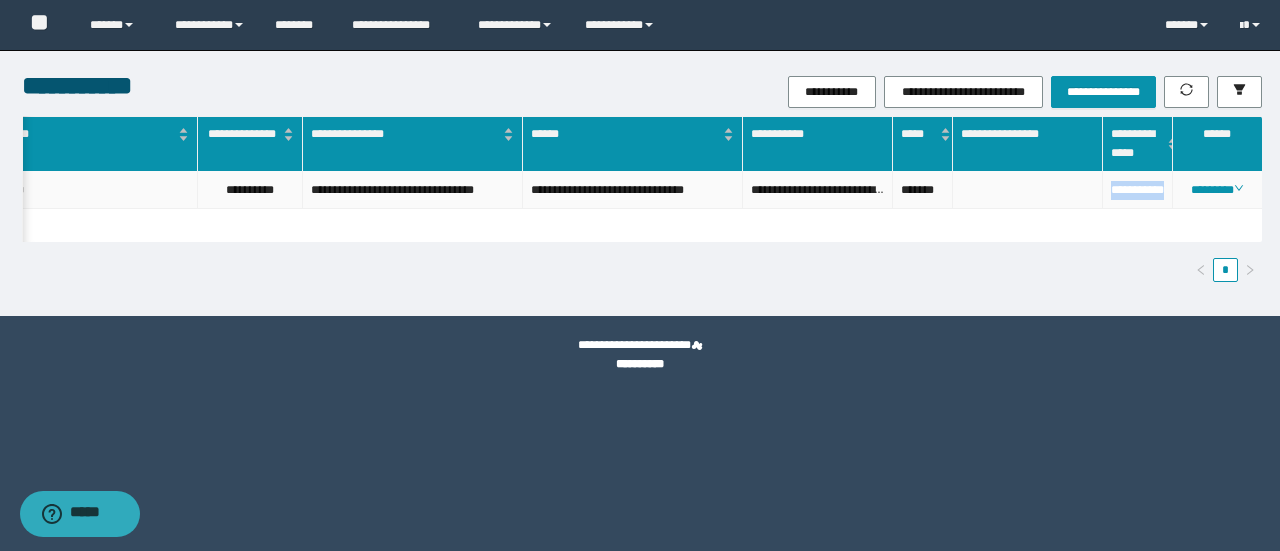 click on "**********" at bounding box center [1138, 190] 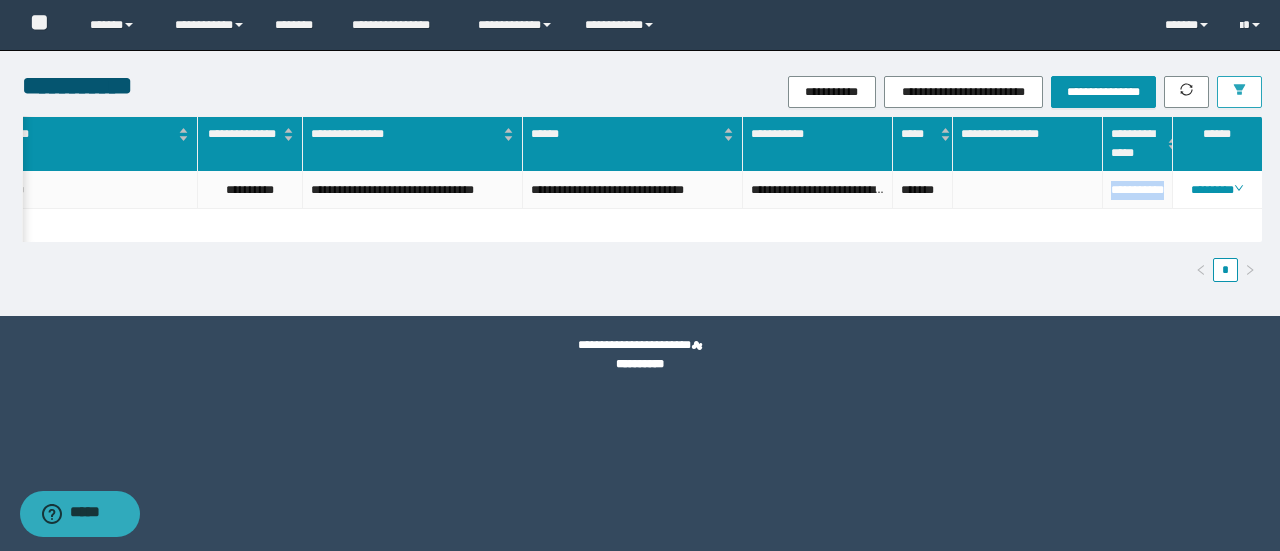 click at bounding box center (1239, 92) 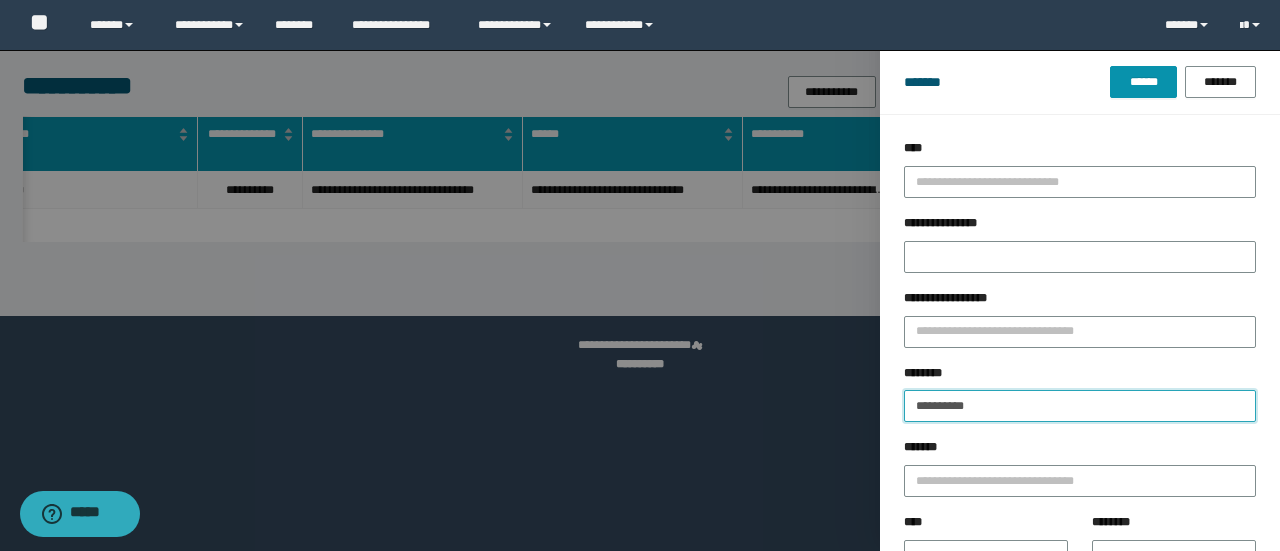 drag, startPoint x: 974, startPoint y: 401, endPoint x: 867, endPoint y: 387, distance: 107.912 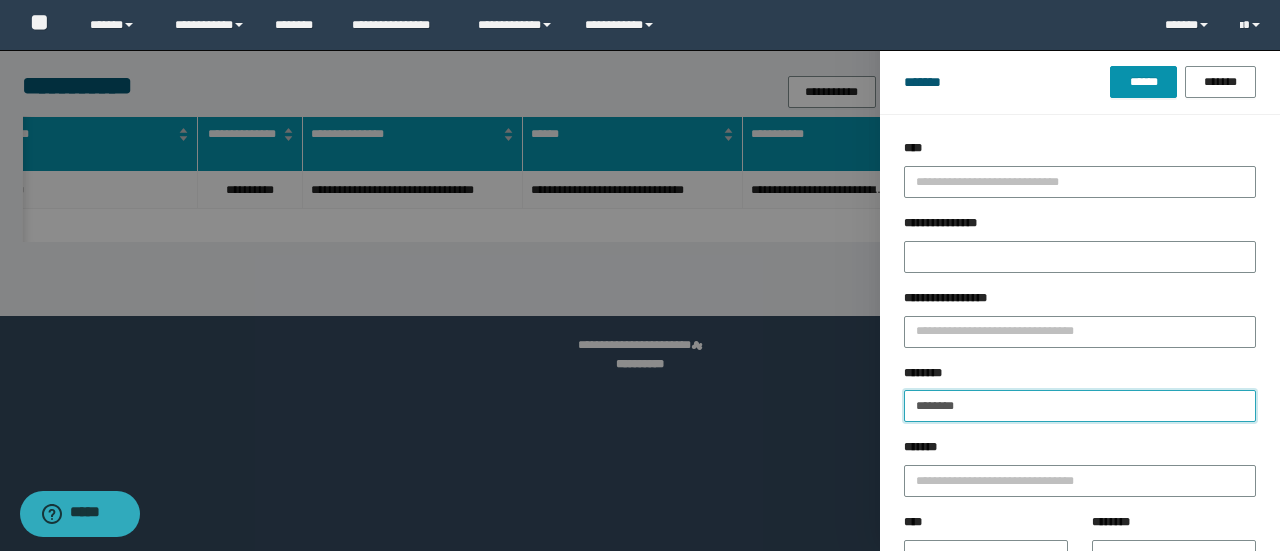 click on "******" at bounding box center (1143, 82) 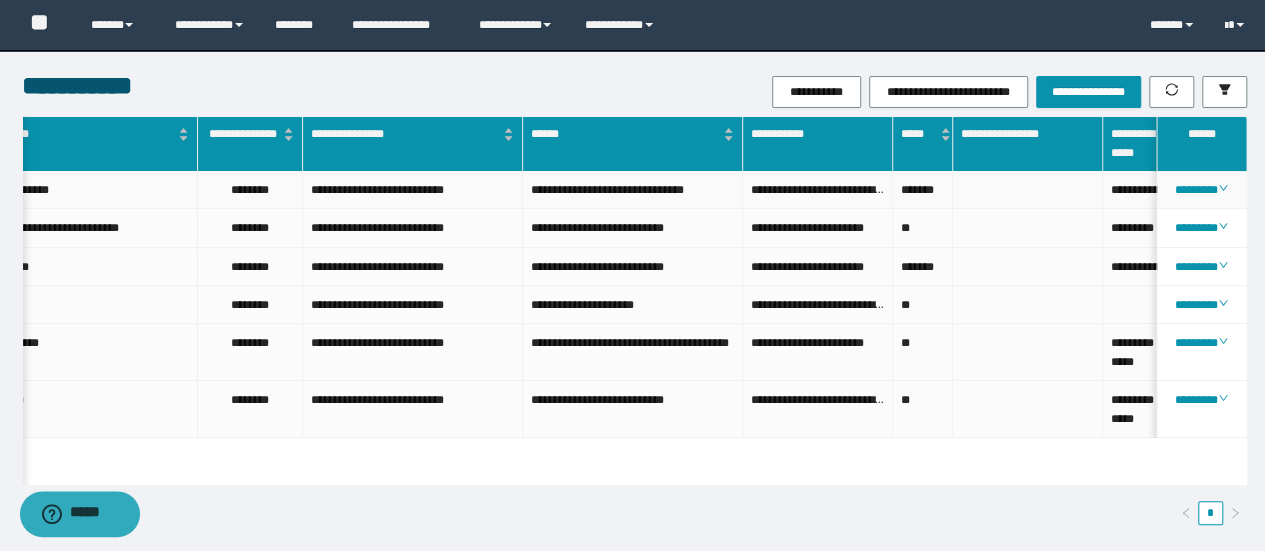 click on "**********" at bounding box center [1138, 190] 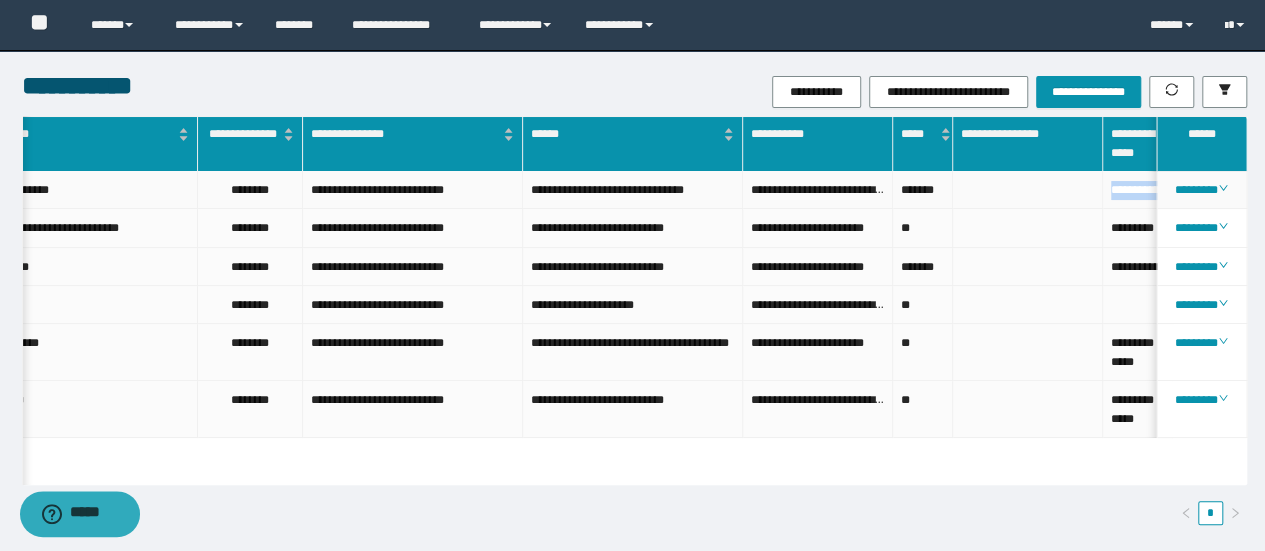 click on "**********" at bounding box center (1138, 190) 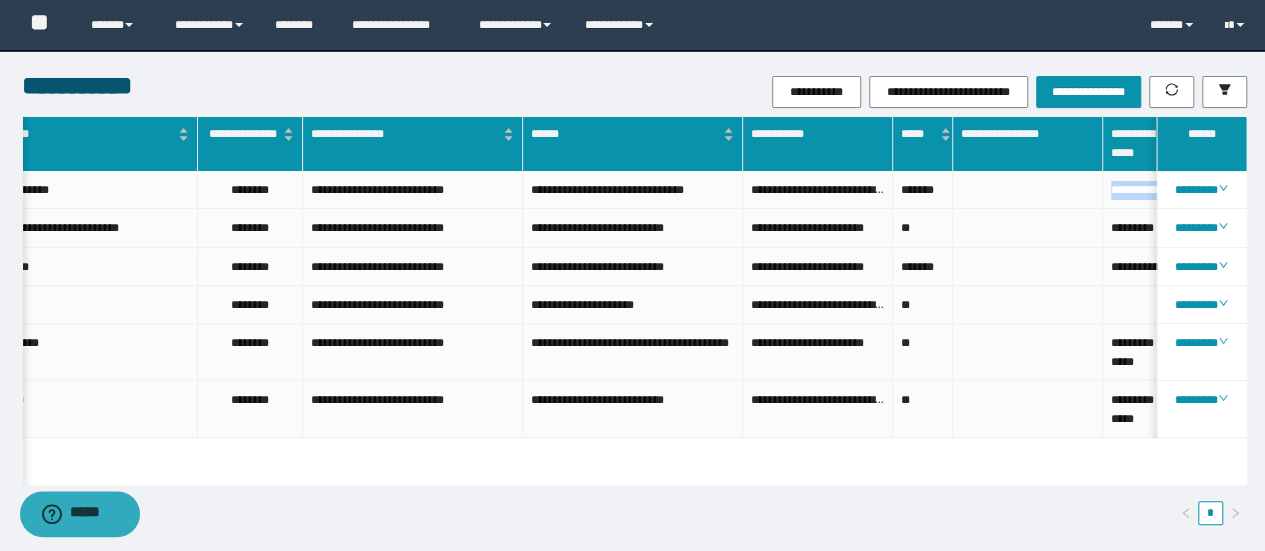 scroll, scrollTop: 0, scrollLeft: 382, axis: horizontal 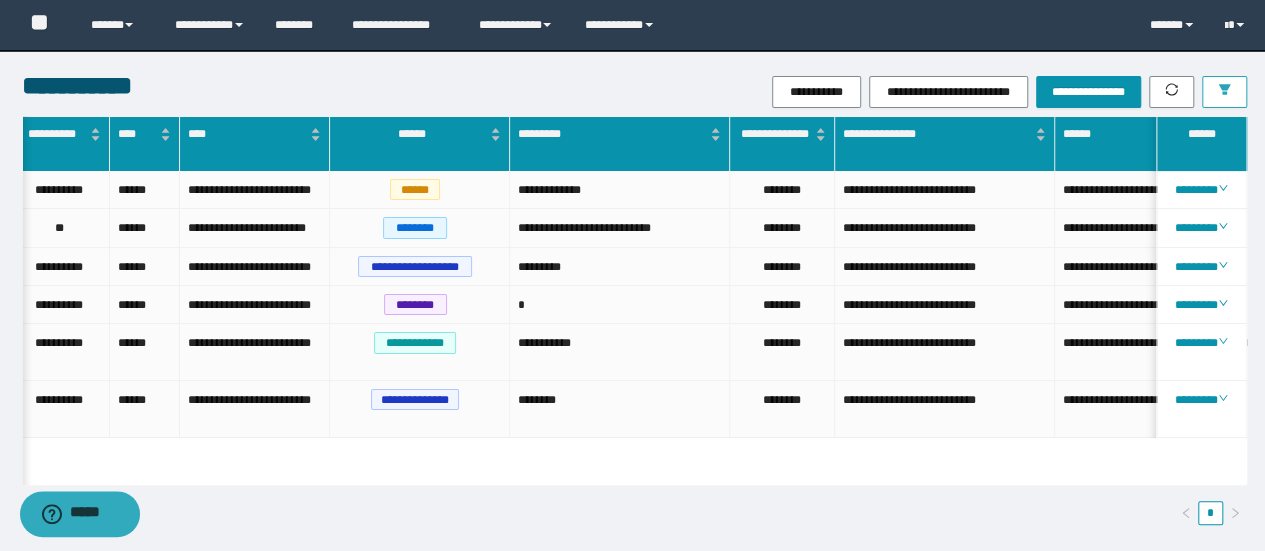 click at bounding box center [1224, 92] 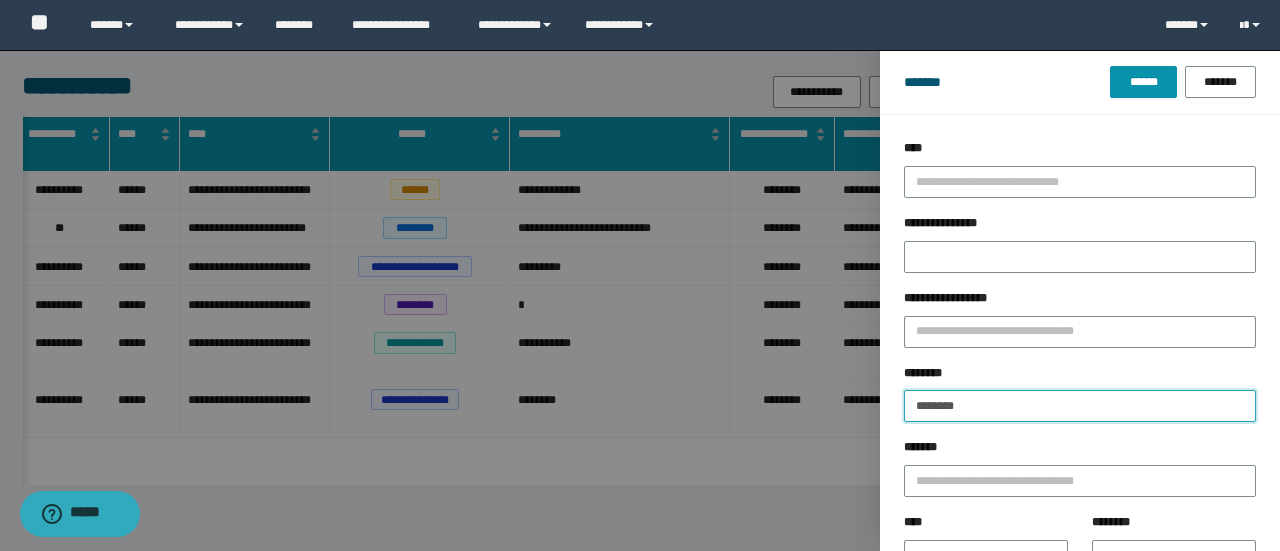 drag, startPoint x: 960, startPoint y: 394, endPoint x: 818, endPoint y: 389, distance: 142.088 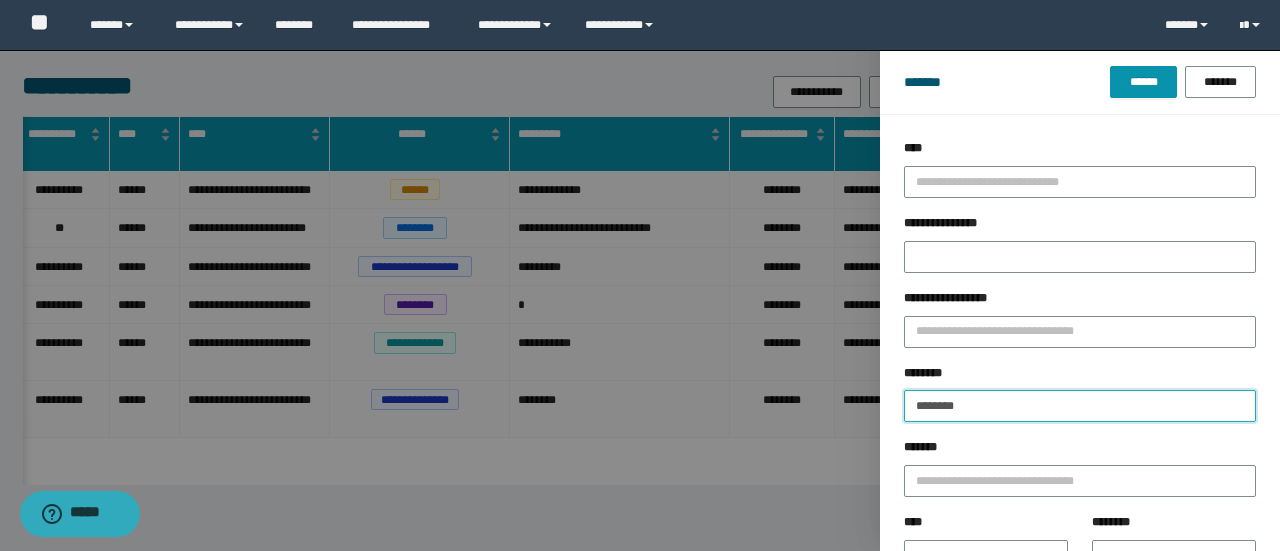 paste 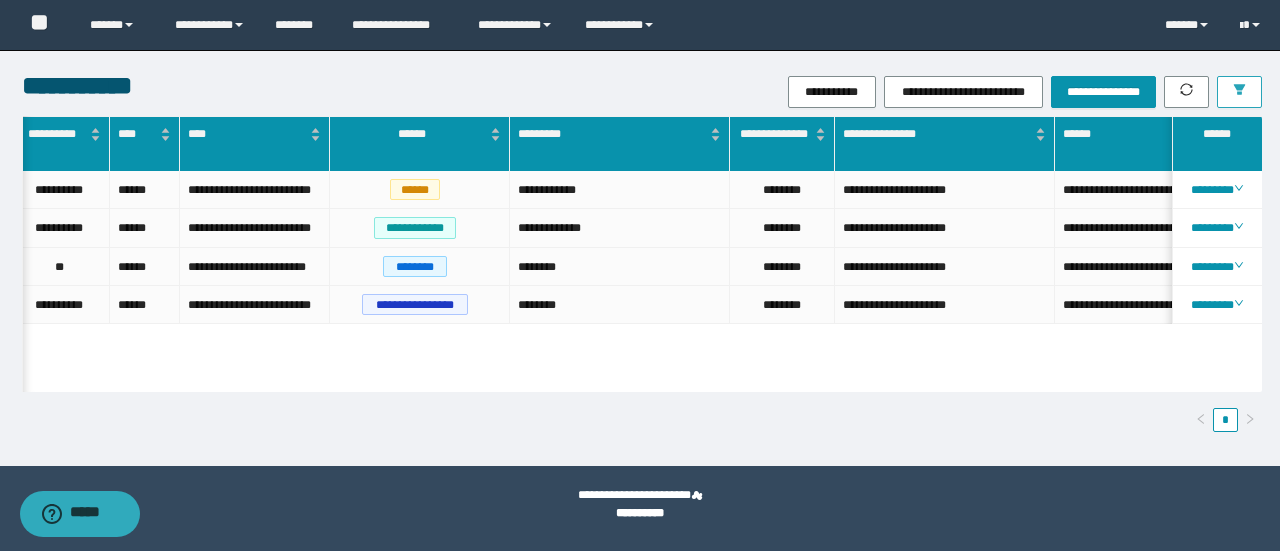 scroll, scrollTop: 0, scrollLeft: 818, axis: horizontal 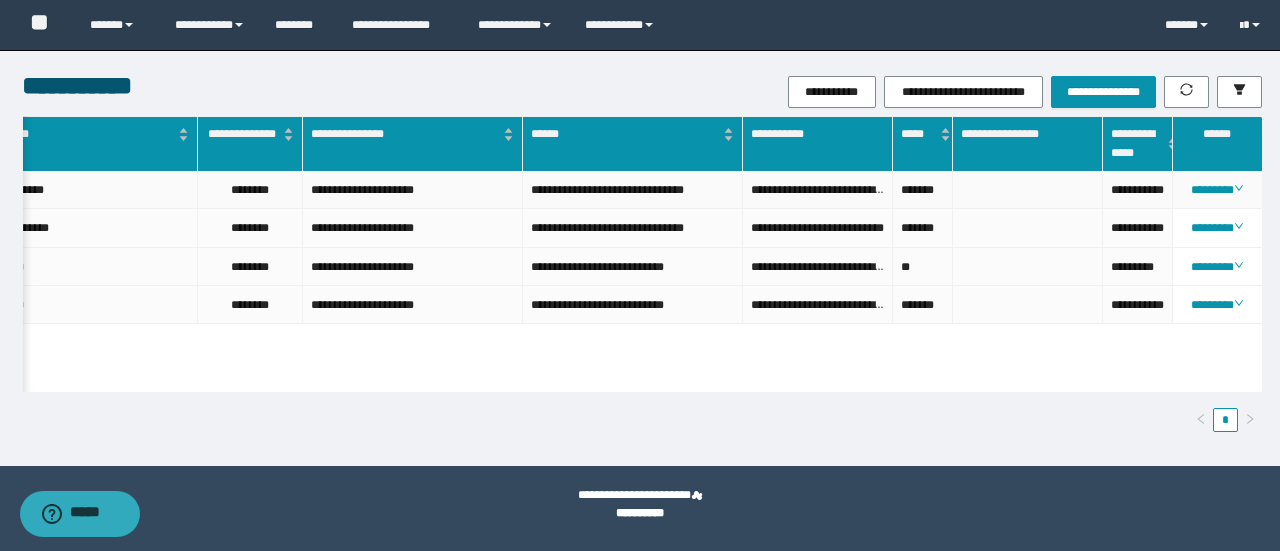 click on "**********" at bounding box center (1138, 190) 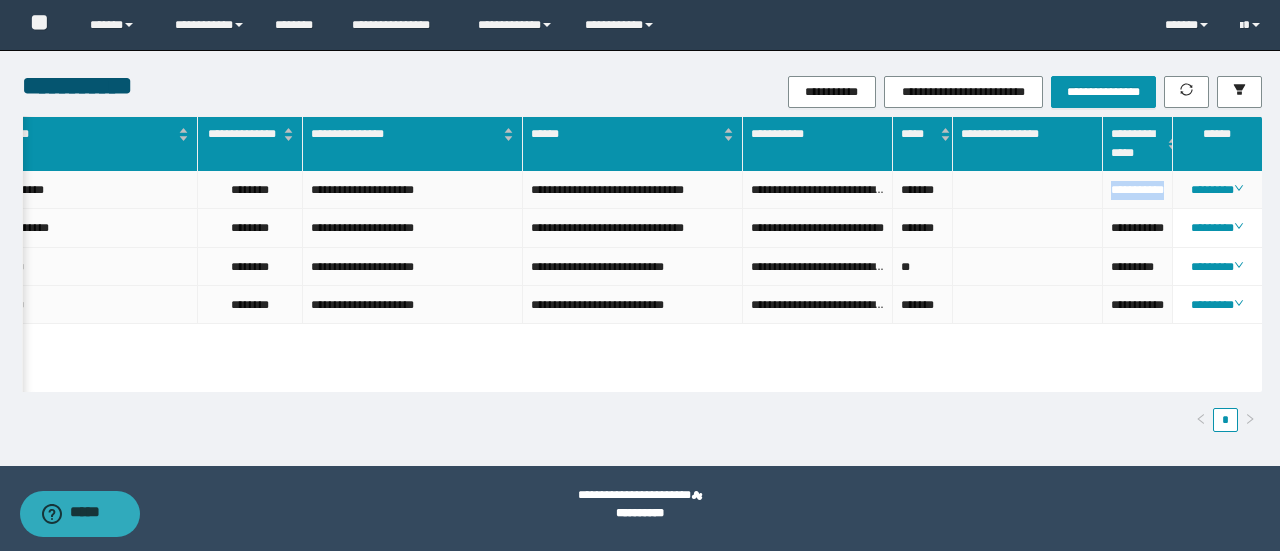 click on "**********" at bounding box center [1138, 190] 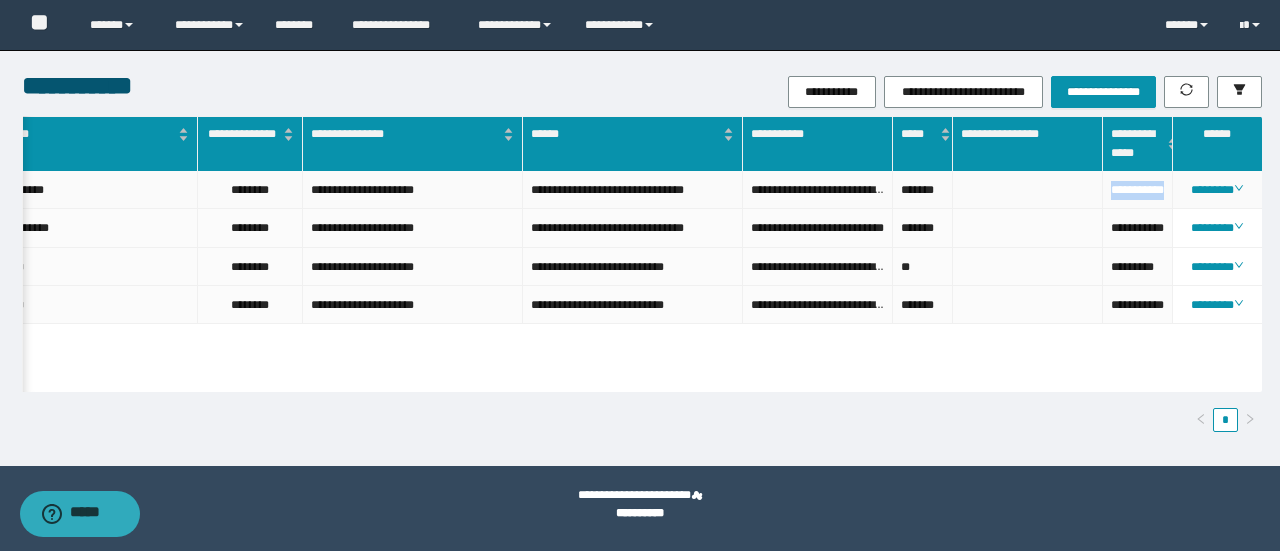 copy on "**********" 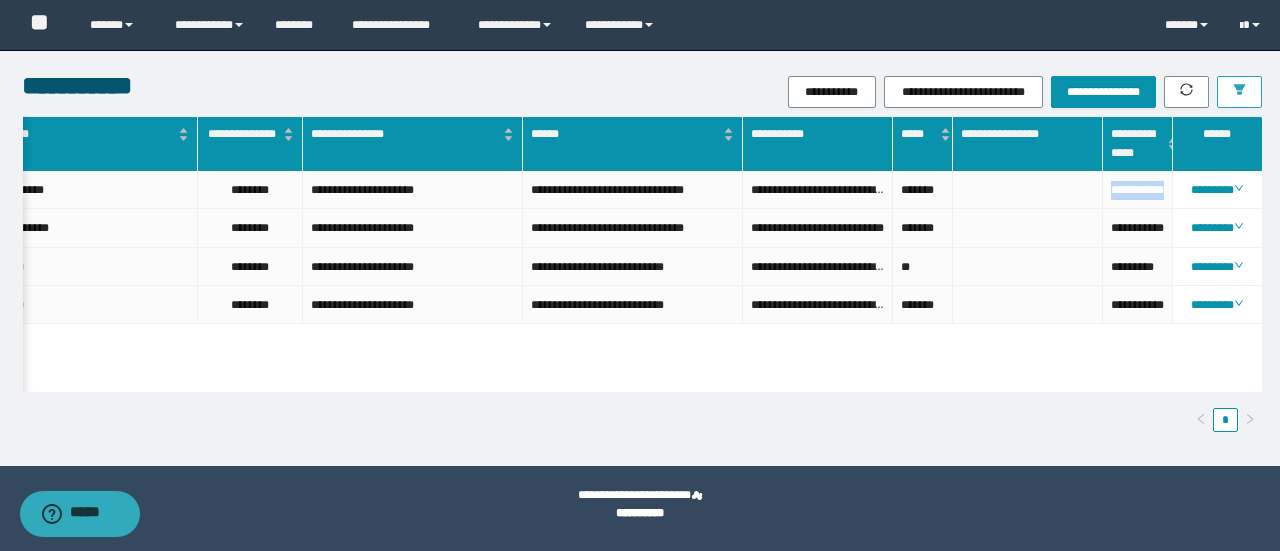 click at bounding box center (1239, 92) 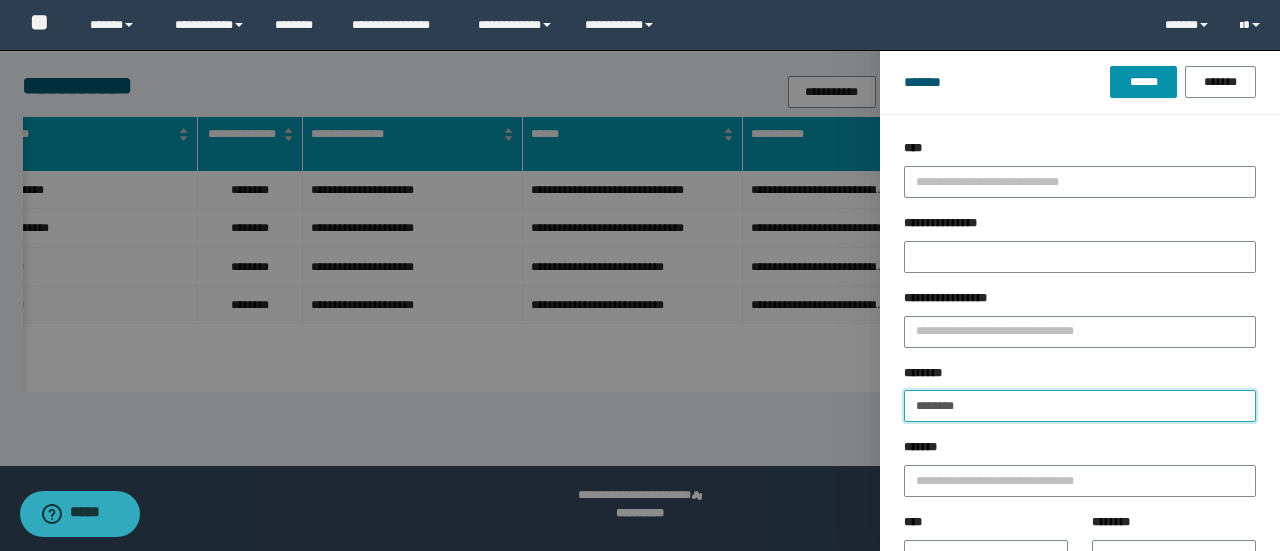 drag, startPoint x: 925, startPoint y: 396, endPoint x: 705, endPoint y: 369, distance: 221.65062 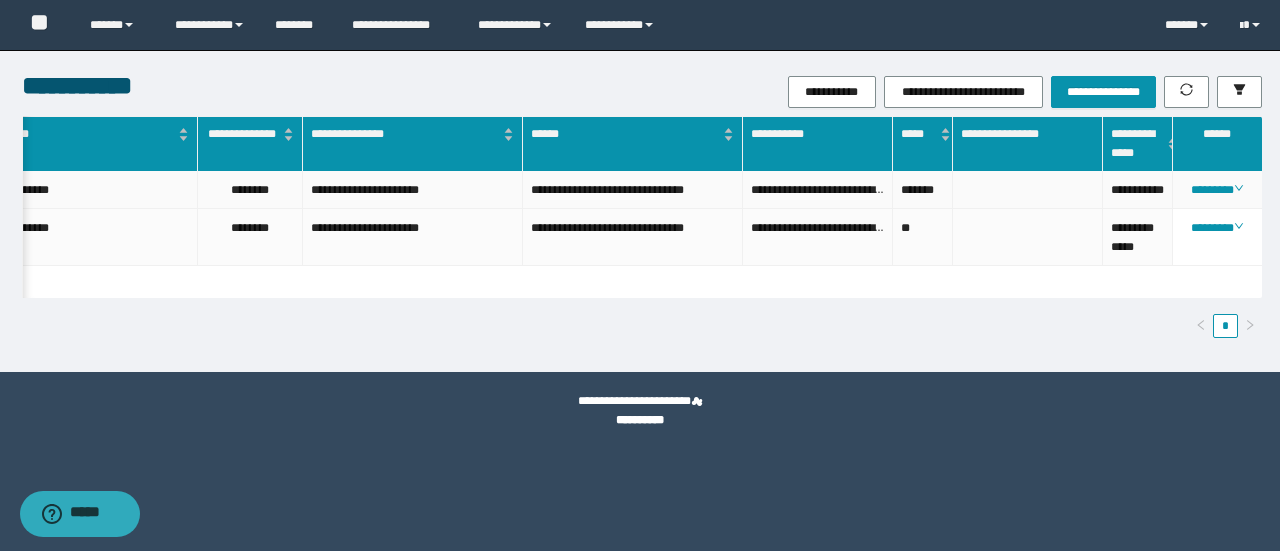 click on "**********" at bounding box center [1138, 190] 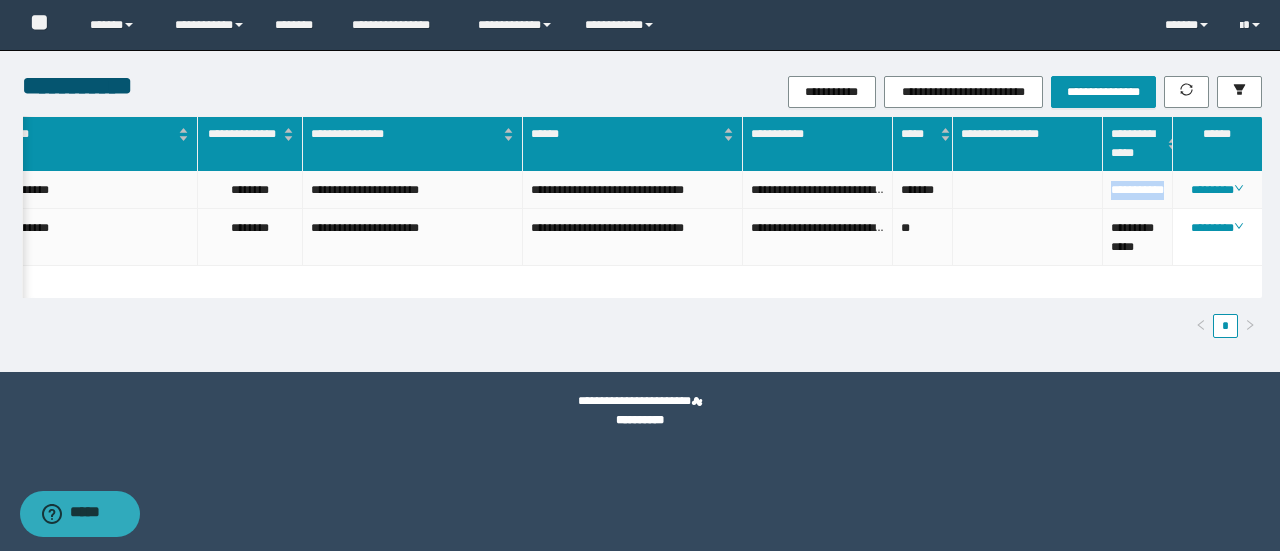 click on "**********" at bounding box center [1138, 190] 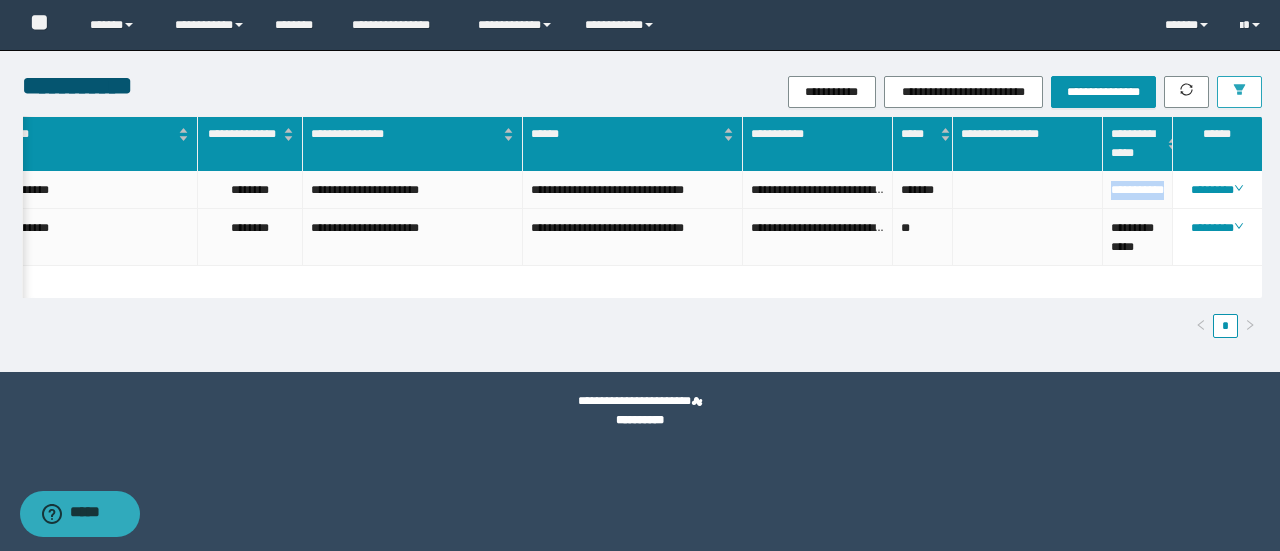 click 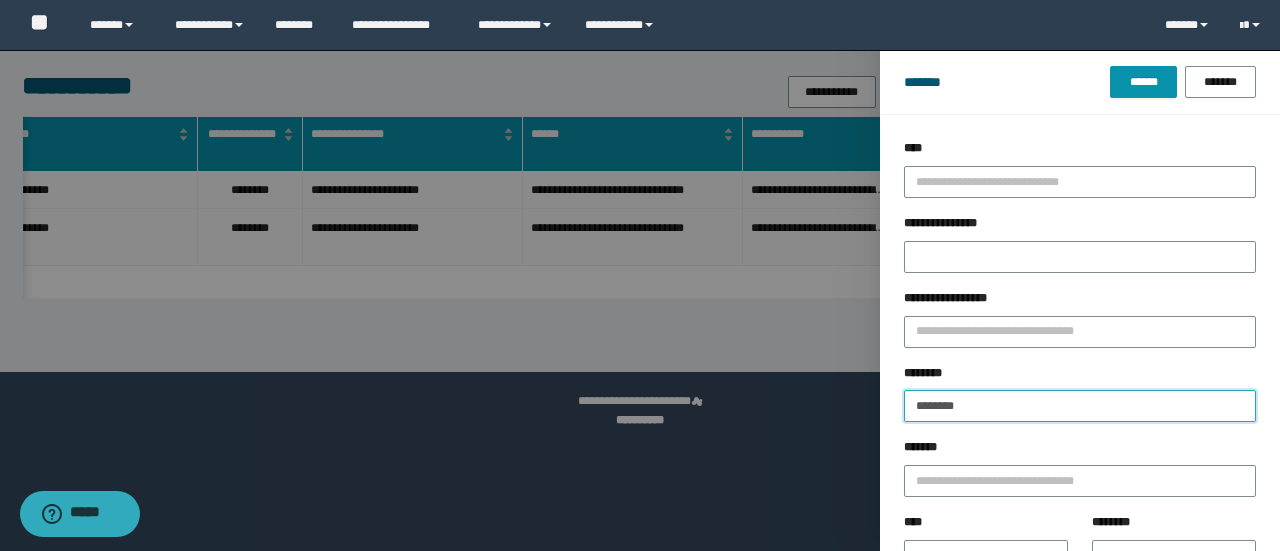 drag, startPoint x: 911, startPoint y: 389, endPoint x: 930, endPoint y: 397, distance: 20.615528 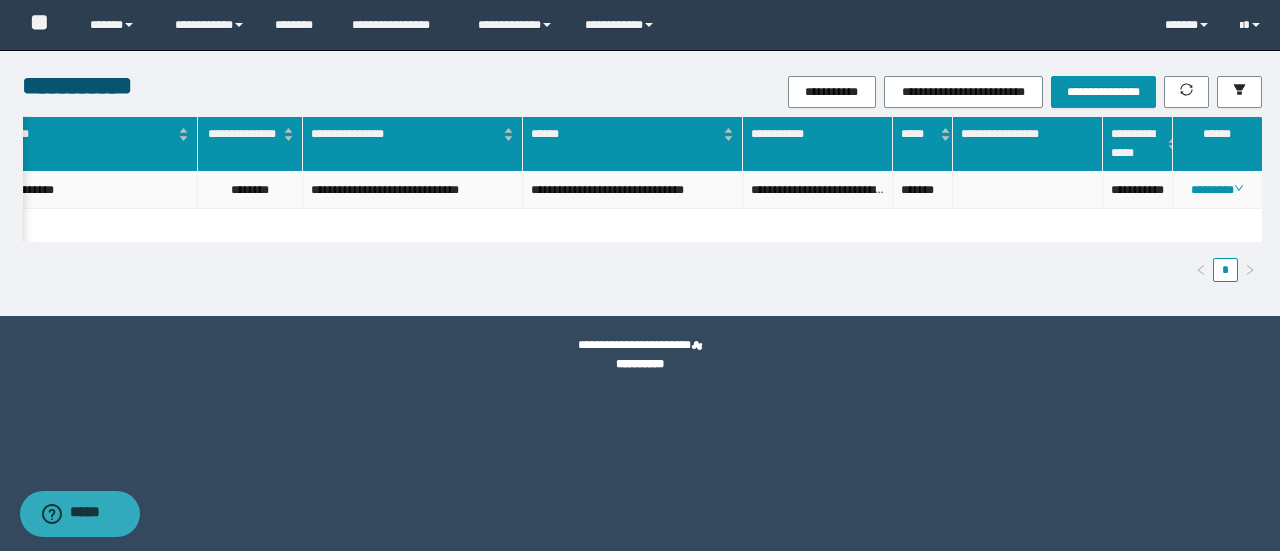 click on "**********" at bounding box center (1138, 190) 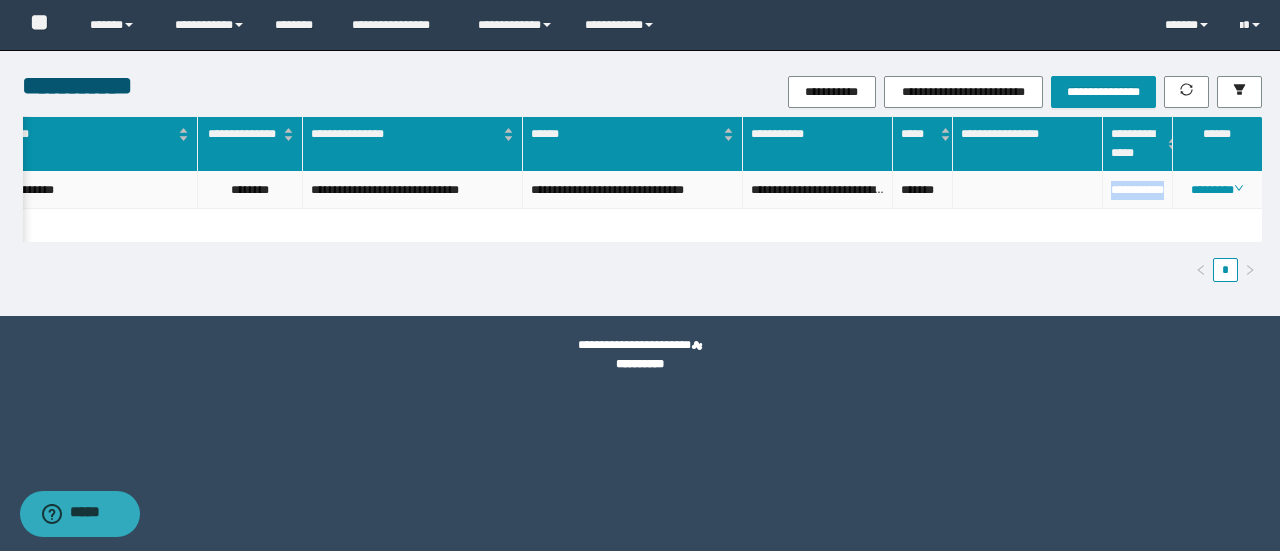 click on "**********" at bounding box center [1138, 190] 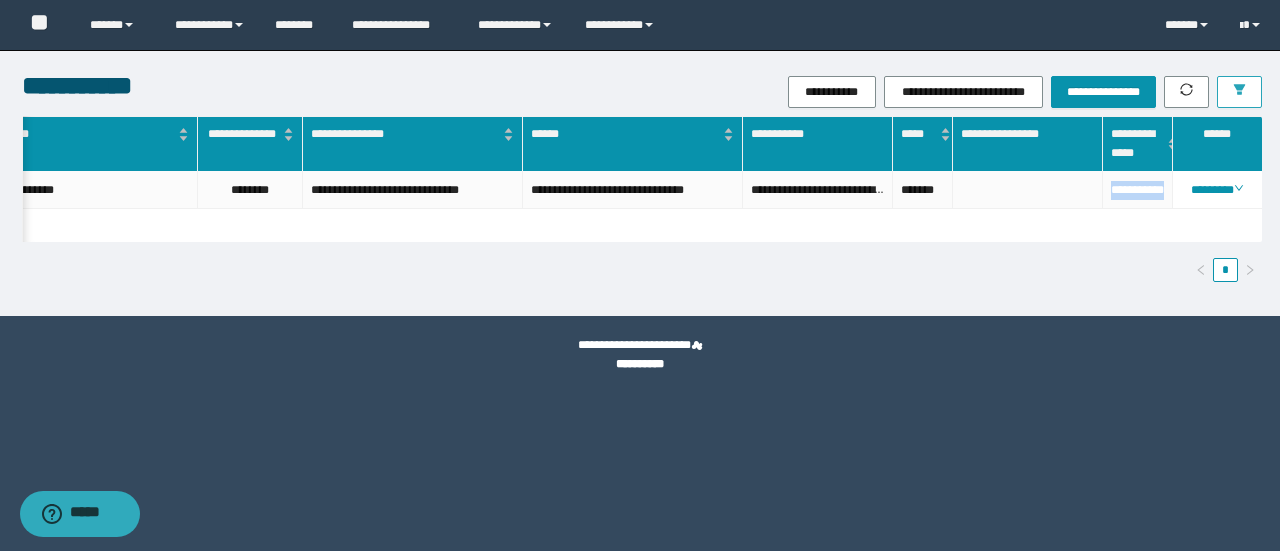 click at bounding box center [1239, 92] 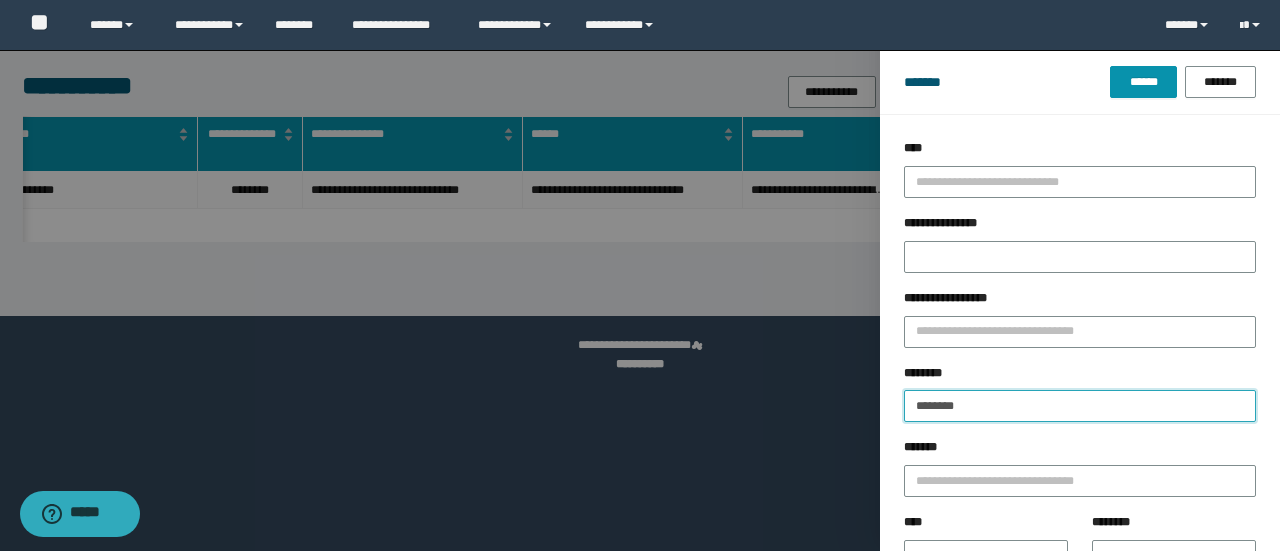drag, startPoint x: 960, startPoint y: 393, endPoint x: 599, endPoint y: 296, distance: 373.80475 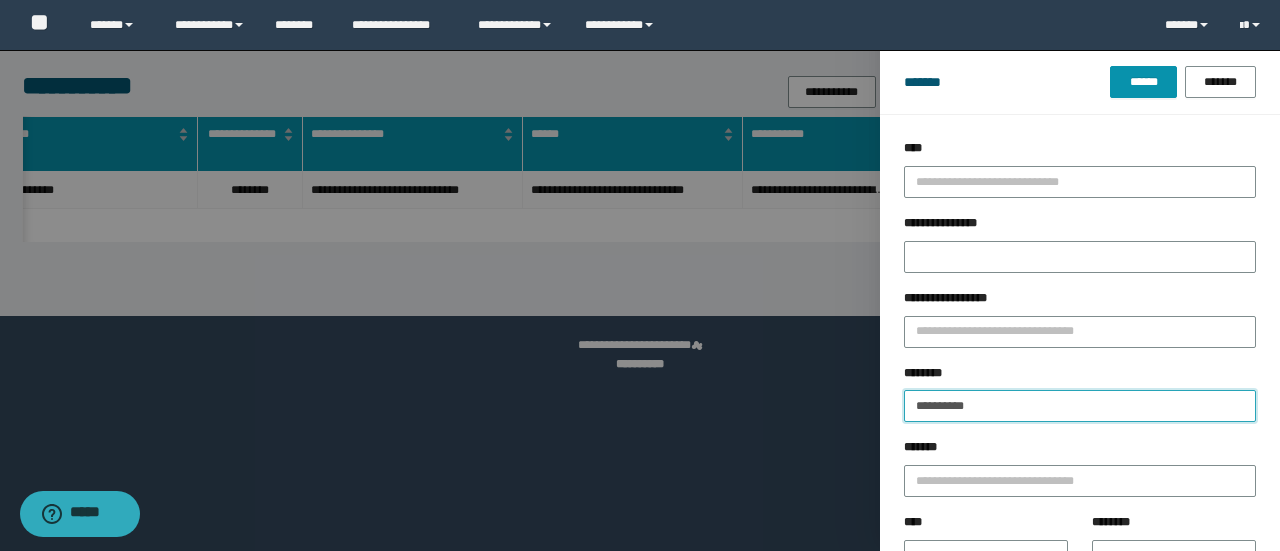 click on "******" at bounding box center [1143, 82] 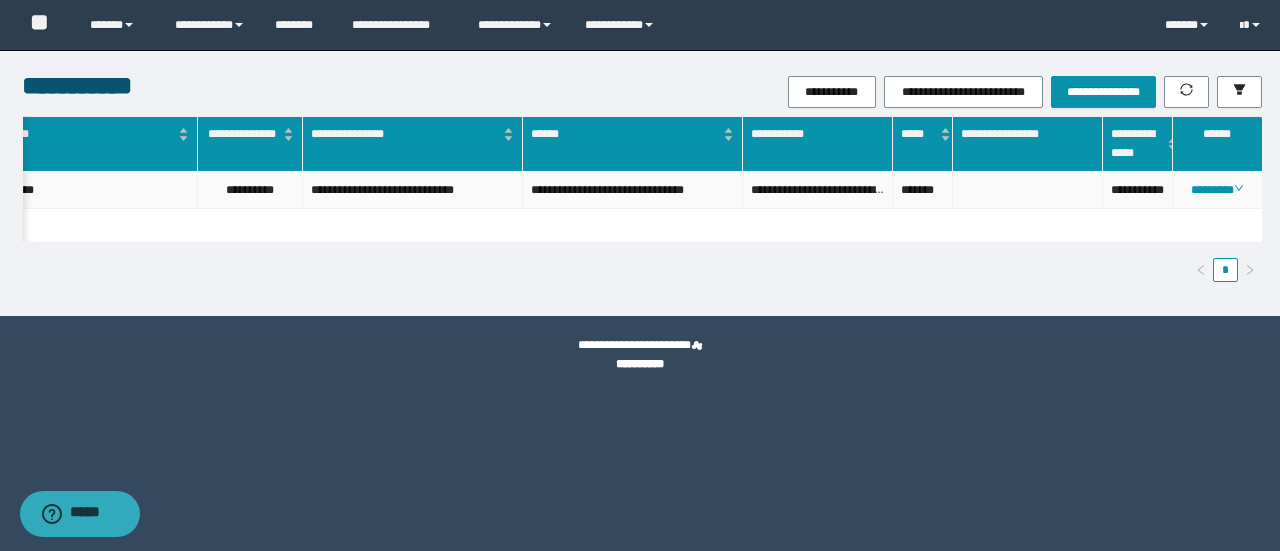 click on "**********" at bounding box center (1138, 190) 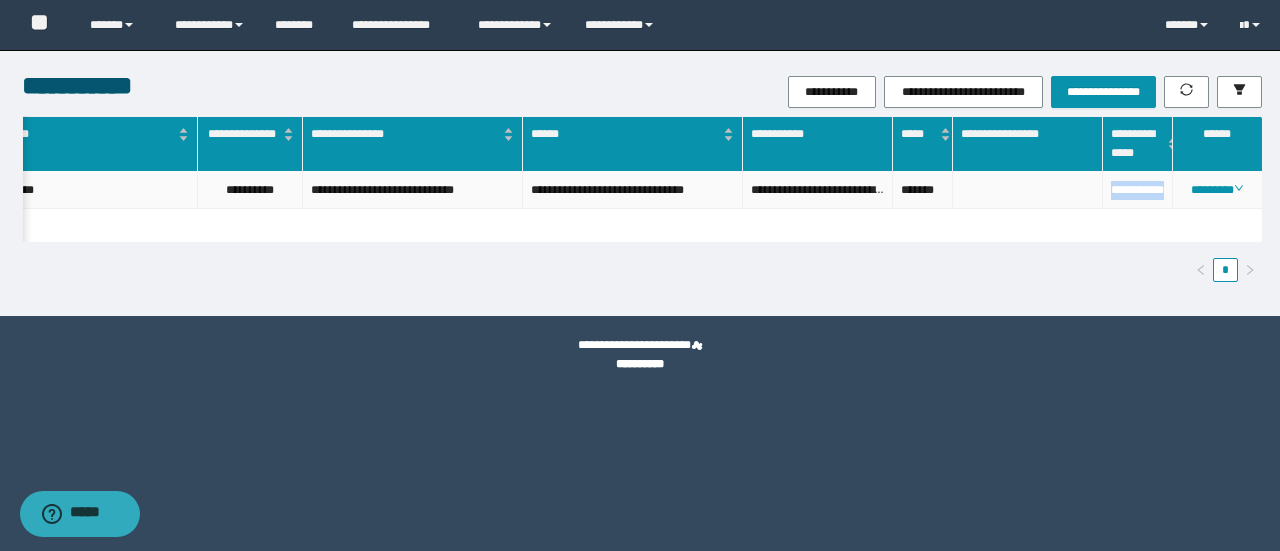 click on "**********" at bounding box center [1138, 190] 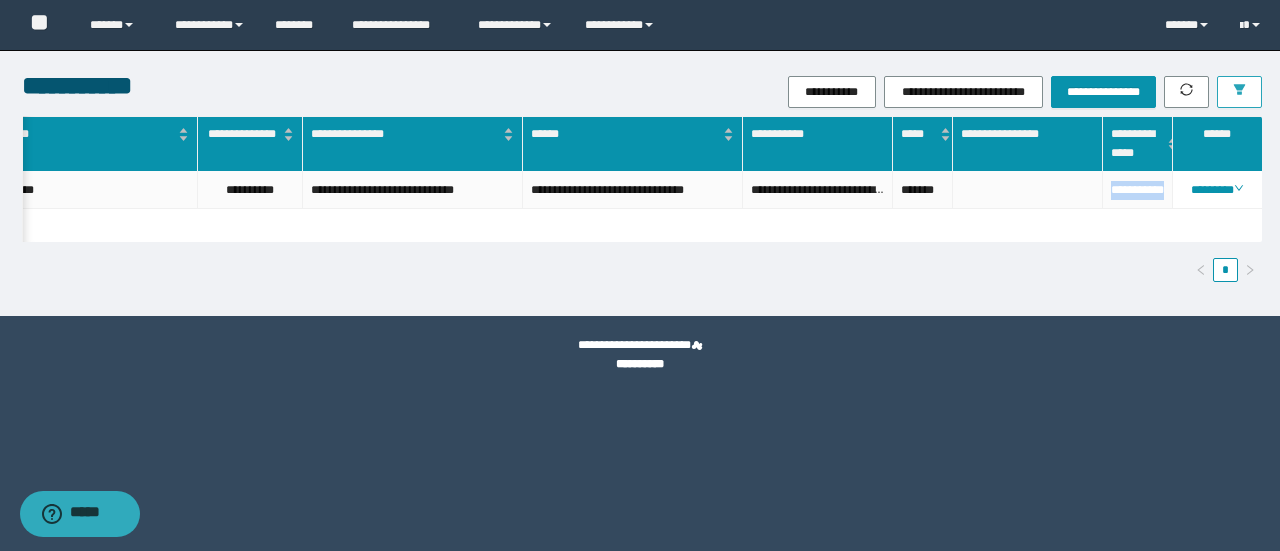 click 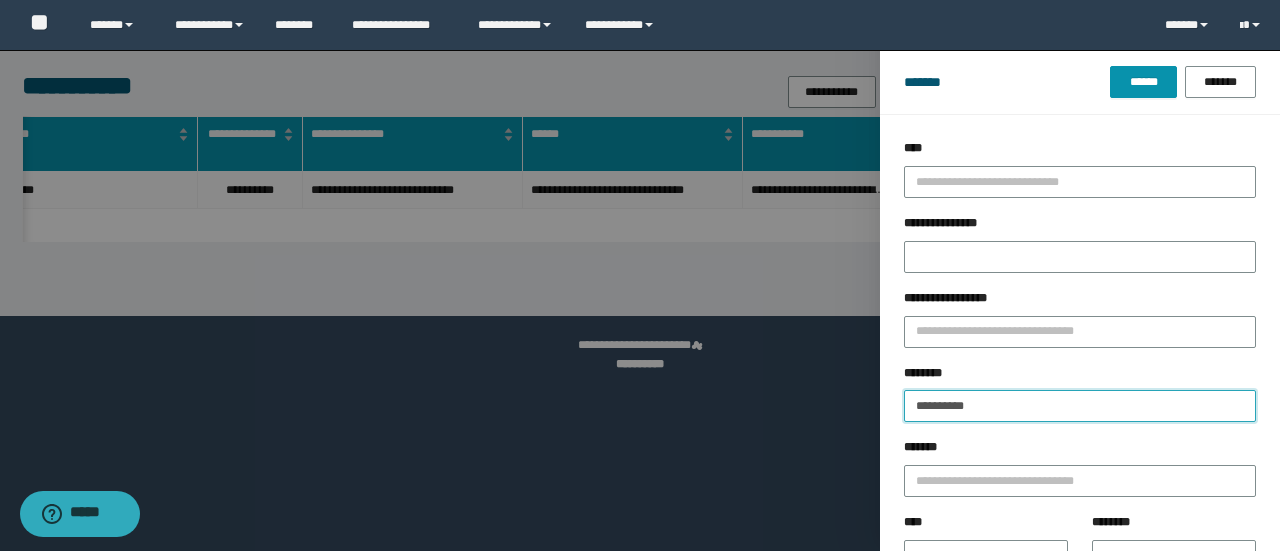 drag, startPoint x: 959, startPoint y: 387, endPoint x: 933, endPoint y: 379, distance: 27.202942 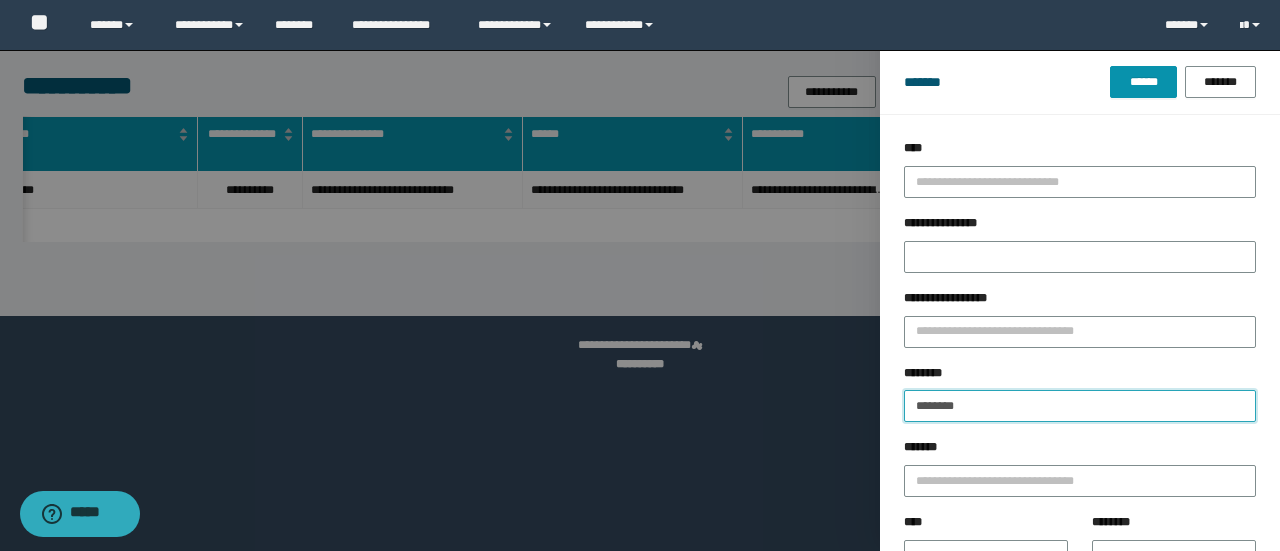 click on "******" at bounding box center (1143, 82) 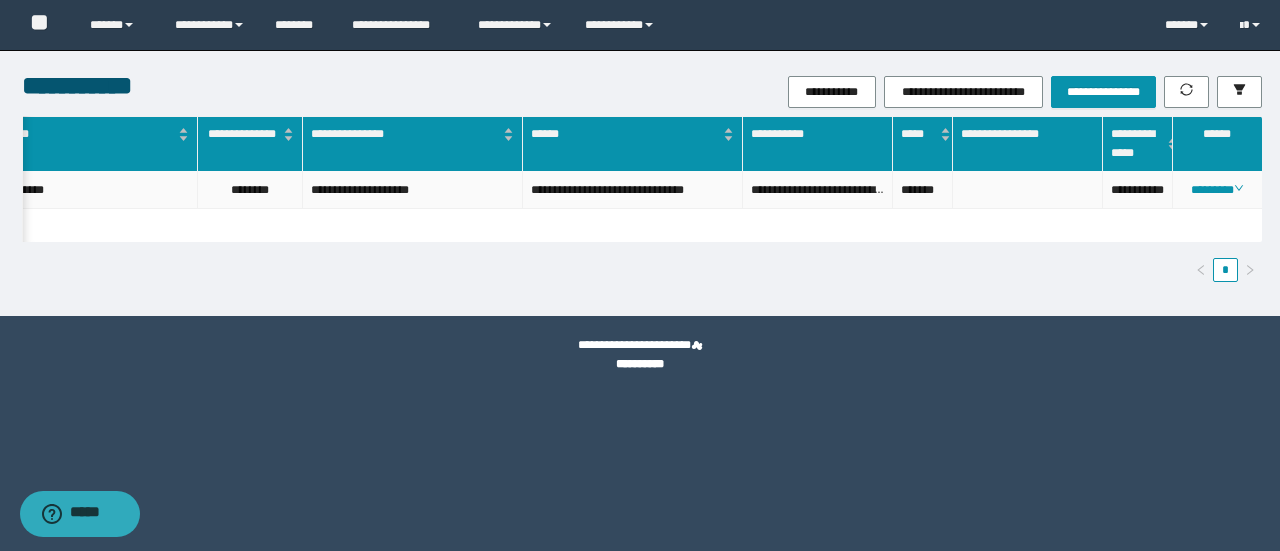 click on "**********" at bounding box center [1138, 190] 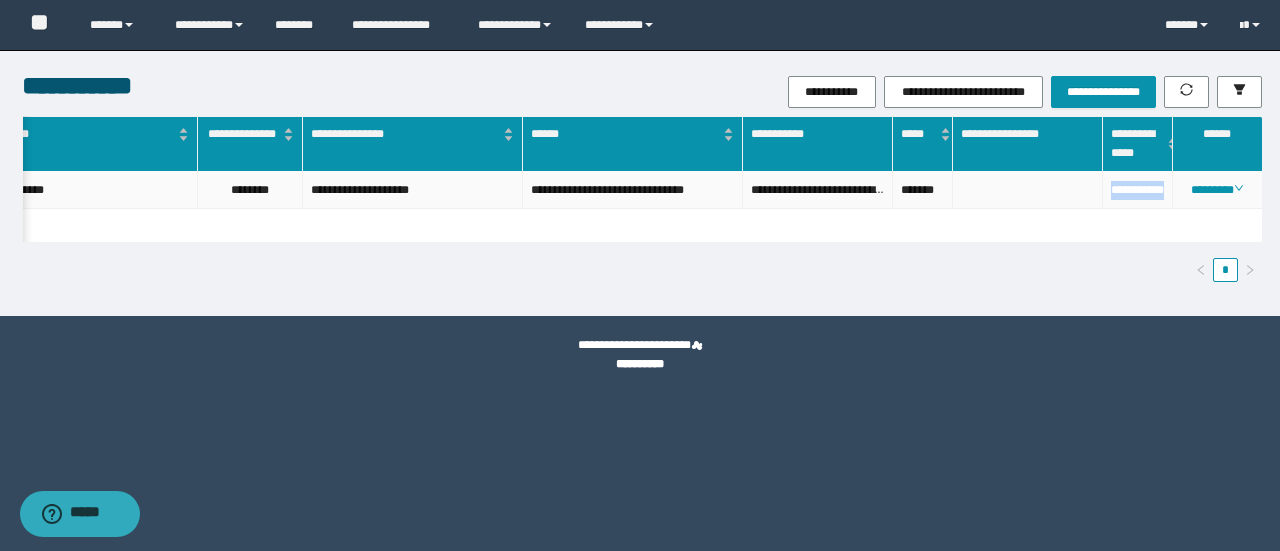 click on "**********" at bounding box center [1138, 190] 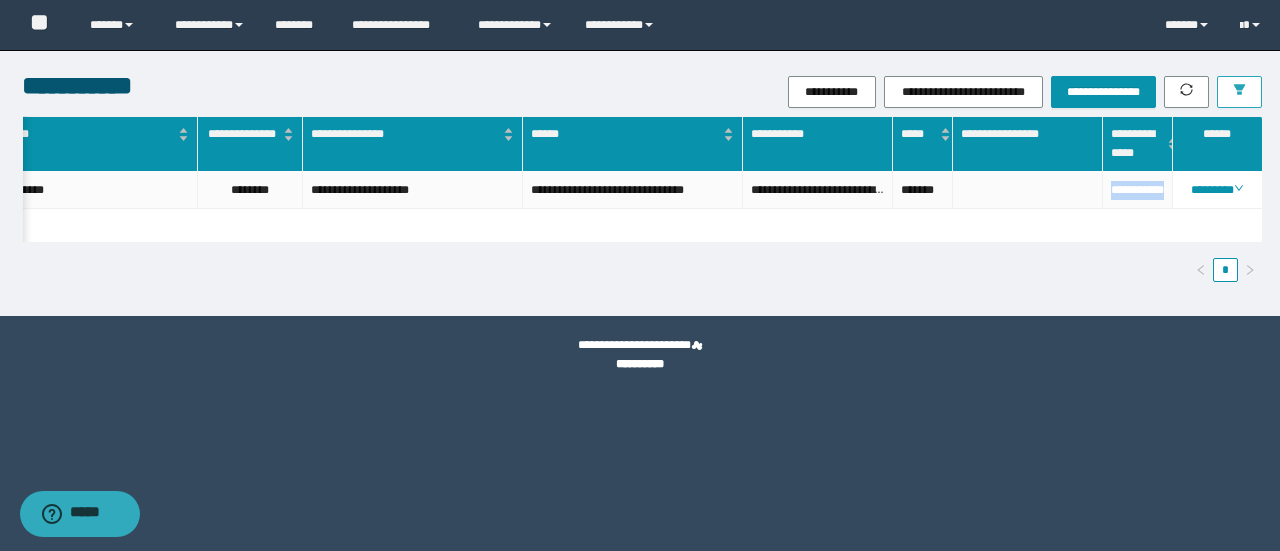 click 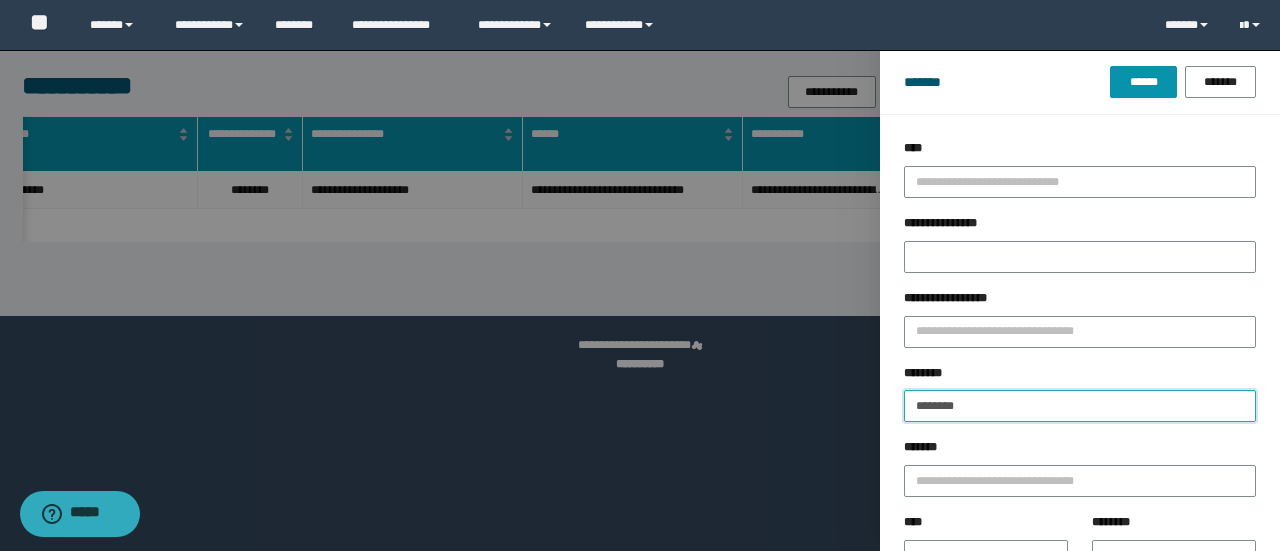 click on "**********" at bounding box center (640, 275) 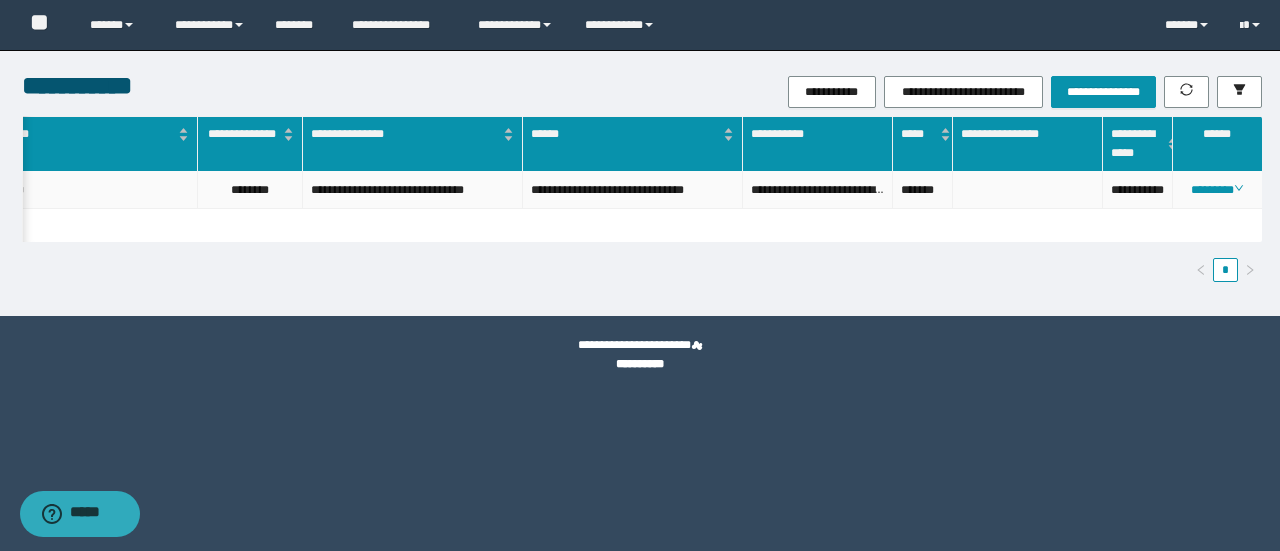 click on "**********" at bounding box center (1138, 190) 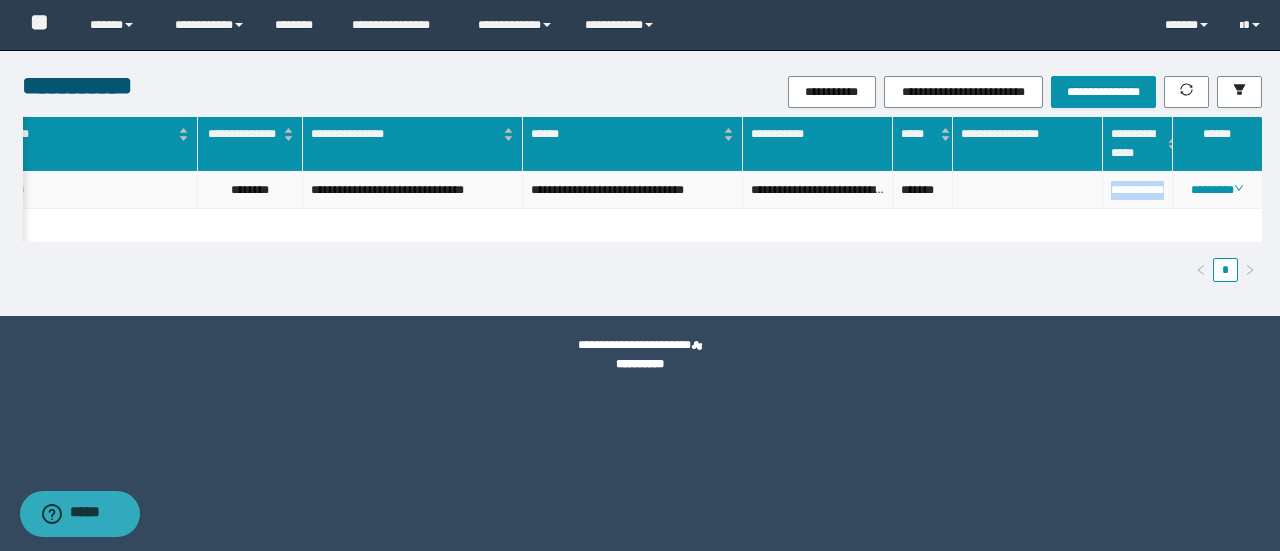 click on "**********" at bounding box center (1138, 190) 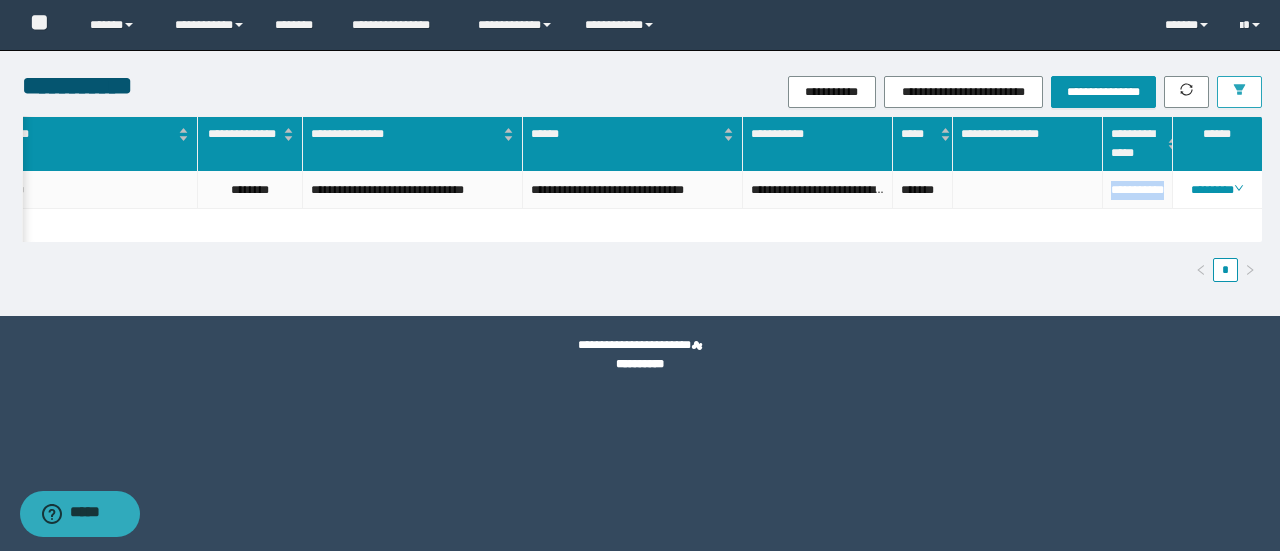 click 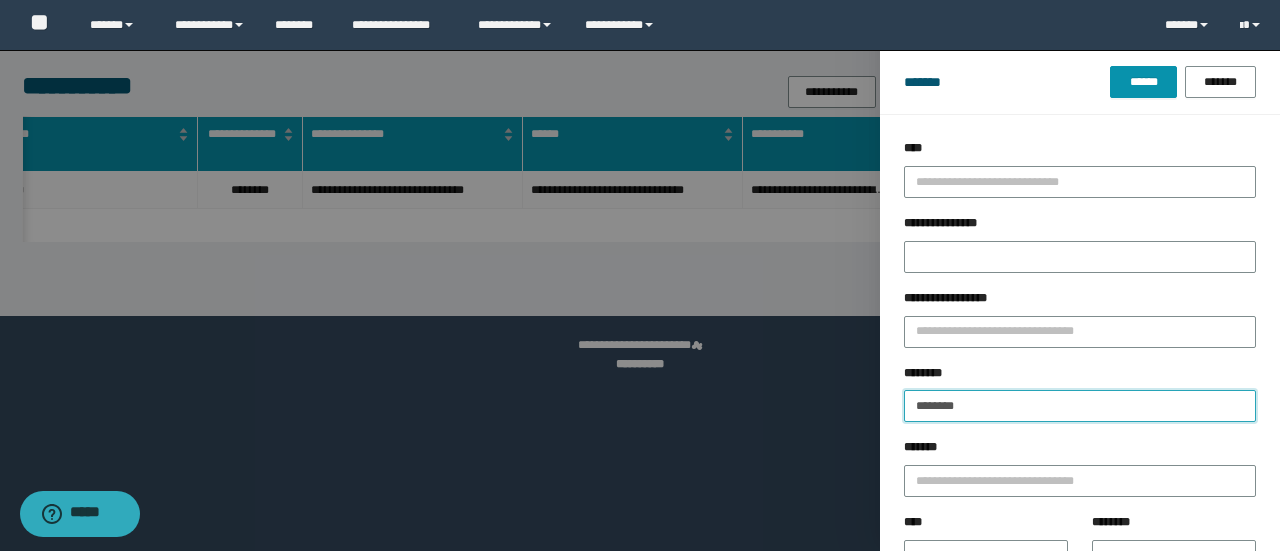 click on "******** ********" at bounding box center (1080, 401) 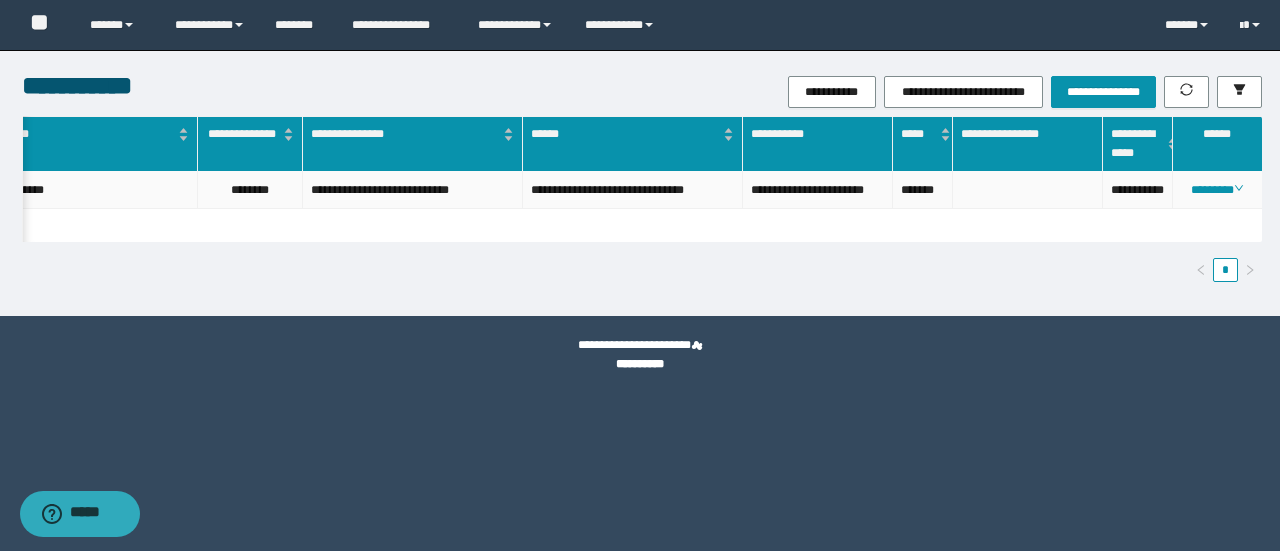 click on "**********" at bounding box center [1138, 190] 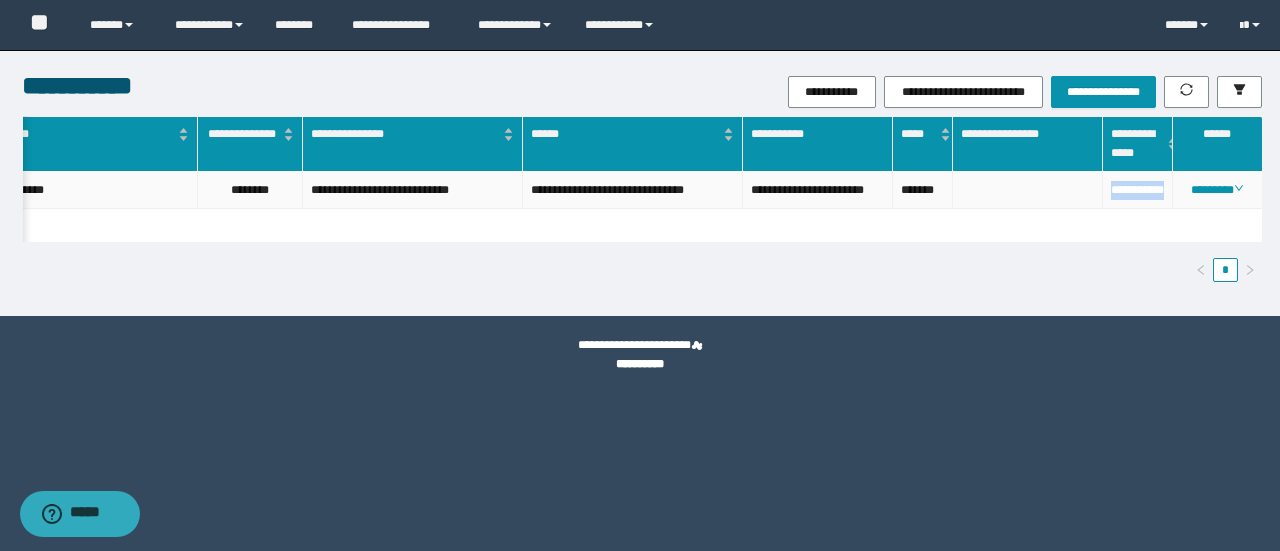 click on "**********" at bounding box center [1138, 190] 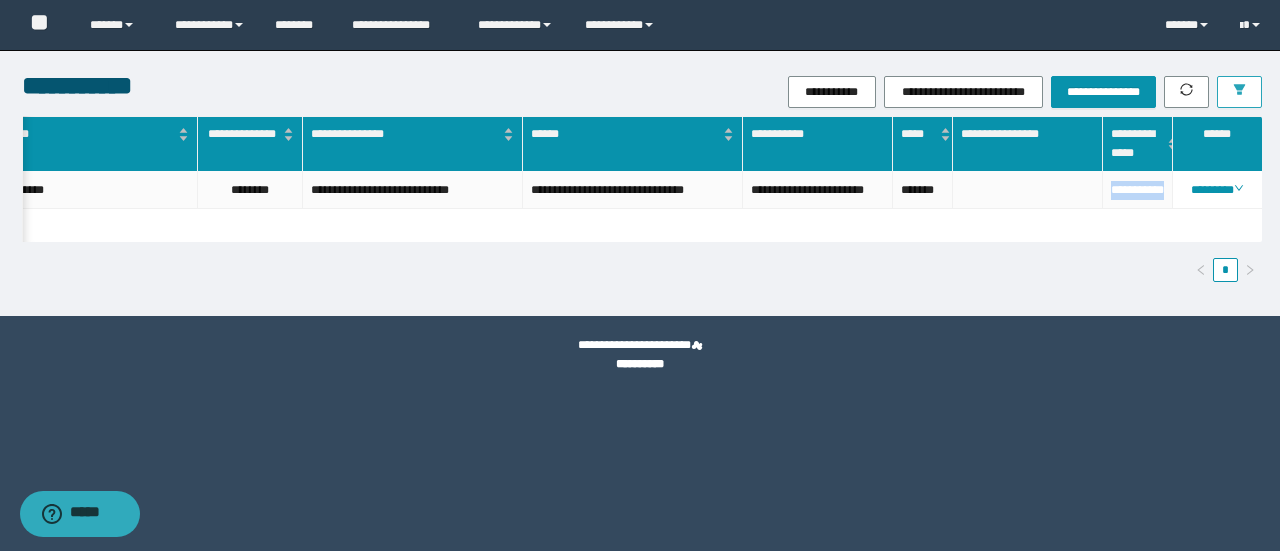 click 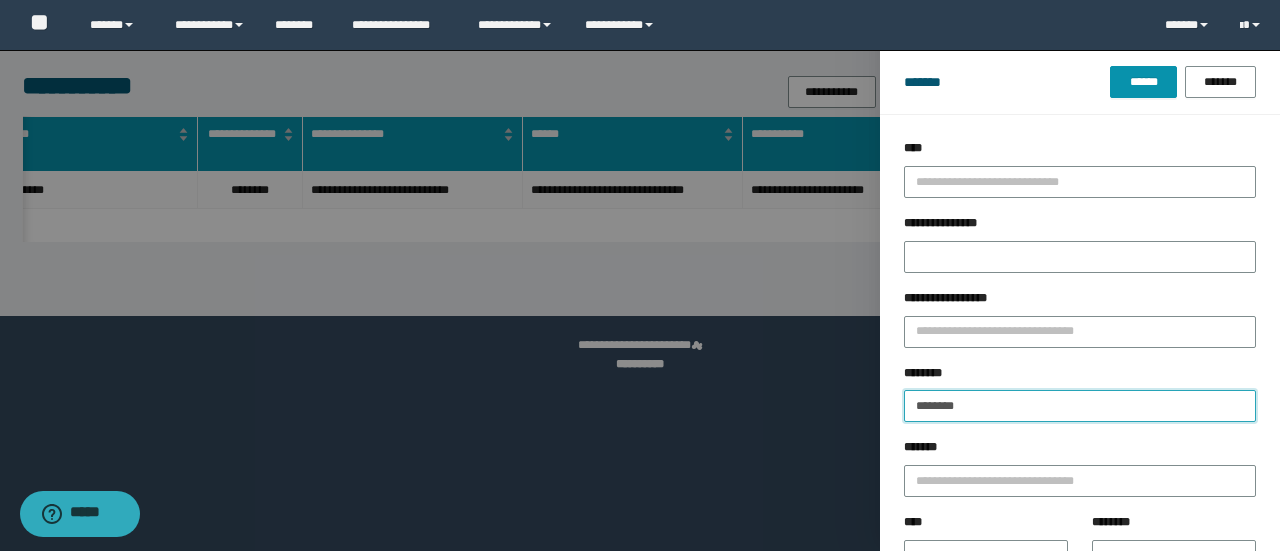 drag, startPoint x: 969, startPoint y: 399, endPoint x: 244, endPoint y: 269, distance: 736.563 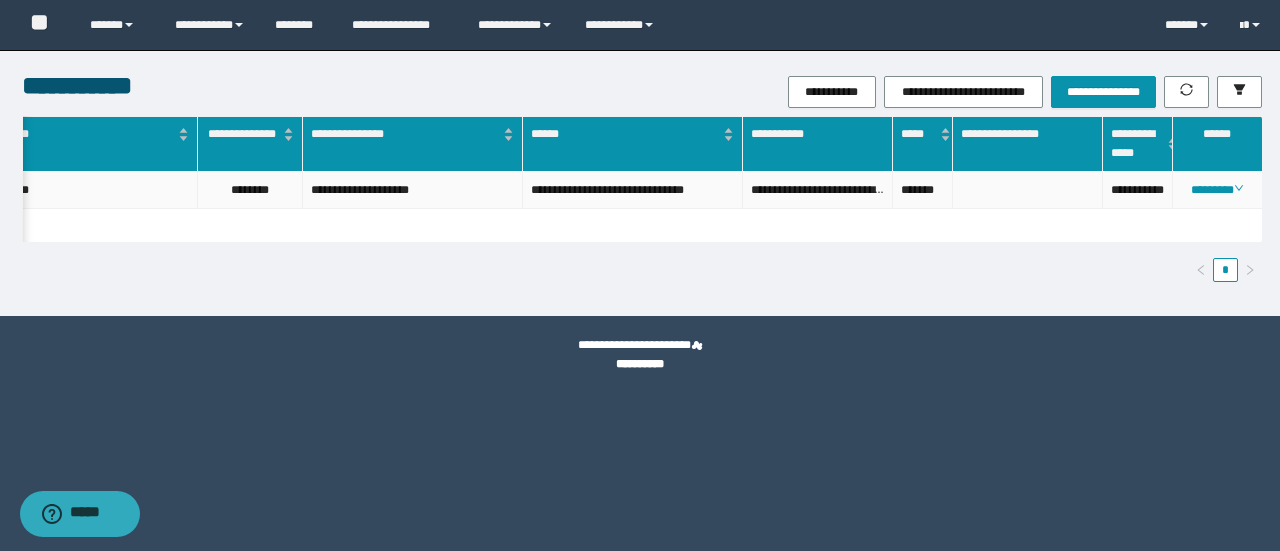 click on "**********" at bounding box center [1138, 190] 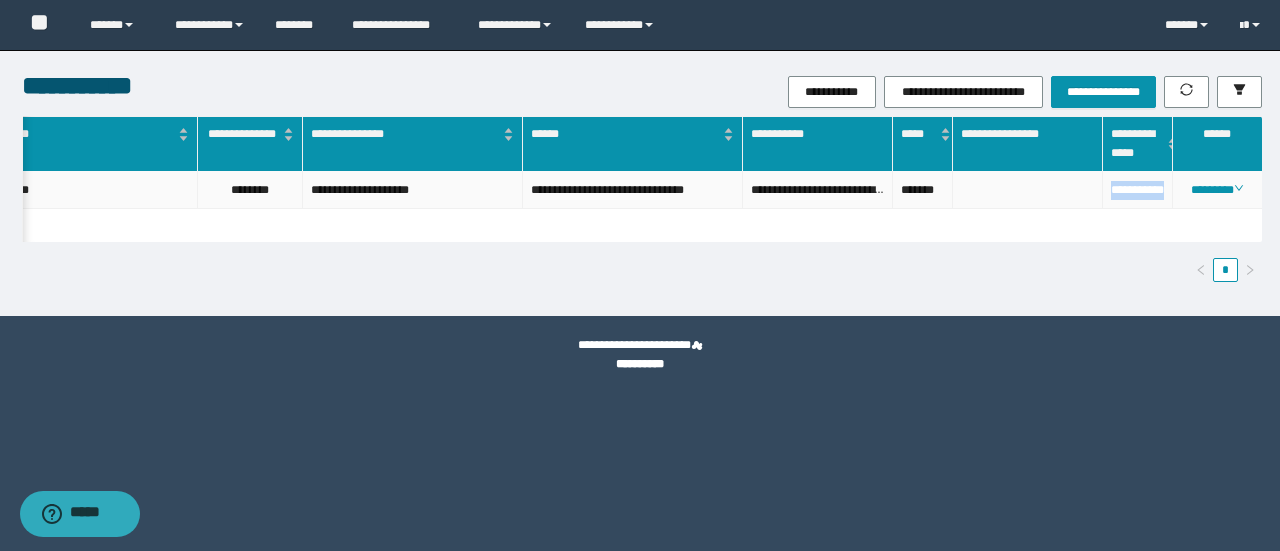 click on "**********" at bounding box center [1138, 190] 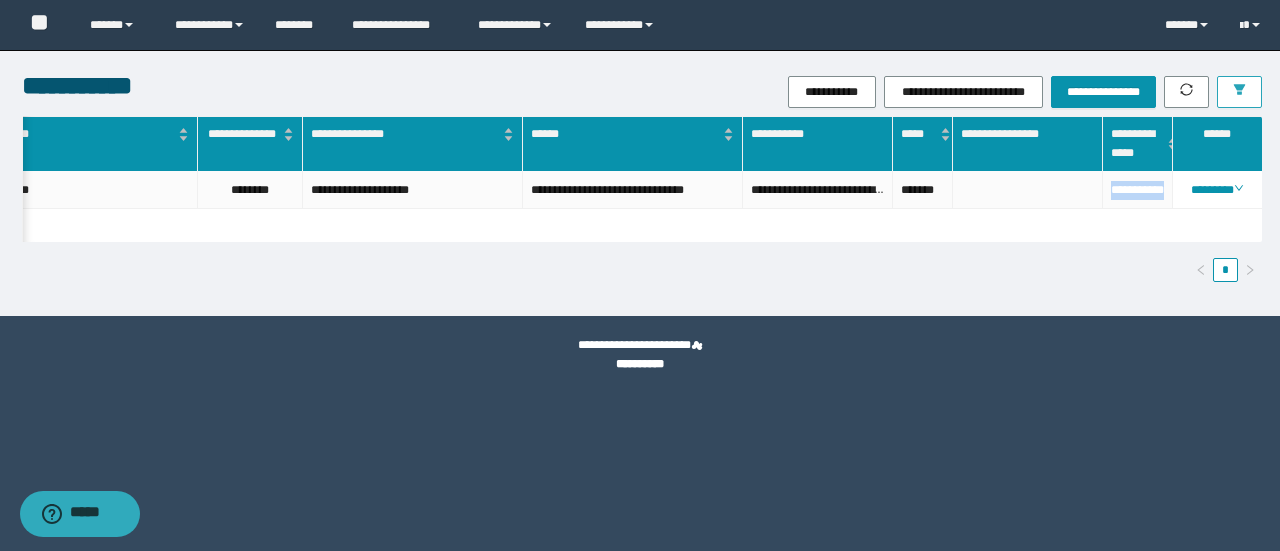 click 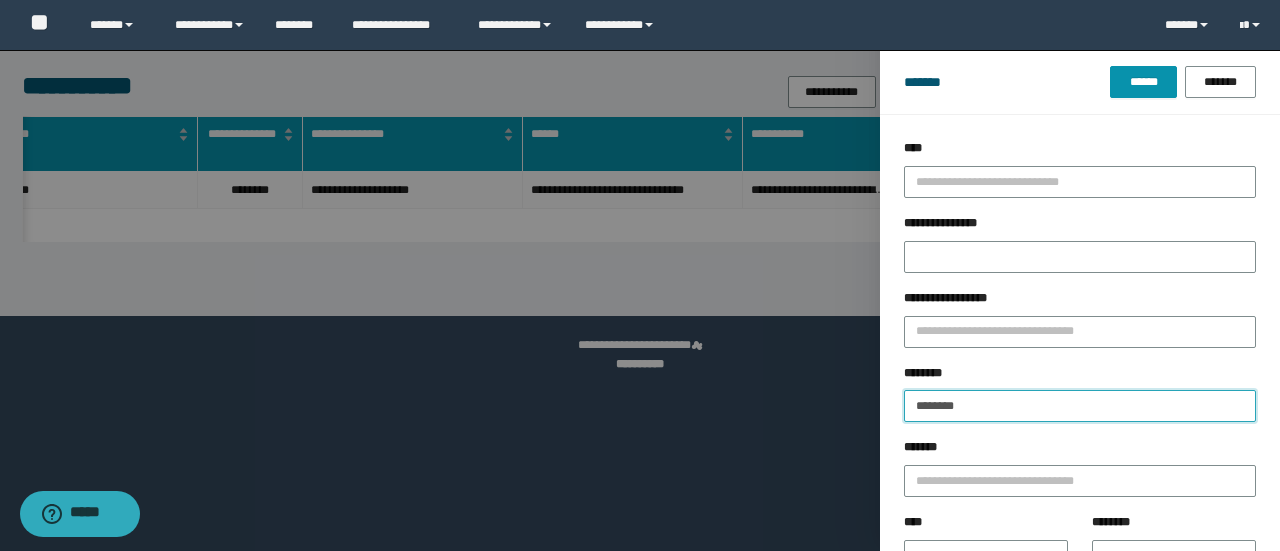 drag, startPoint x: 964, startPoint y: 394, endPoint x: 532, endPoint y: 319, distance: 438.4621 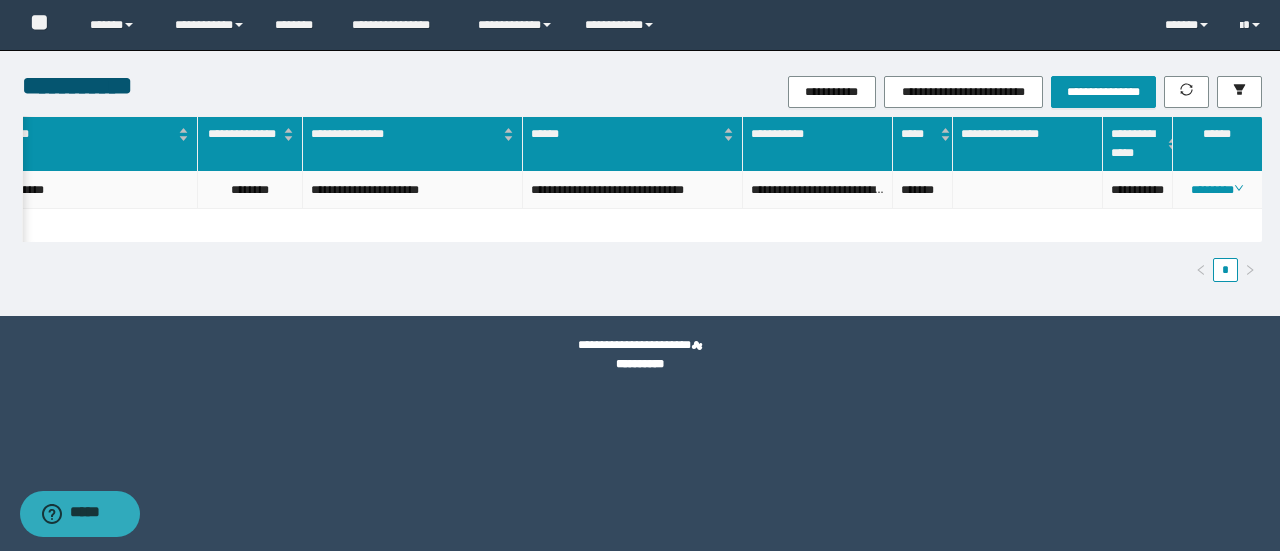 click on "**********" at bounding box center [1138, 190] 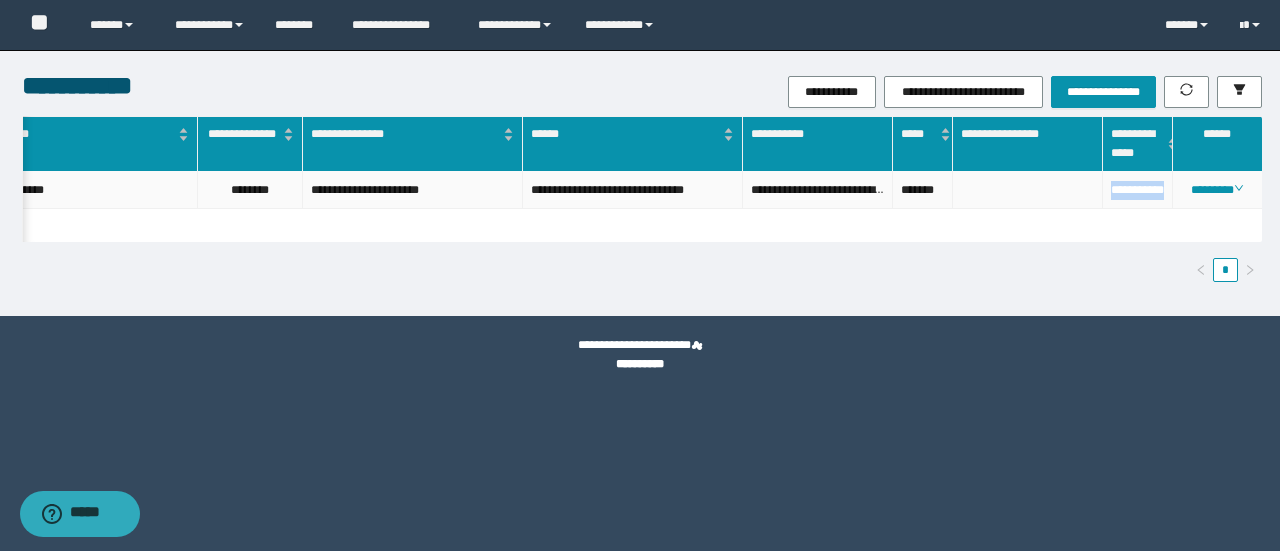 click on "**********" at bounding box center (1138, 190) 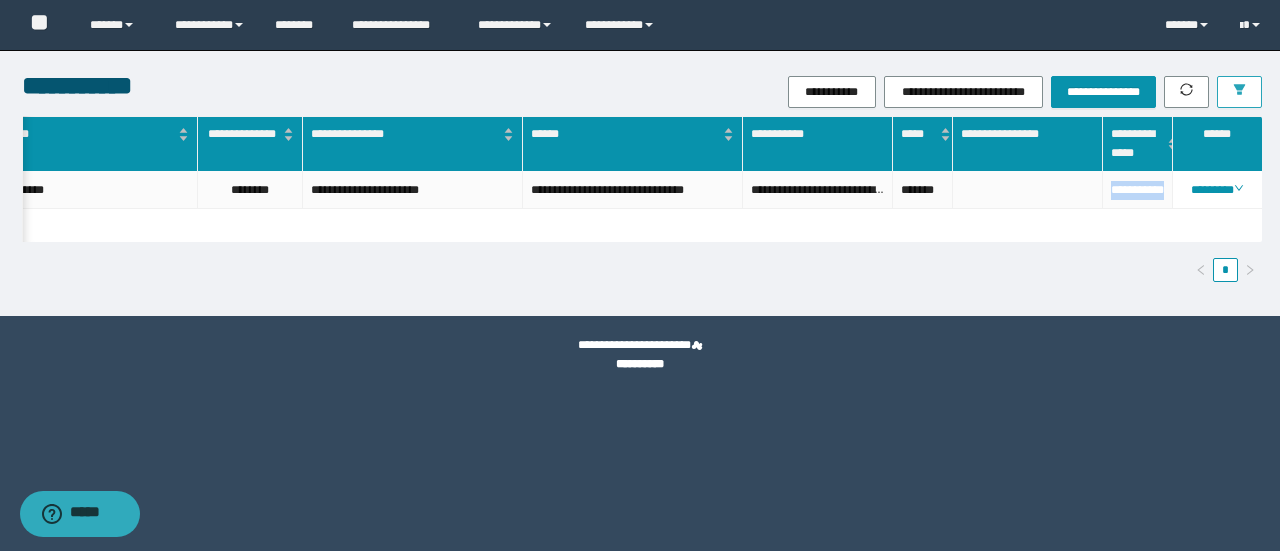 click at bounding box center [1239, 92] 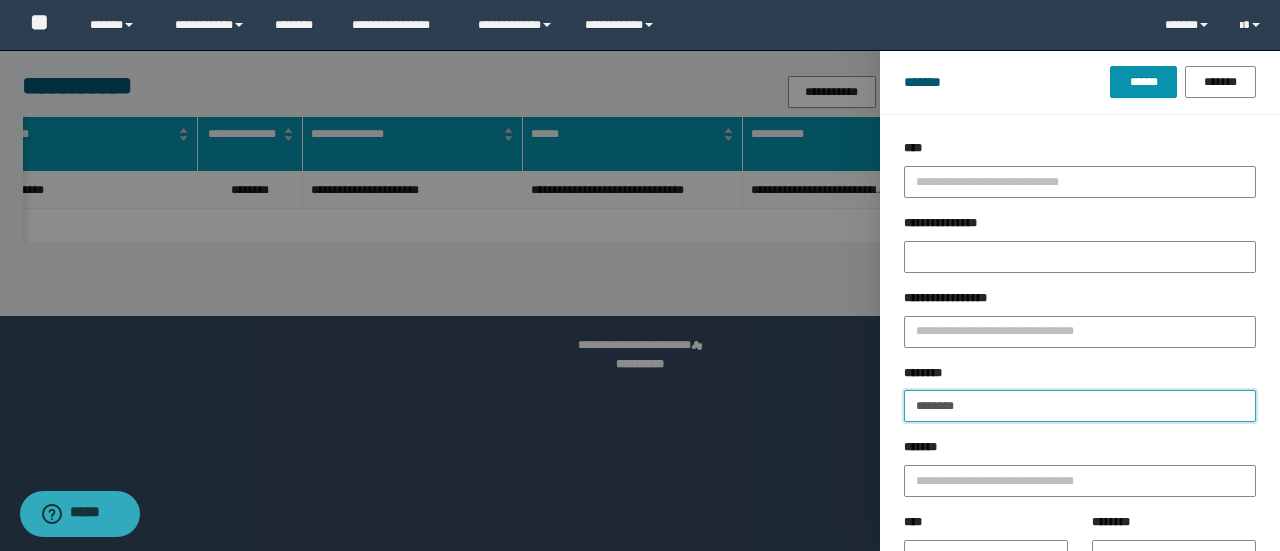 drag, startPoint x: 588, startPoint y: 313, endPoint x: 526, endPoint y: 294, distance: 64.84597 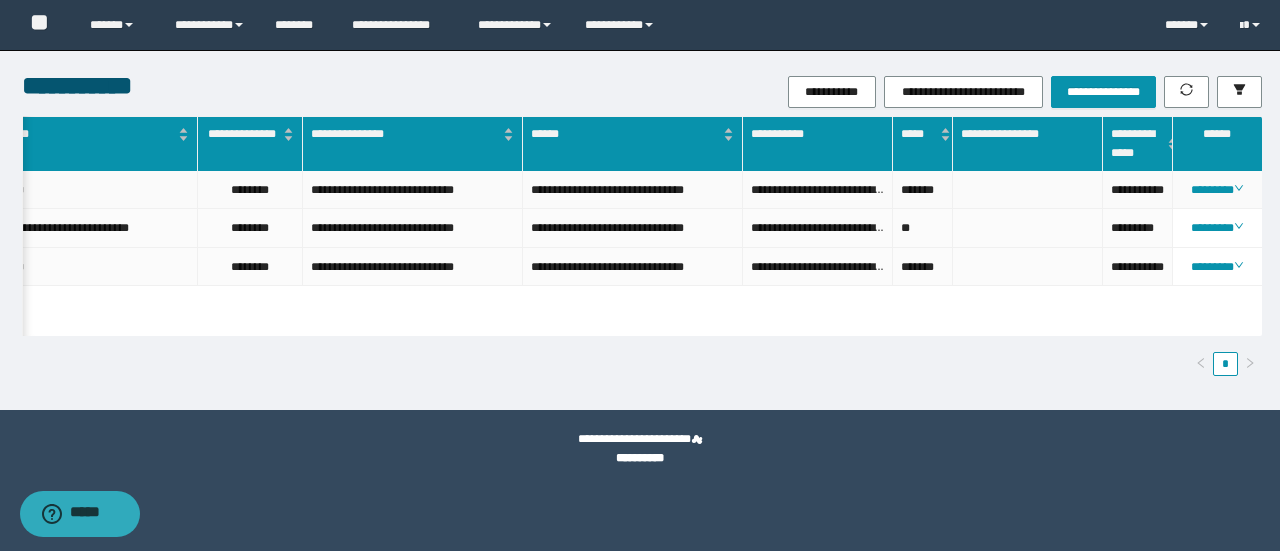 click on "**********" at bounding box center [1138, 190] 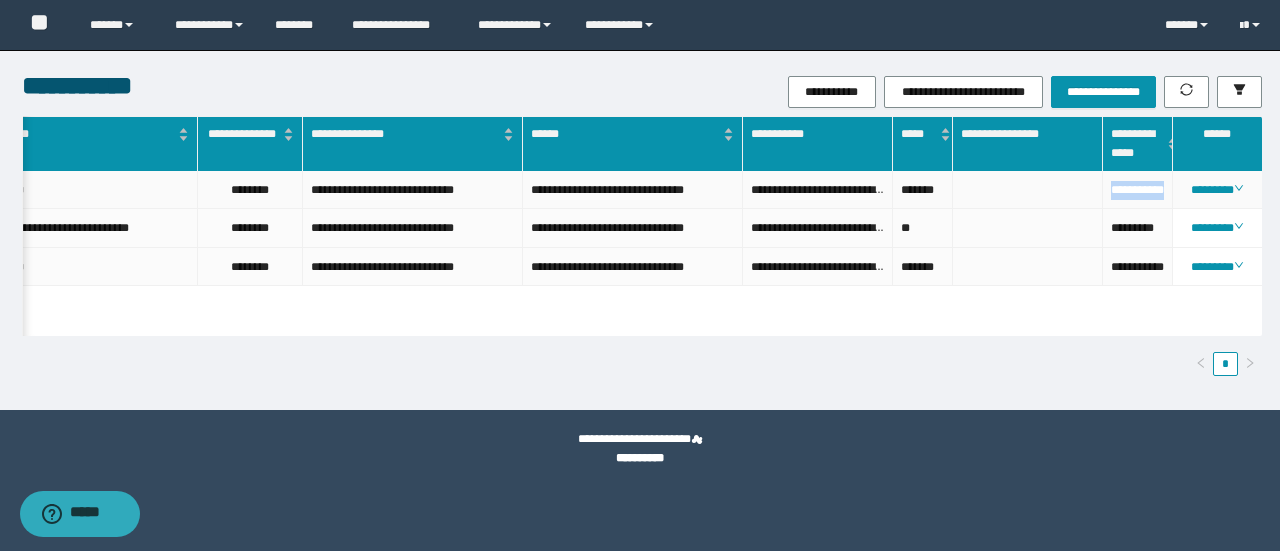 click on "**********" at bounding box center (1138, 190) 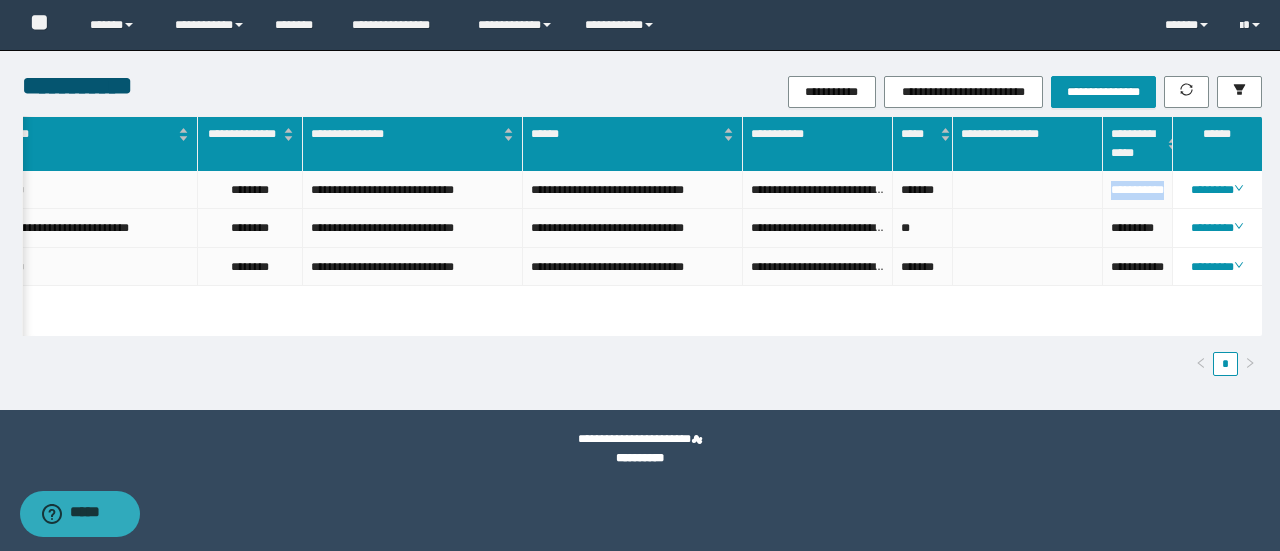 scroll, scrollTop: 0, scrollLeft: 435, axis: horizontal 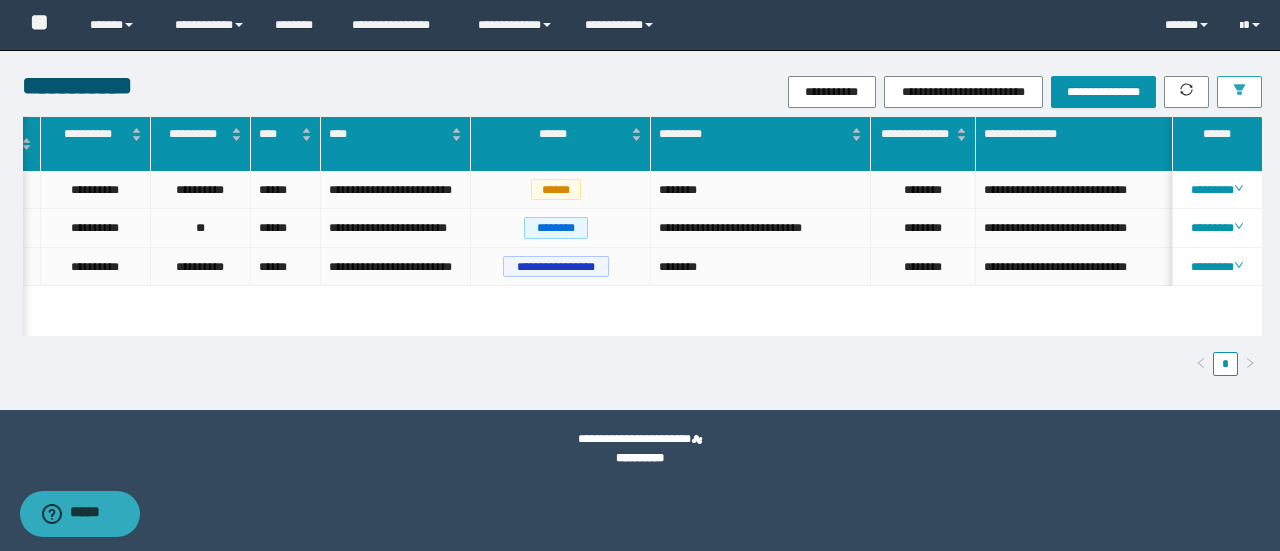 click at bounding box center [1239, 92] 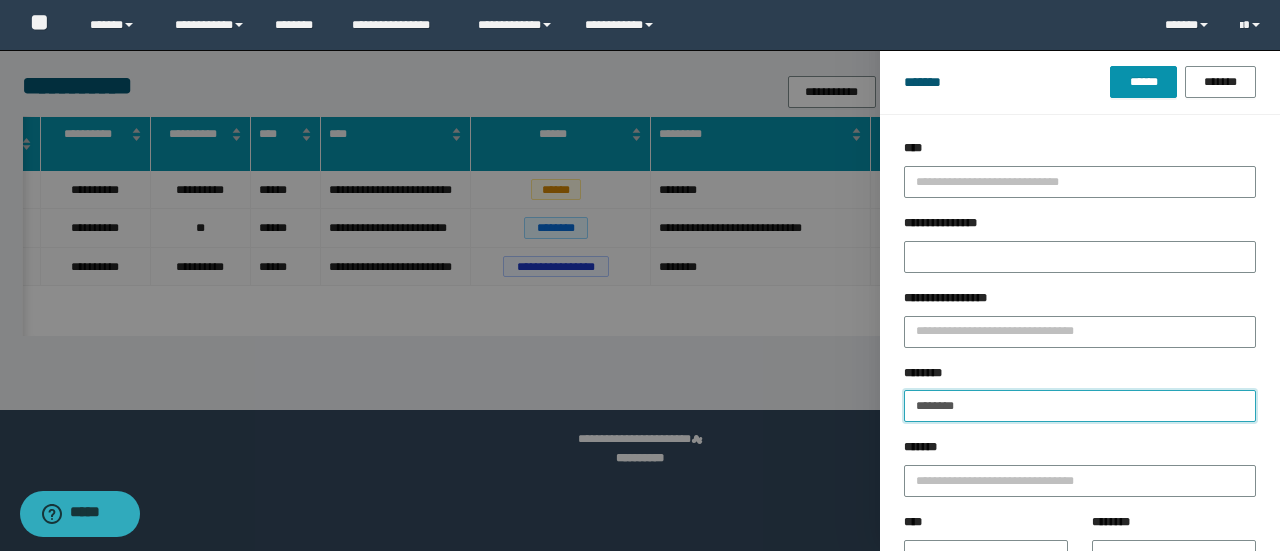 drag, startPoint x: 977, startPoint y: 407, endPoint x: 482, endPoint y: 345, distance: 498.8677 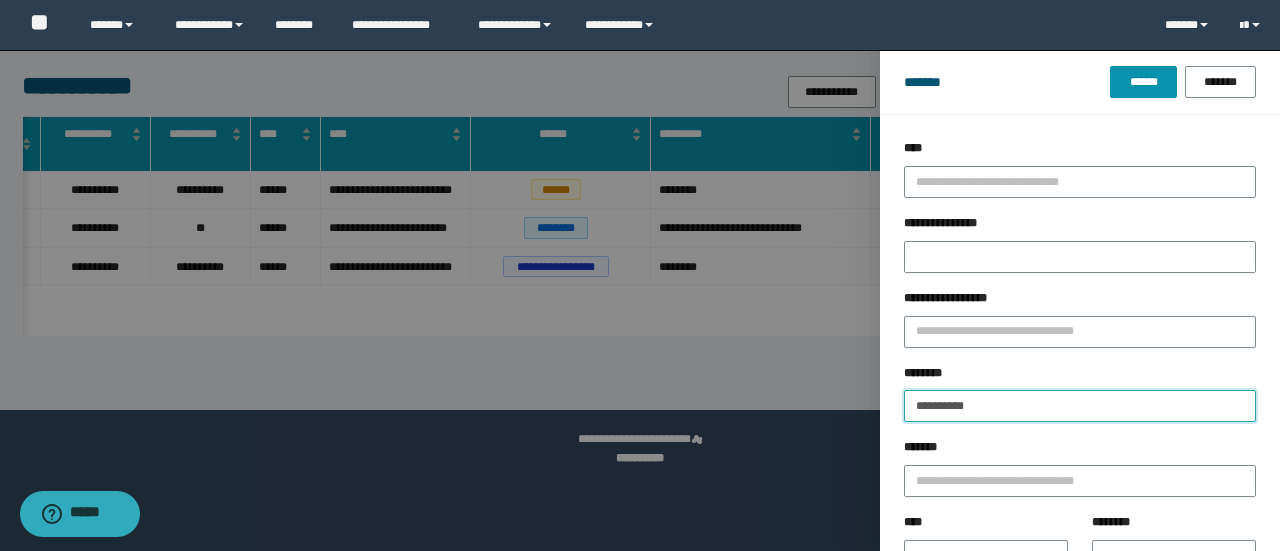 click on "******" at bounding box center (1143, 82) 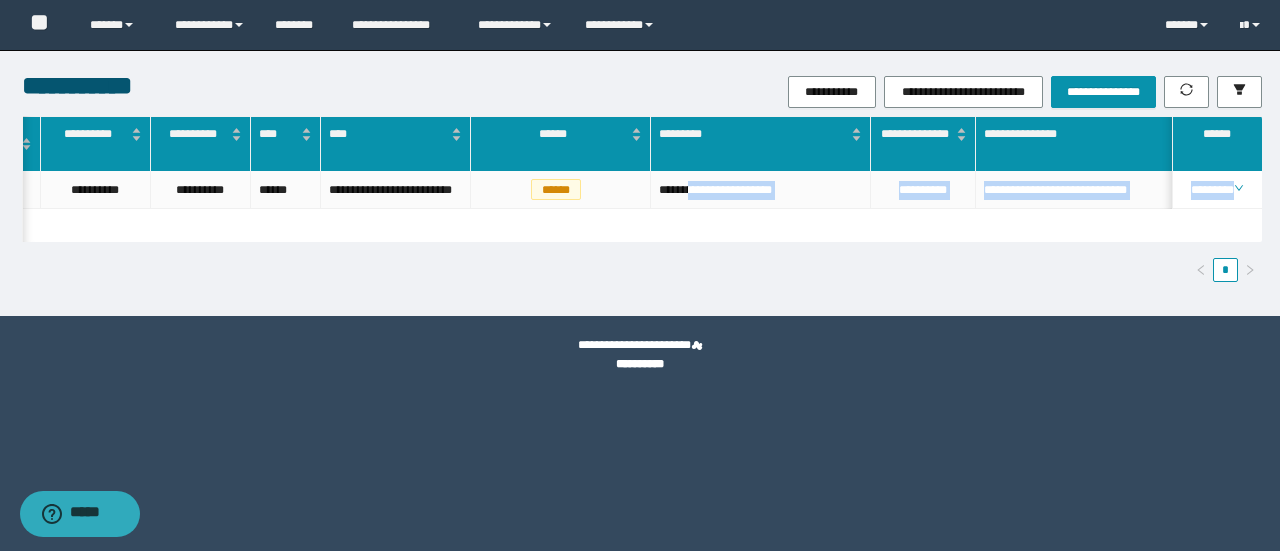 drag, startPoint x: 700, startPoint y: 225, endPoint x: 1135, endPoint y: 263, distance: 436.65662 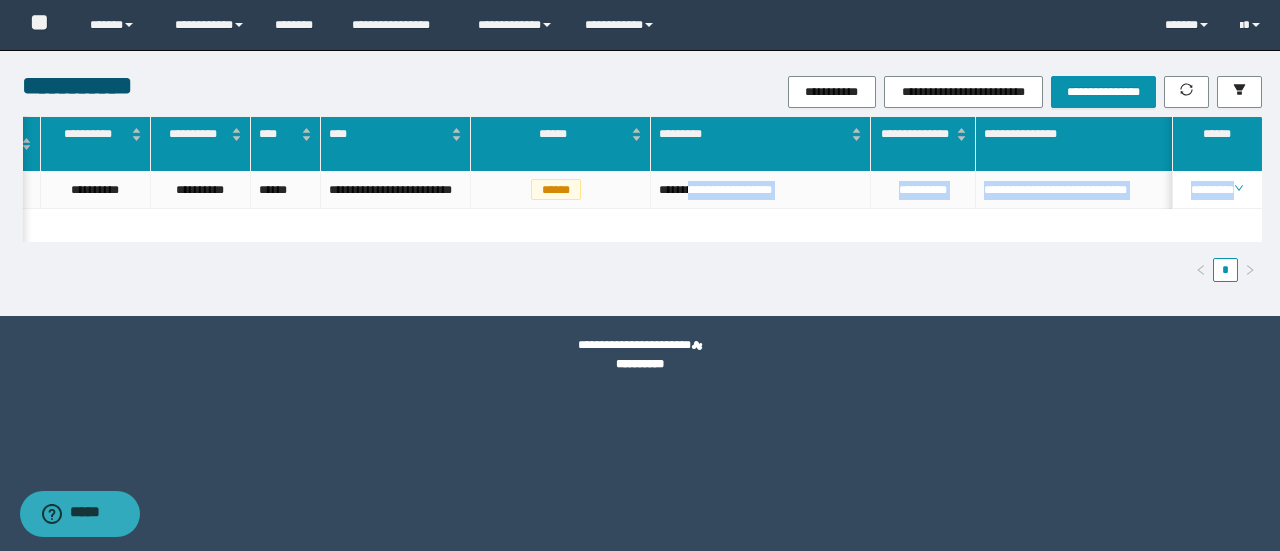 scroll, scrollTop: 0, scrollLeft: 648, axis: horizontal 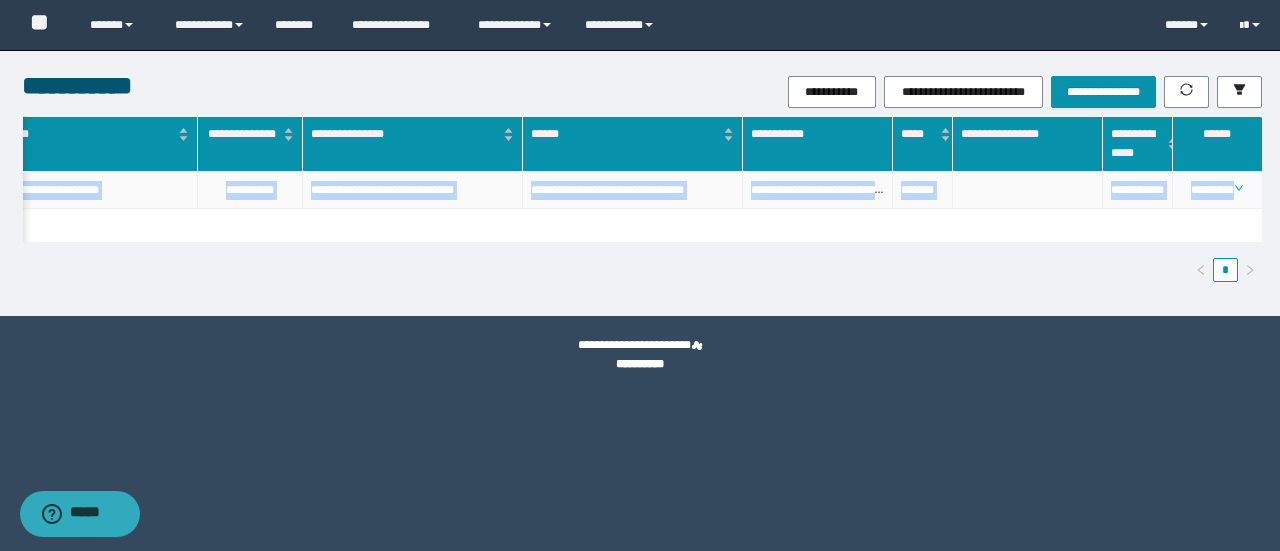 click on "[FIRST] [LAST] [EMAIL] [PHONE] [ADDRESS] [CITY] [STATE] [POSTAL_CODE] [COUNTRY] [DATE] [TIME] [AGE] [SSN] [PASSPORT] [DRIVER_LICENSE] [CREDIT_CARD] [GEO_COORDINATES] [HOME_ADDRESS] [WORK_ADDRESS] [COMPANY_NAME] [BRAND_NAME] [PRODUCT_NAME] [PRICE] [CURRENCY] [NUMERIC_VALUE] [GENERAL_TERM] [LOCATION_NAME]" at bounding box center (640, 183) 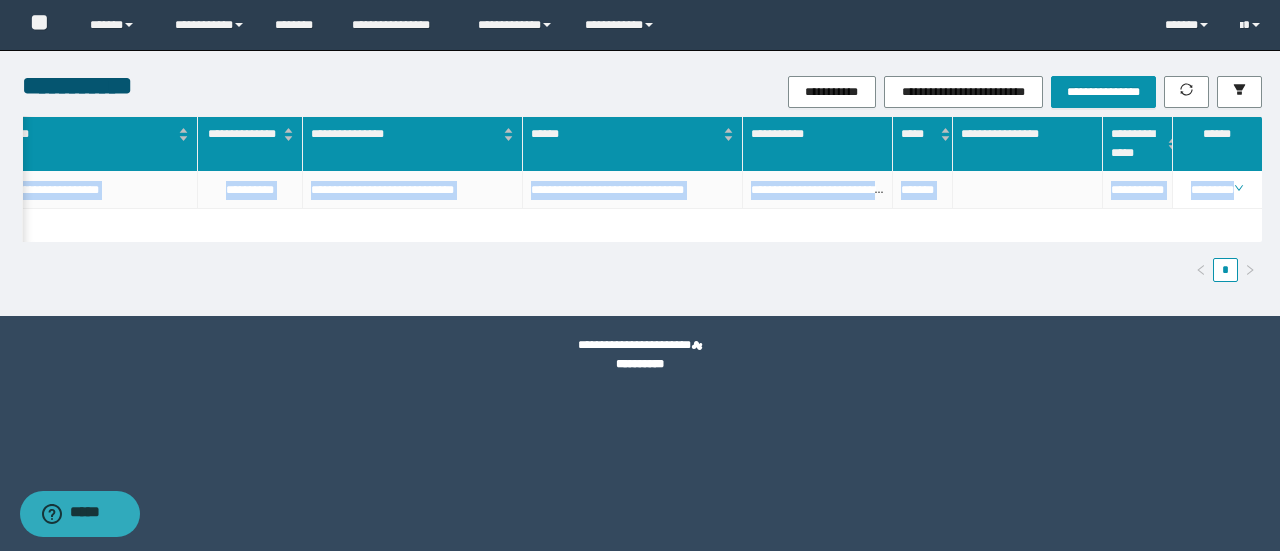 click on "[FIRST] [LAST] [EMAIL] [PHONE] [ADDRESS] [CITY] [STATE] [POSTAL_CODE] [COUNTRY] [DATE] [TIME] [AGE] [SSN] [PASSPORT] [DRIVER_LICENSE] [CREDIT_CARD] [GEO_COORDINATES] [HOME_ADDRESS] [WORK_ADDRESS] [COMPANY_NAME] [BRAND_NAME] [PRODUCT_NAME] [PRICE] [CURRENCY] [NUMERIC_VALUE] [GENERAL_TERM] [LOCATION_NAME]" at bounding box center (642, 207) 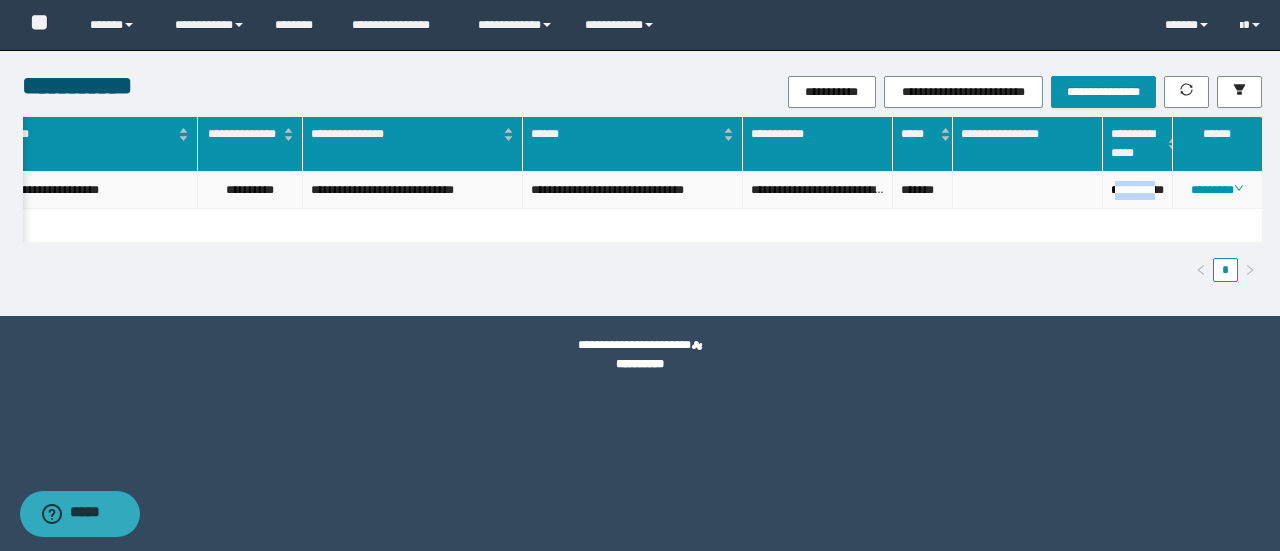 click on "**********" at bounding box center [1138, 190] 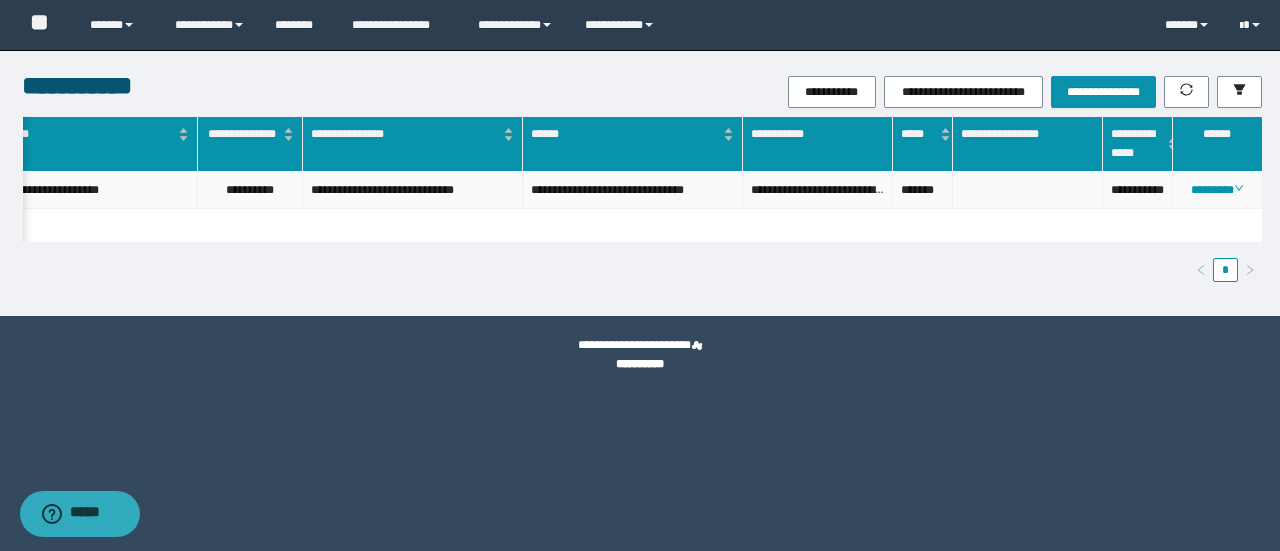 click on "**********" at bounding box center [1138, 190] 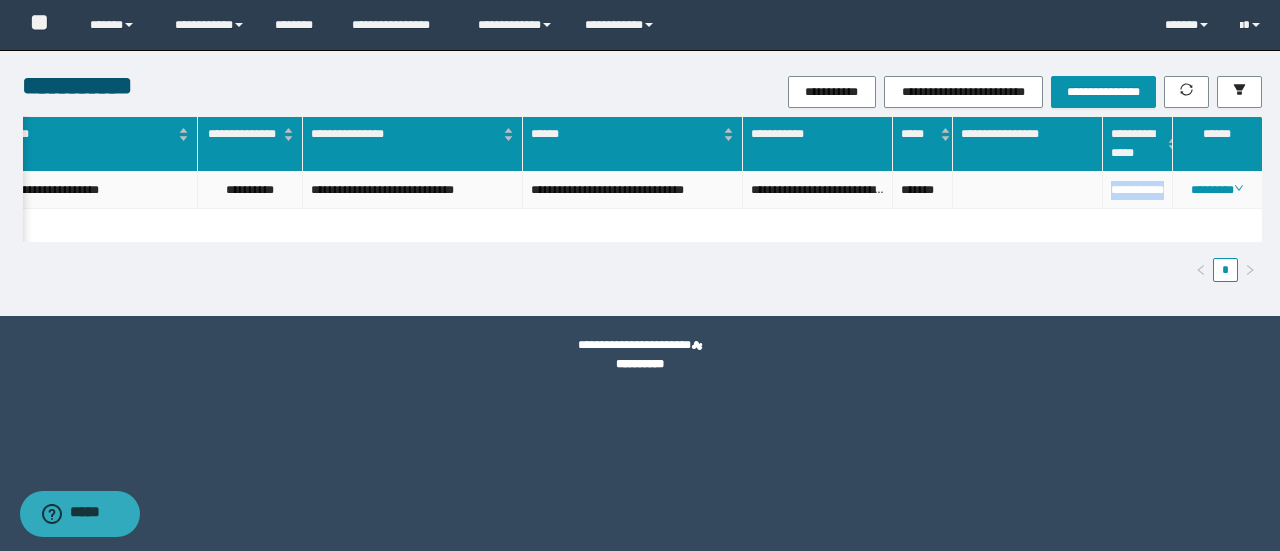 click on "**********" at bounding box center [1138, 190] 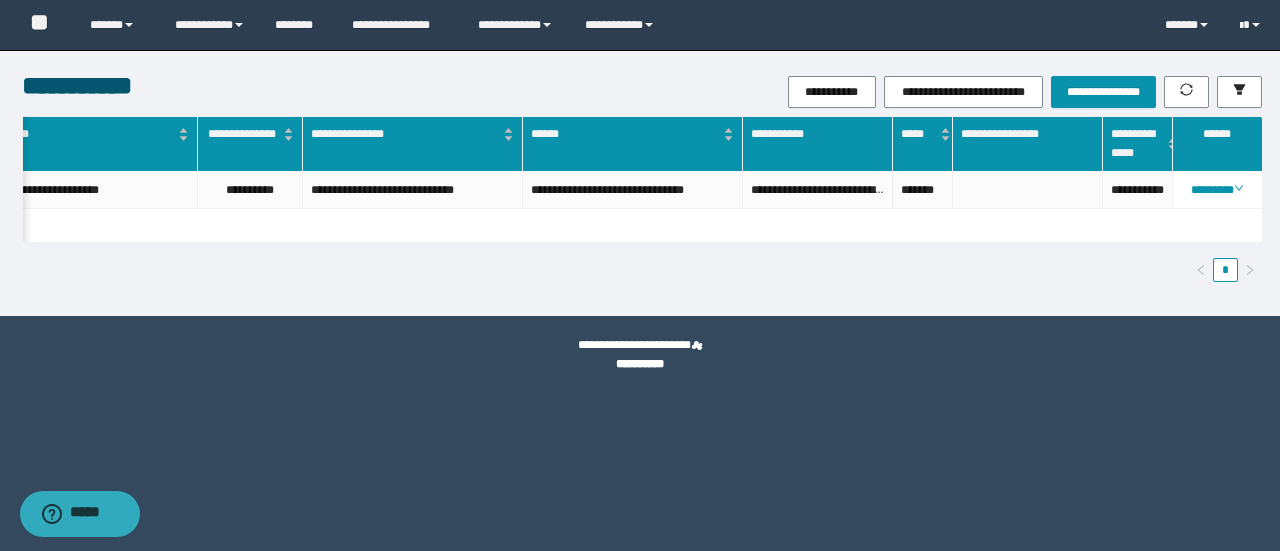 click on "**********" at bounding box center (848, 92) 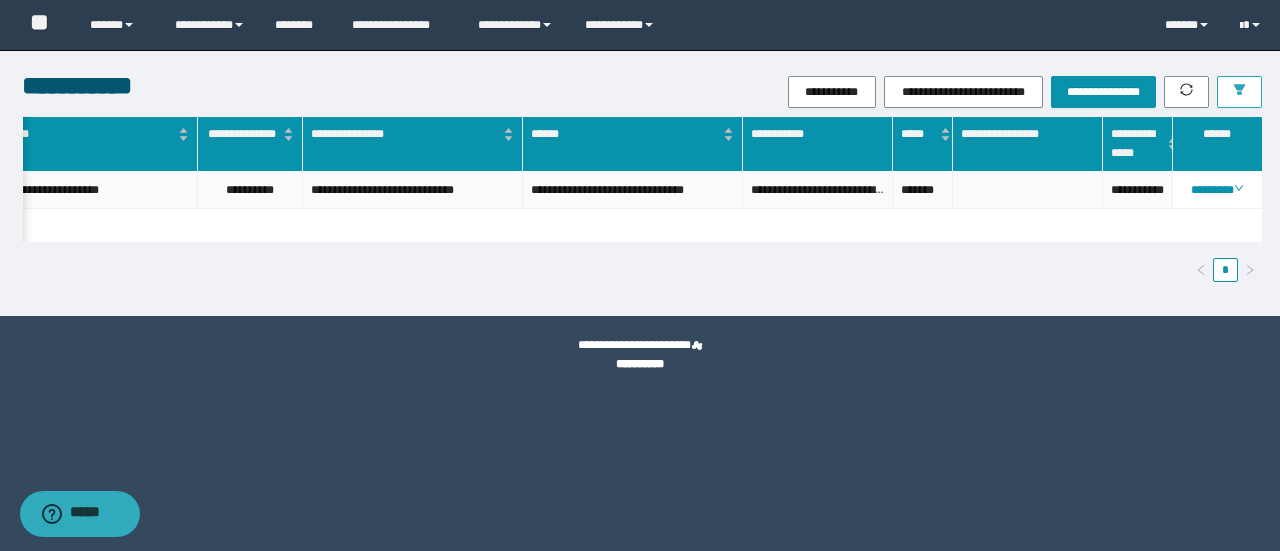 click at bounding box center (1239, 92) 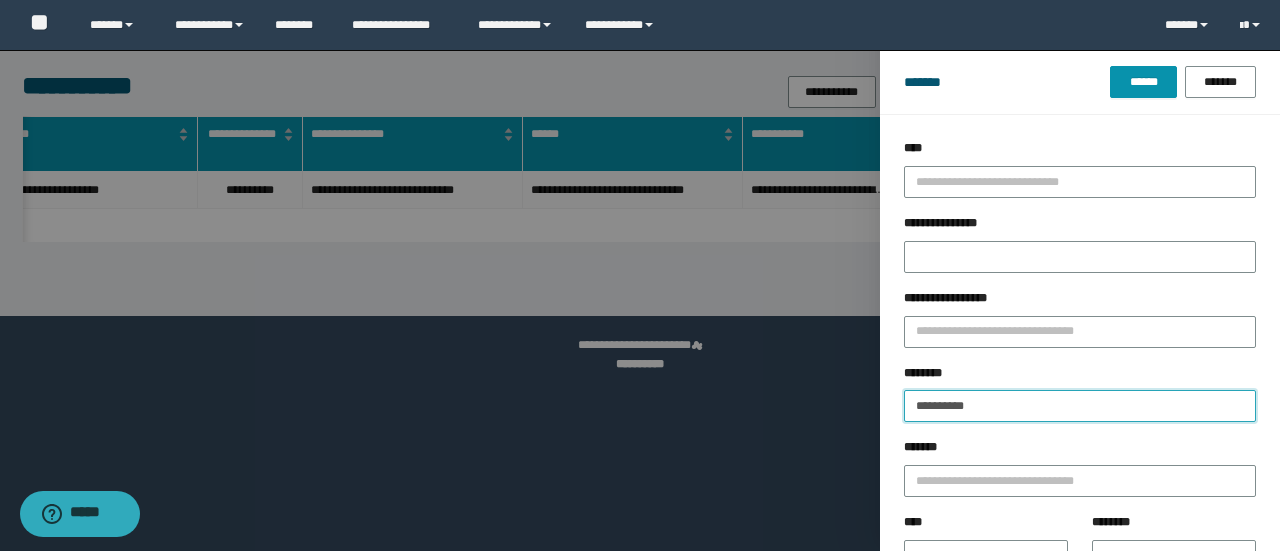 drag, startPoint x: 857, startPoint y: 374, endPoint x: 438, endPoint y: 281, distance: 429.19693 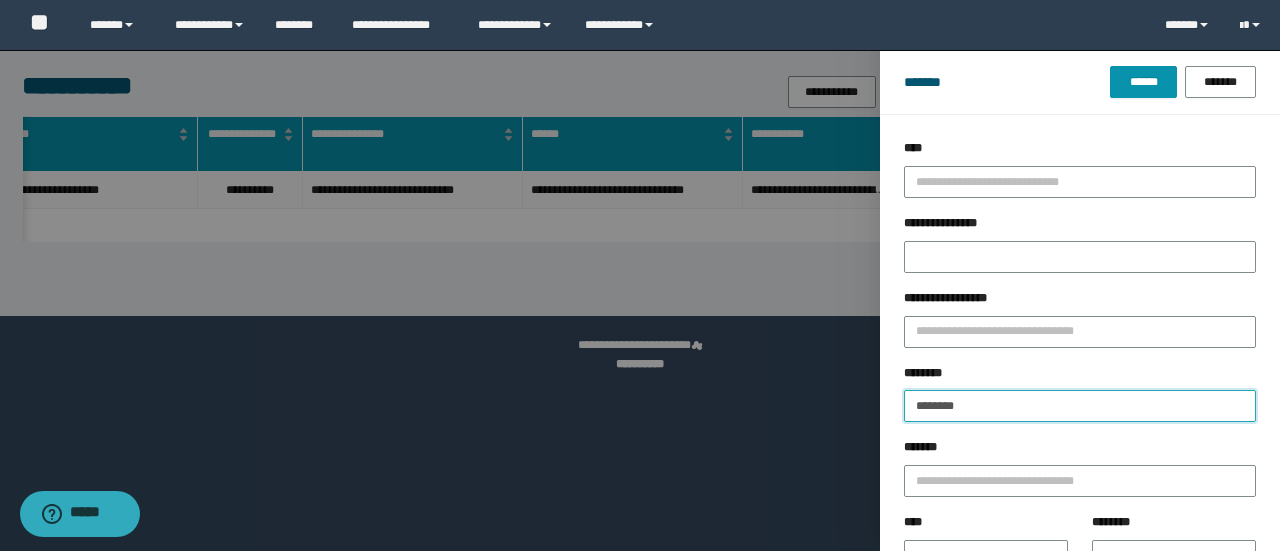 type on "********" 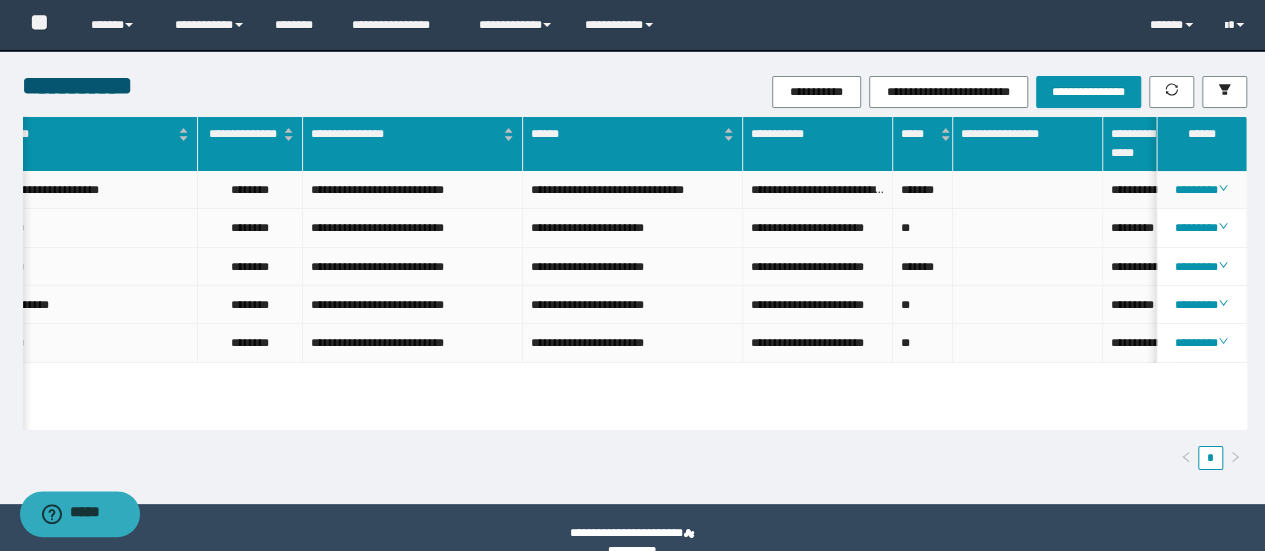 click on "**********" at bounding box center (1138, 190) 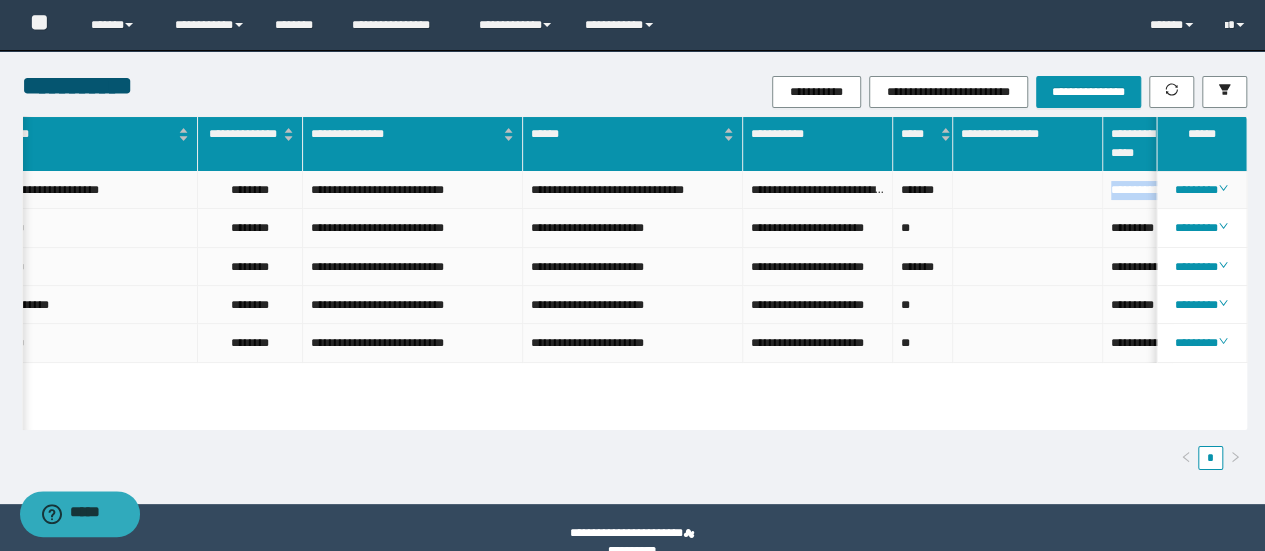 click on "**********" at bounding box center [1138, 190] 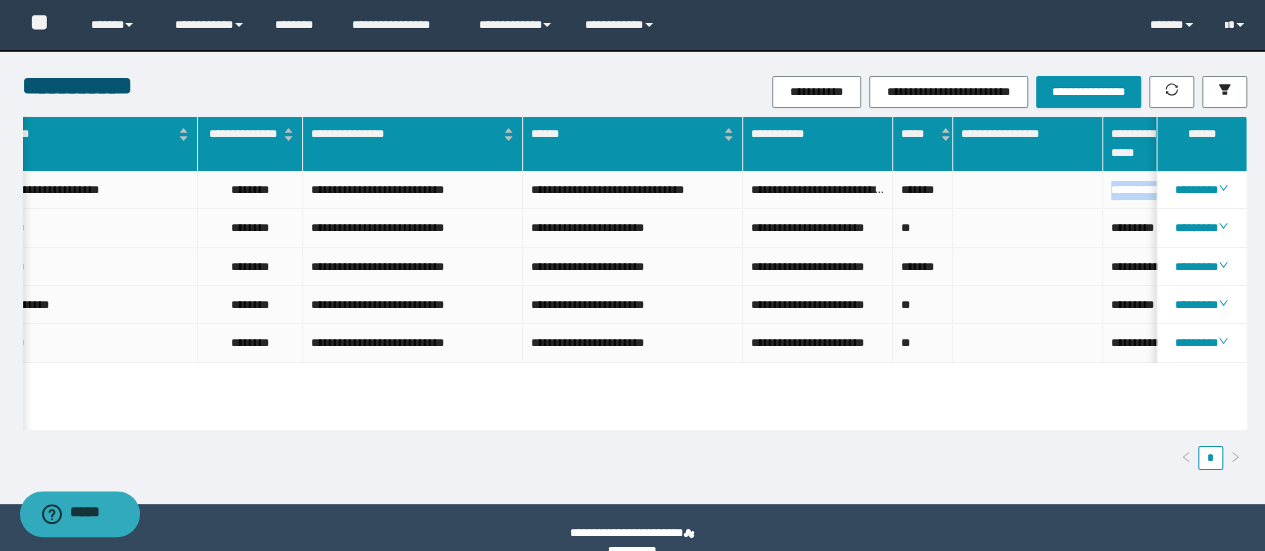 scroll, scrollTop: 0, scrollLeft: 422, axis: horizontal 